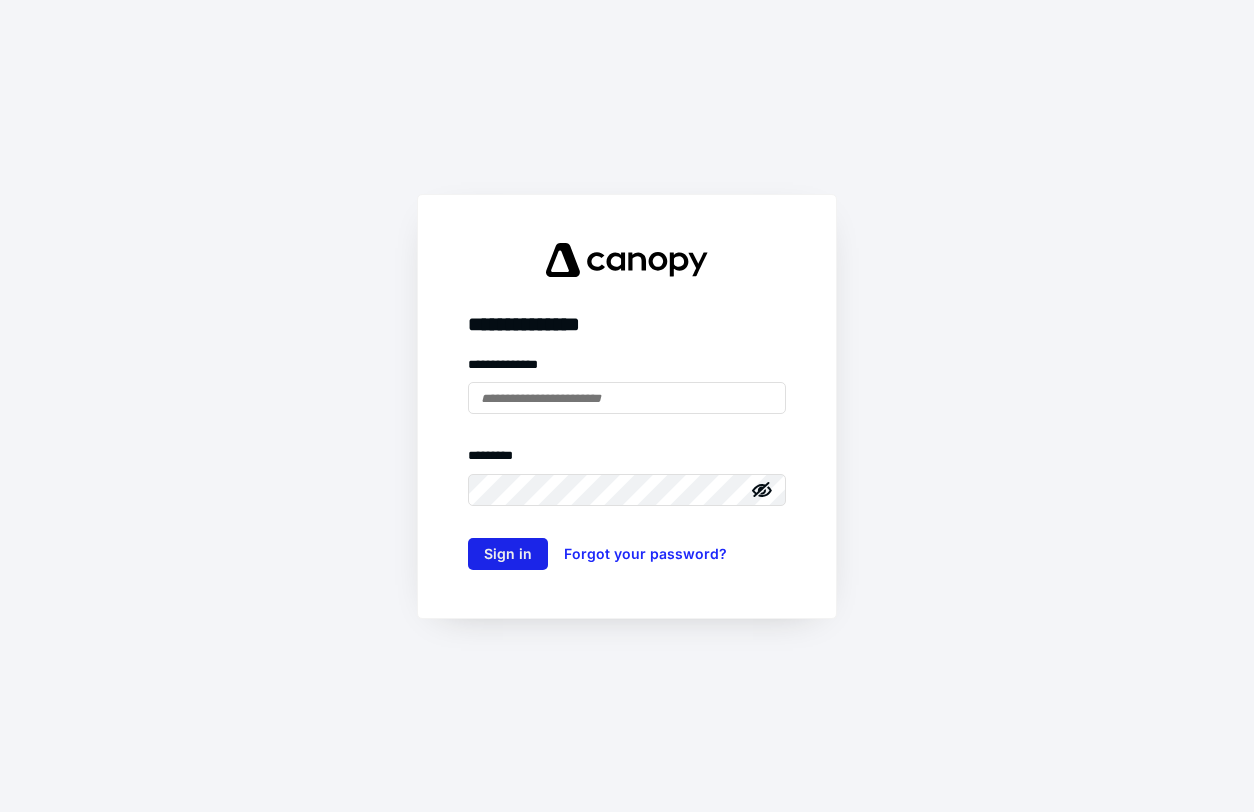 scroll, scrollTop: 0, scrollLeft: 0, axis: both 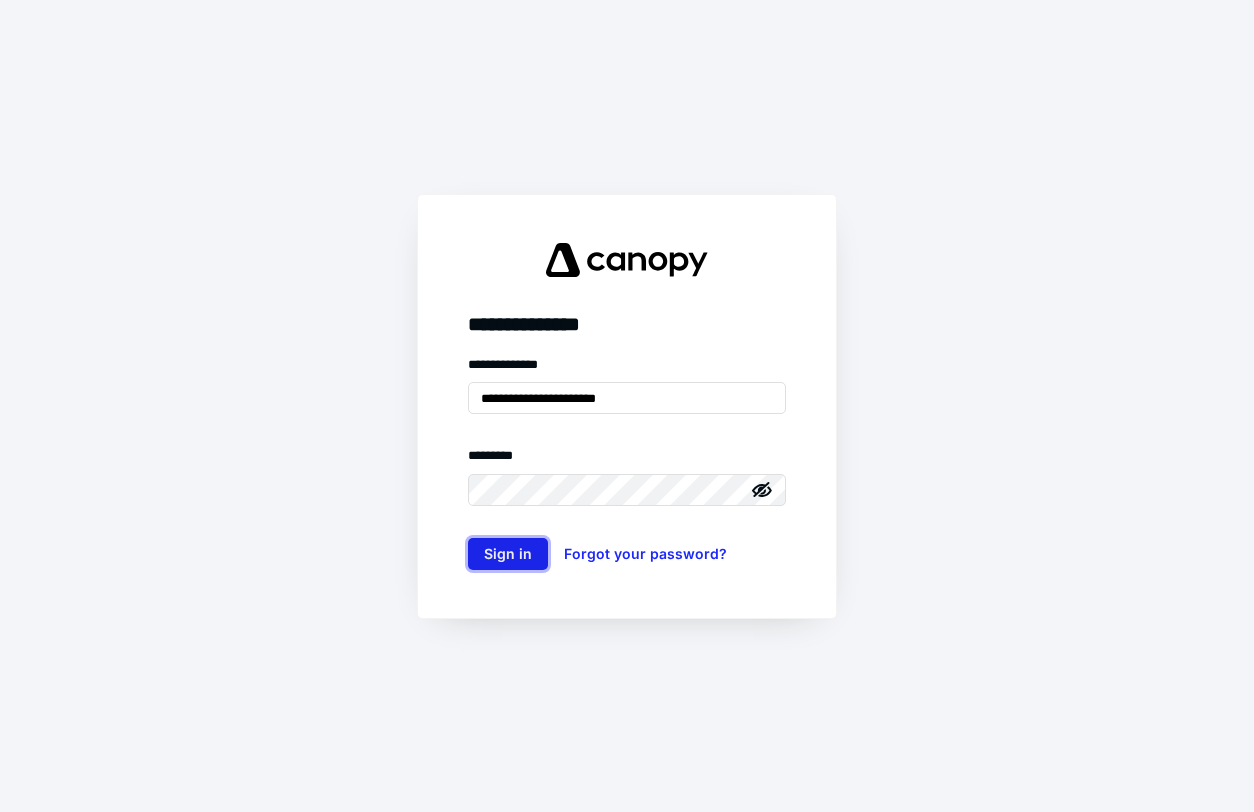 click on "Sign in" at bounding box center (508, 554) 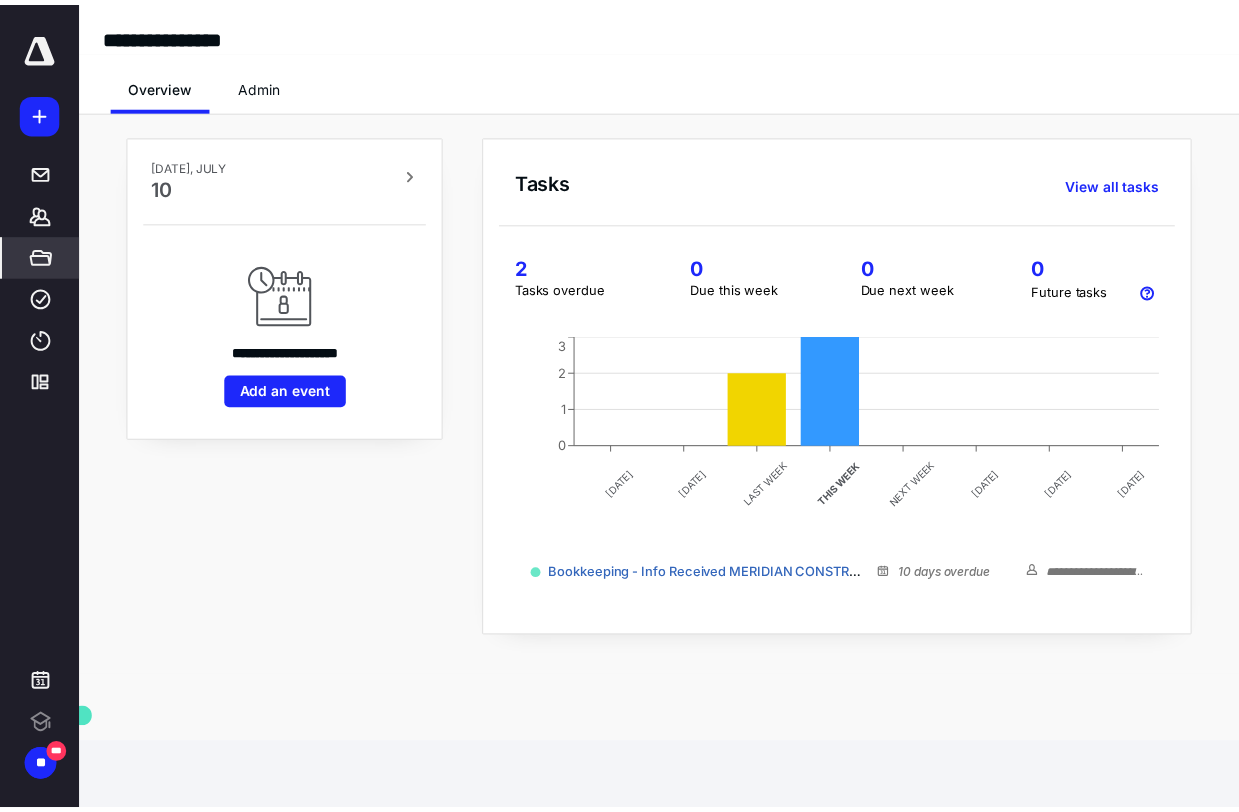 scroll, scrollTop: 0, scrollLeft: 0, axis: both 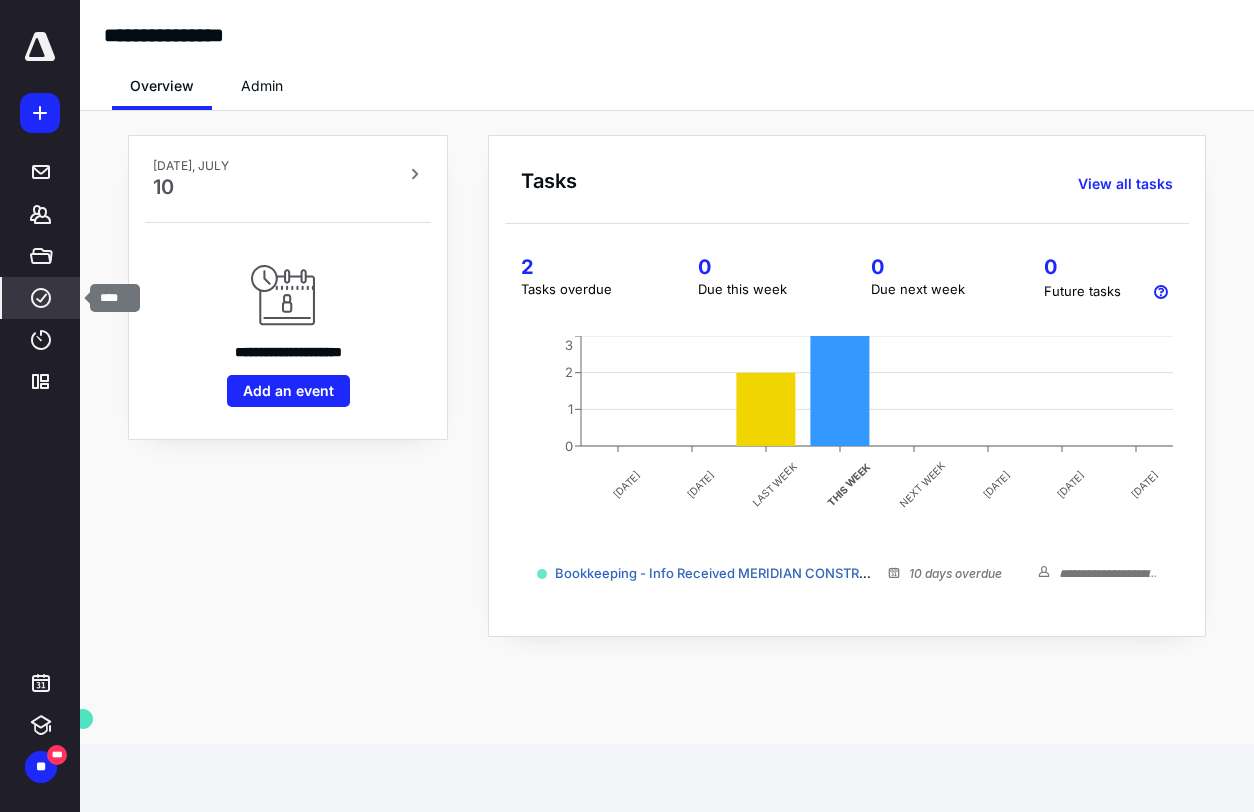 click on "****" at bounding box center [41, 298] 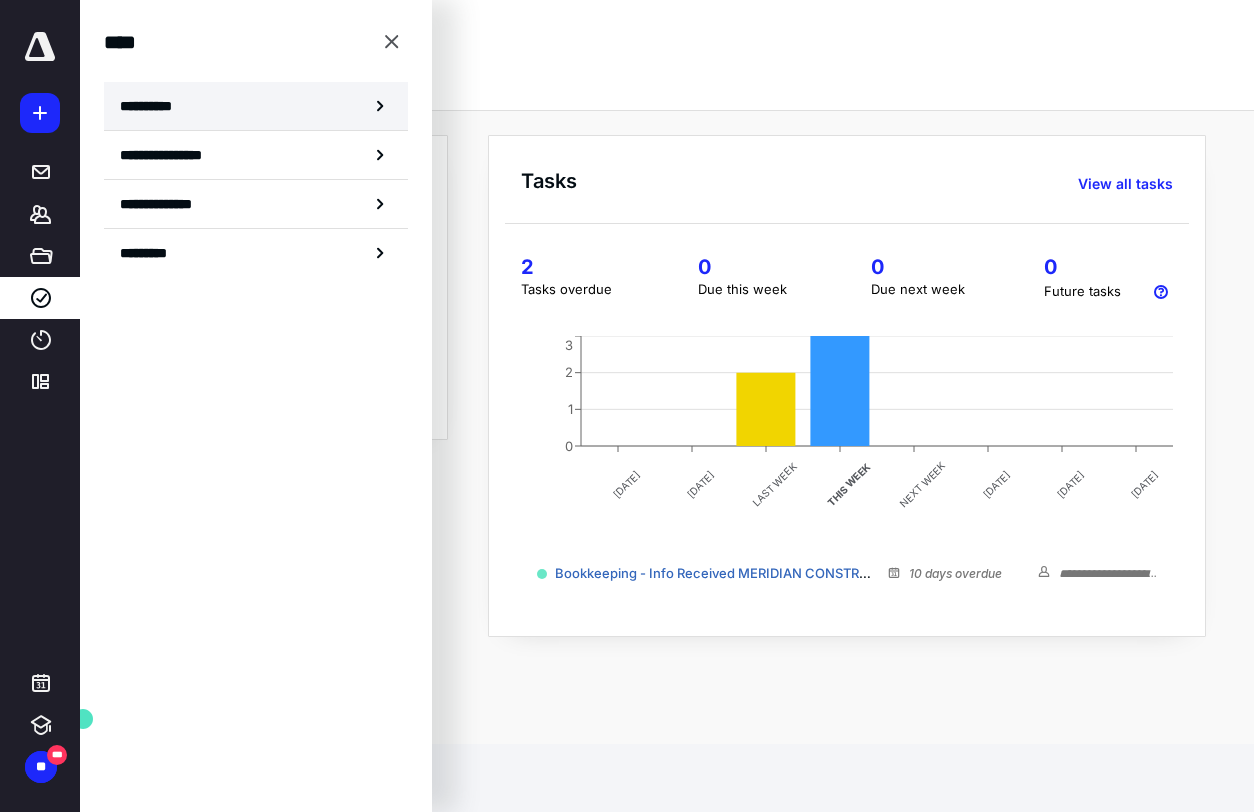 click on "**********" at bounding box center (256, 106) 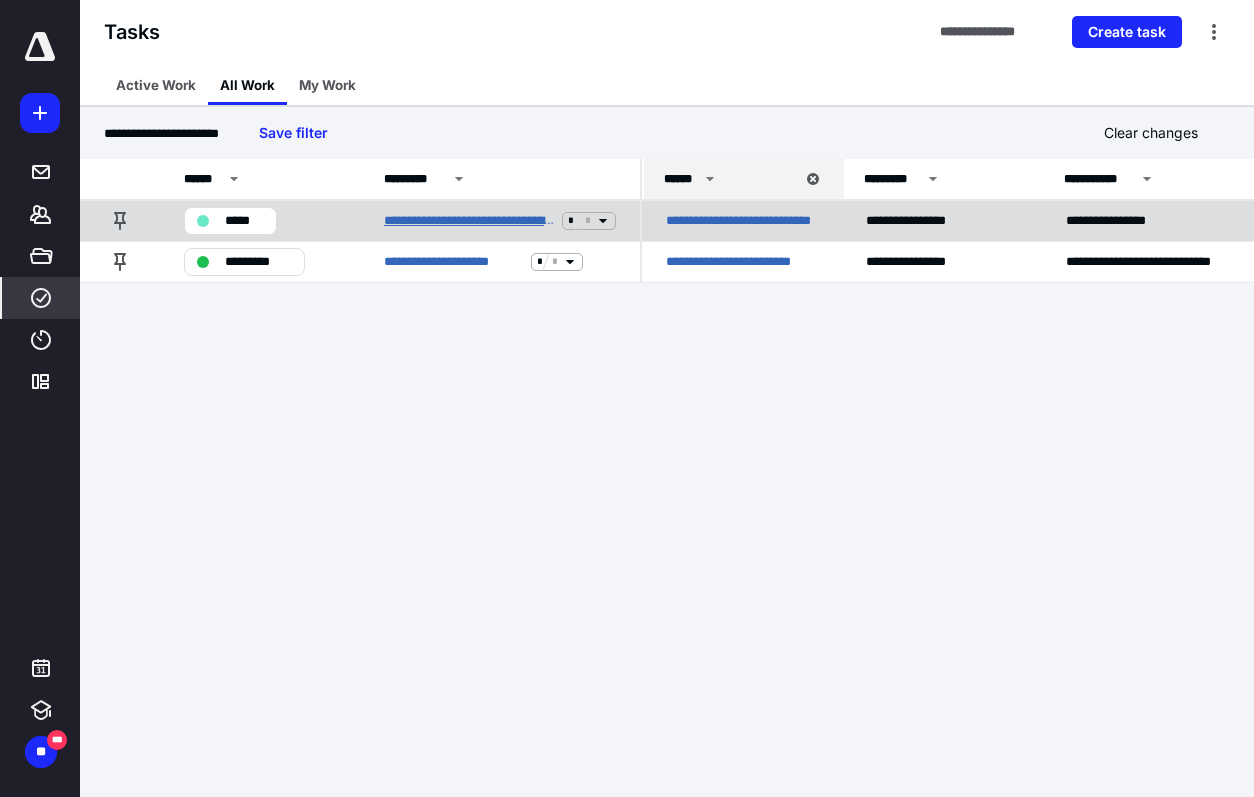 click on "**********" at bounding box center (469, 221) 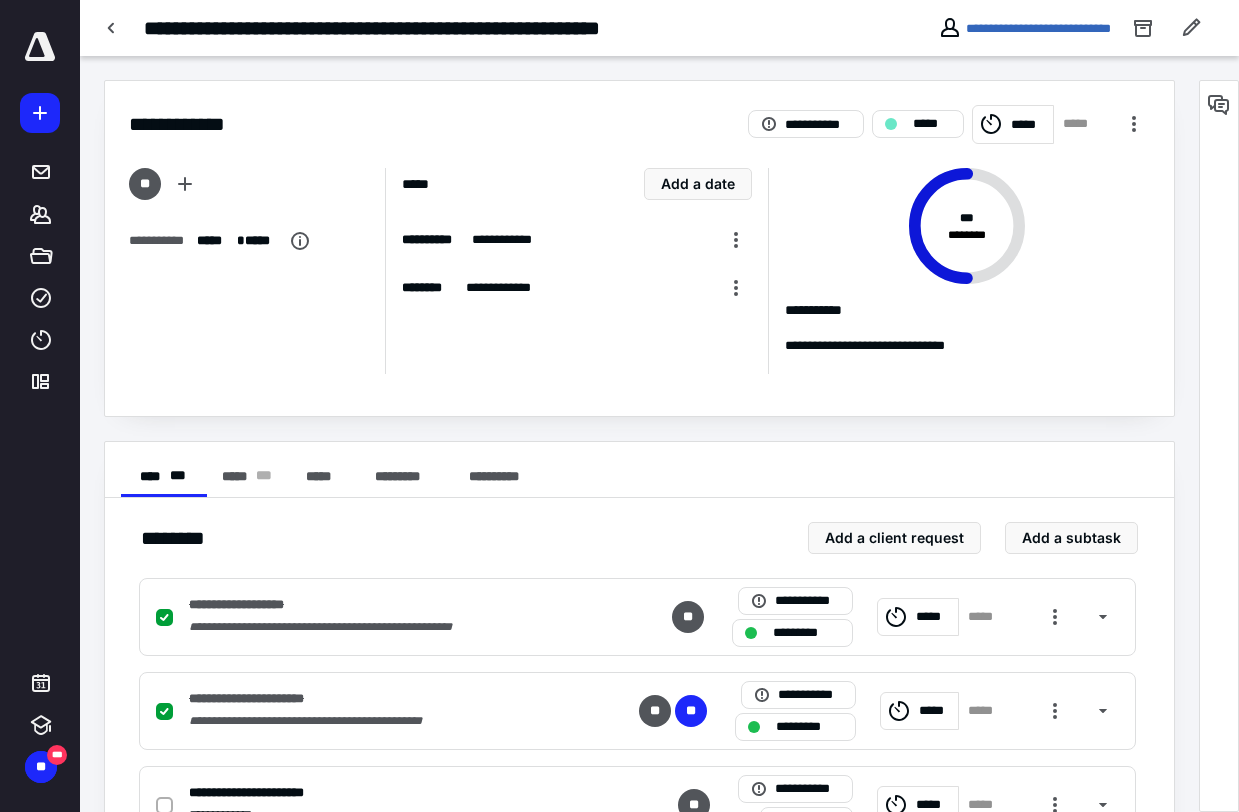 scroll, scrollTop: 175, scrollLeft: 0, axis: vertical 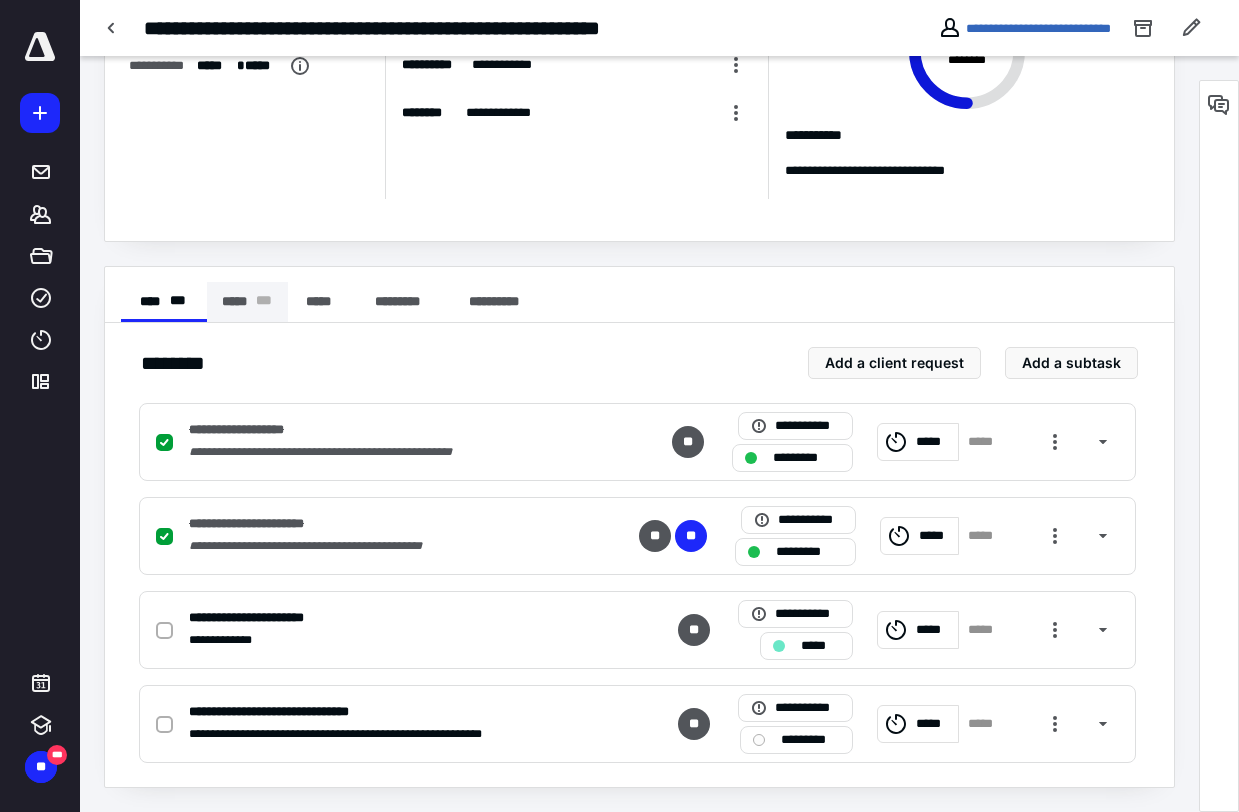 click on "***** * * *" at bounding box center [247, 302] 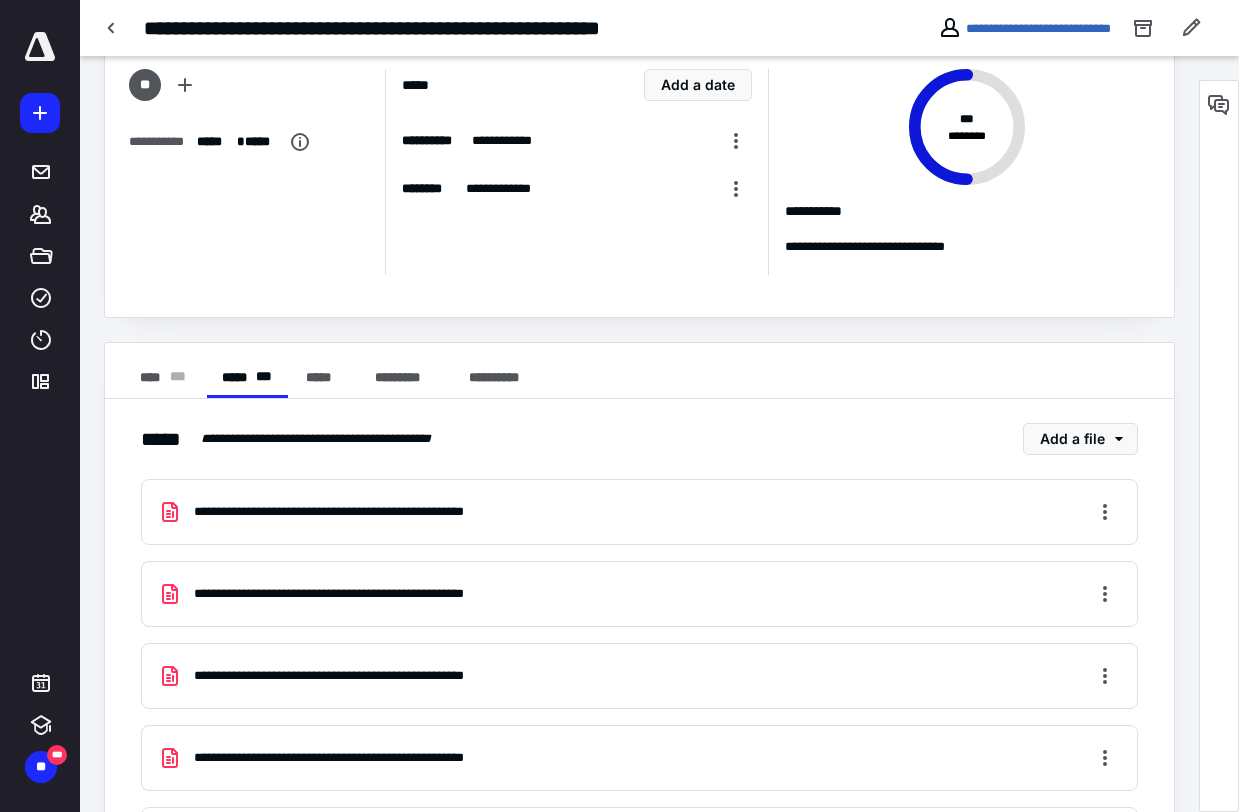 scroll, scrollTop: 0, scrollLeft: 0, axis: both 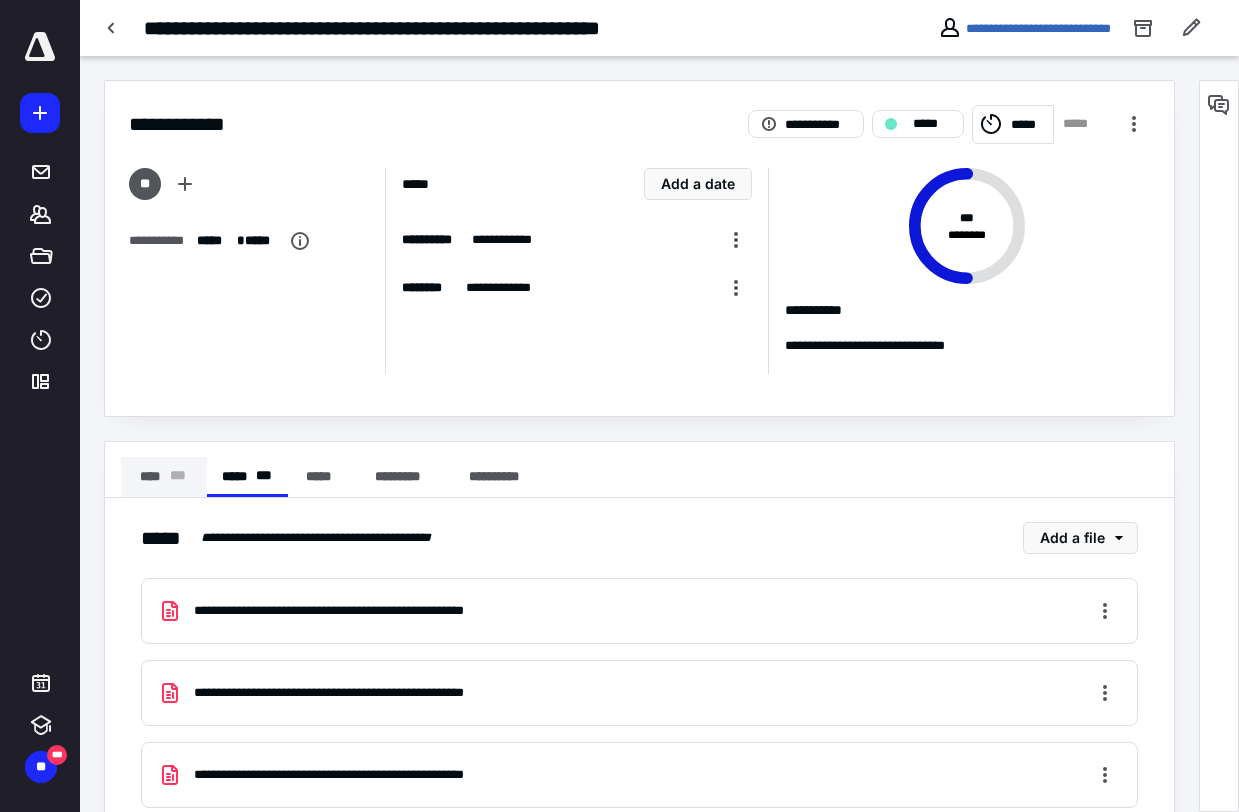 click on "**** * * *" at bounding box center (164, 477) 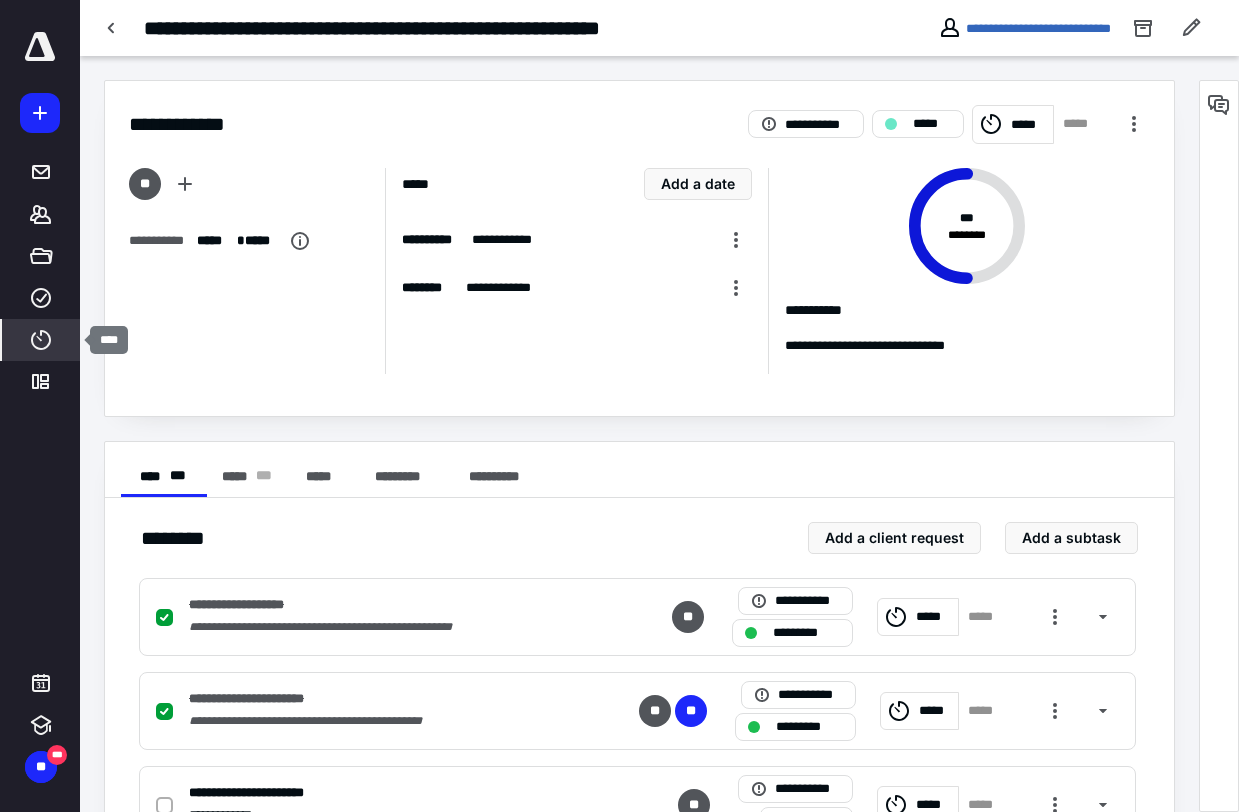 click on "****" at bounding box center (41, 340) 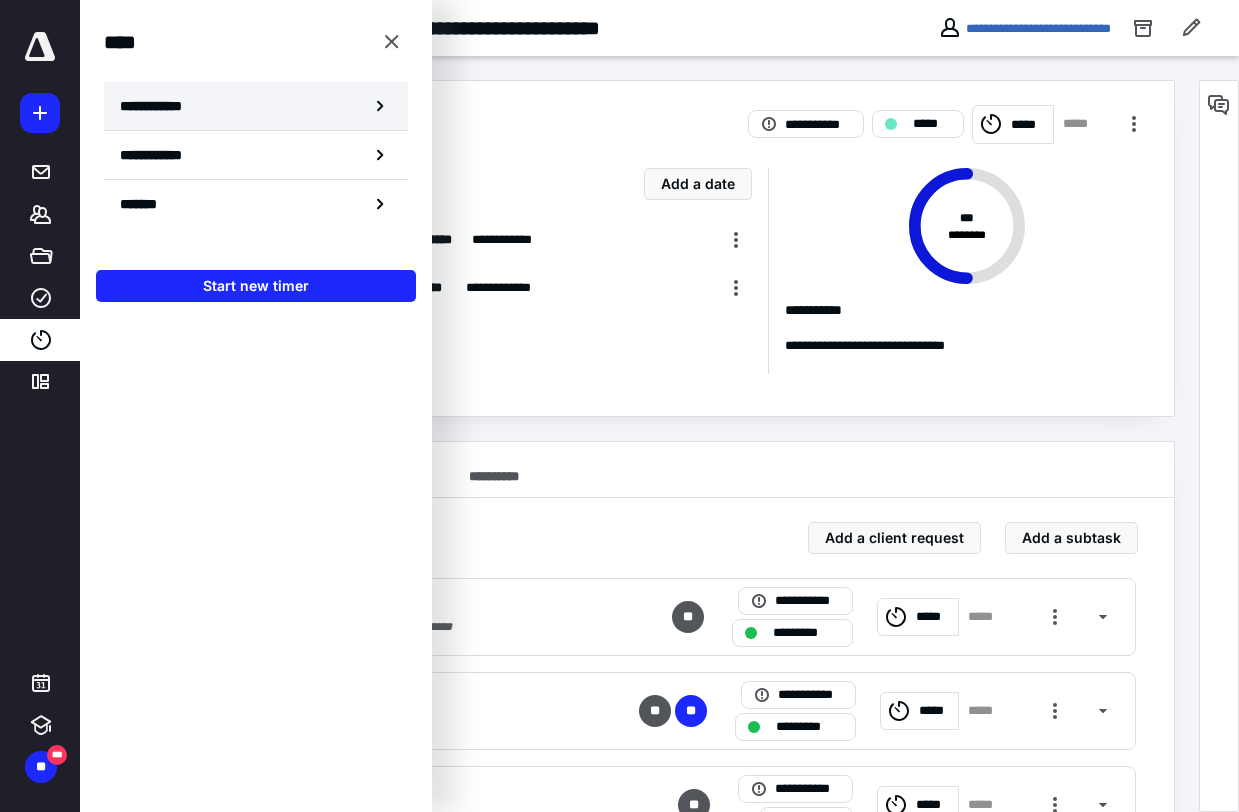 click on "**********" at bounding box center [256, 106] 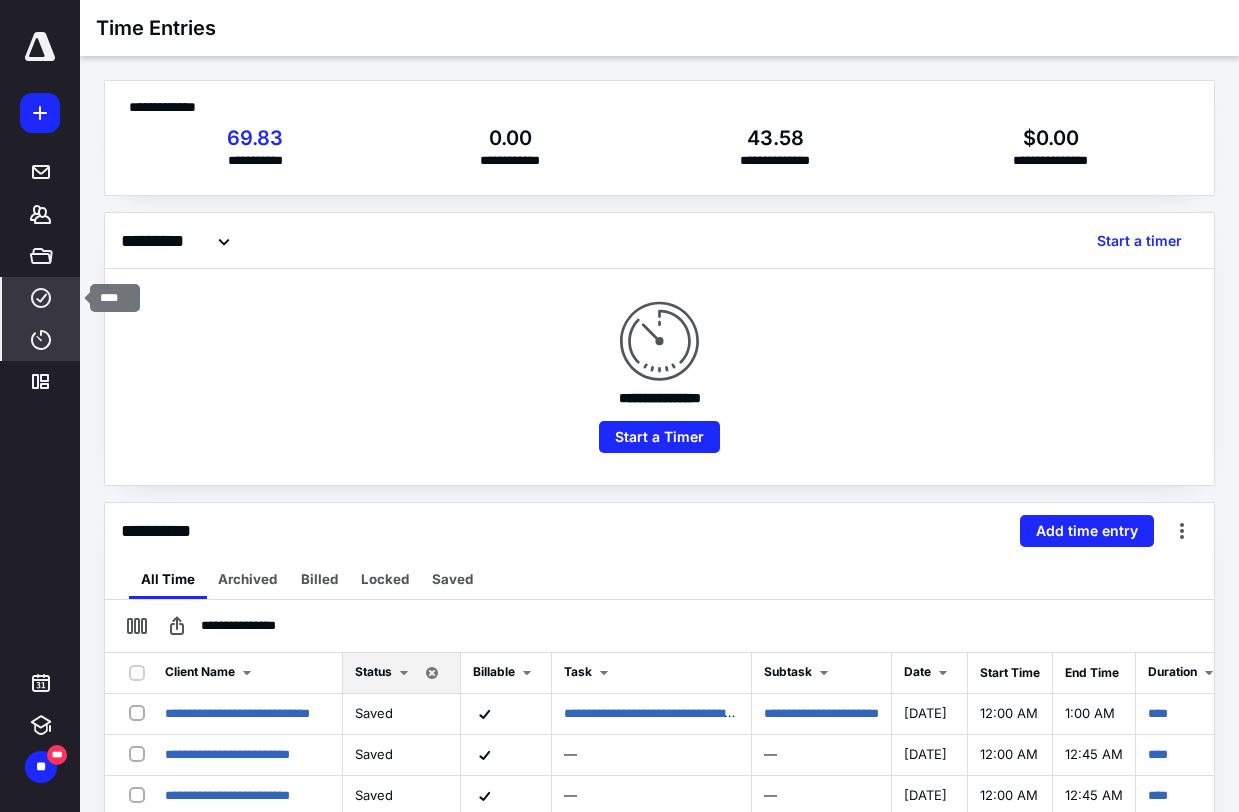 click 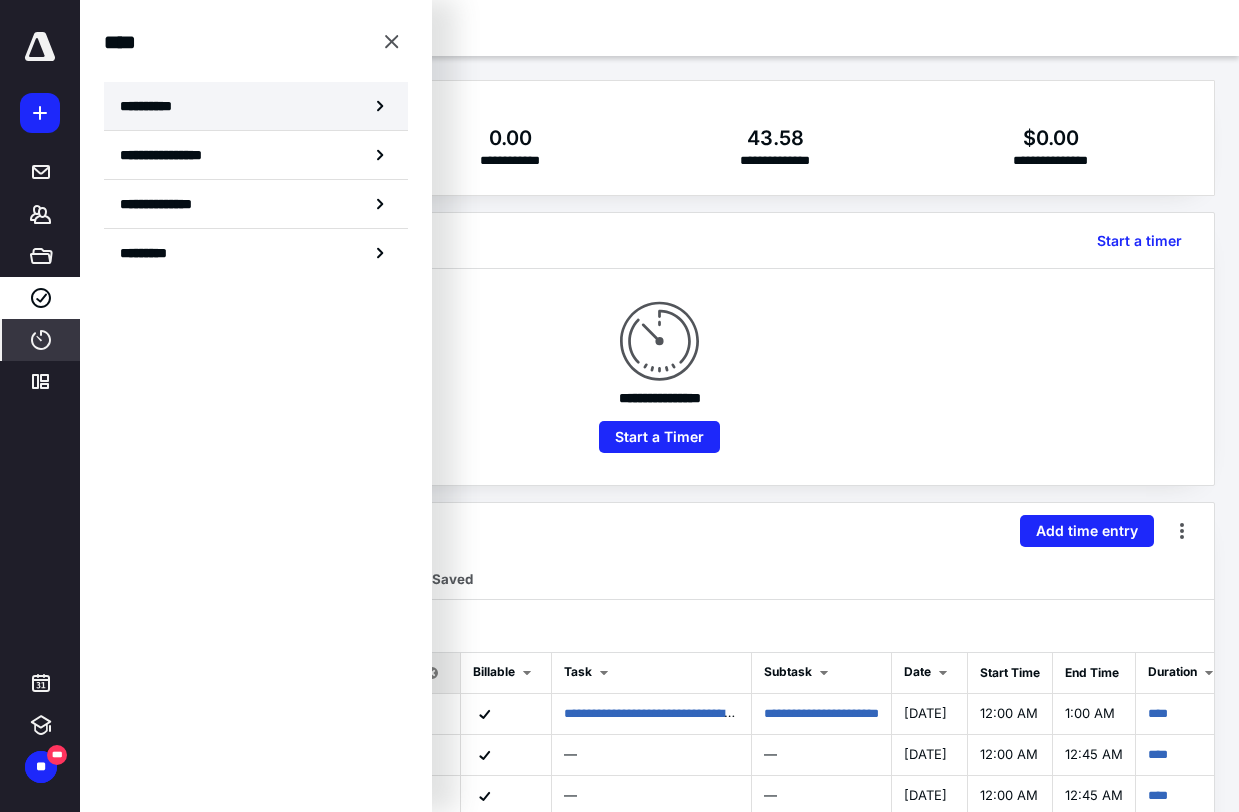 click on "**********" at bounding box center (256, 106) 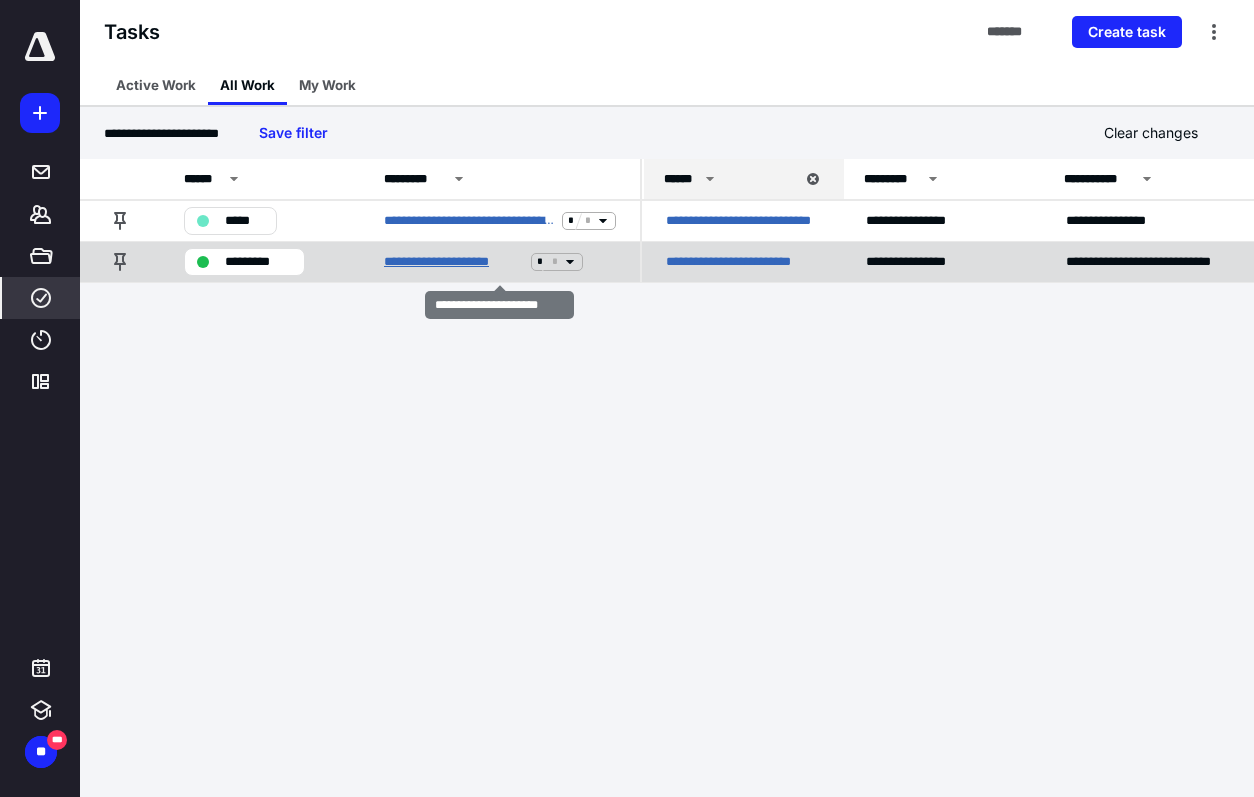 click on "**********" at bounding box center (453, 262) 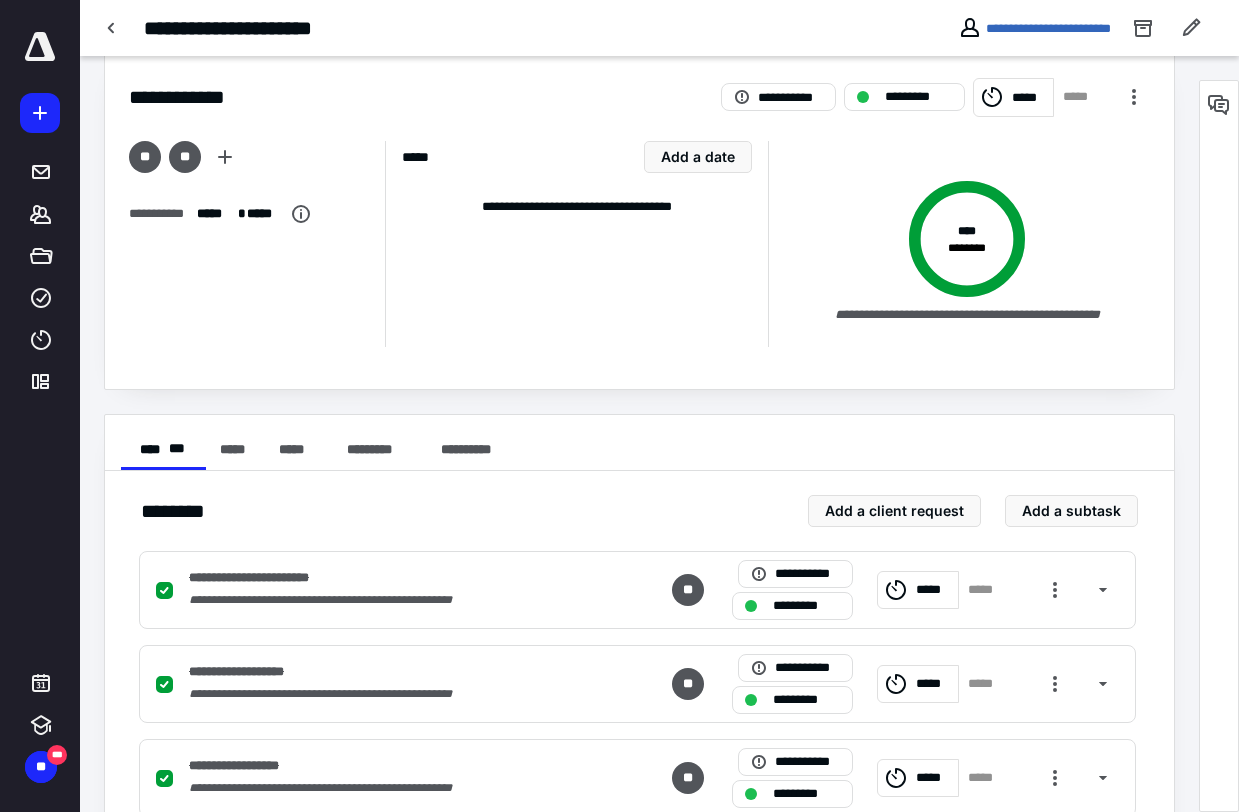 scroll, scrollTop: 0, scrollLeft: 0, axis: both 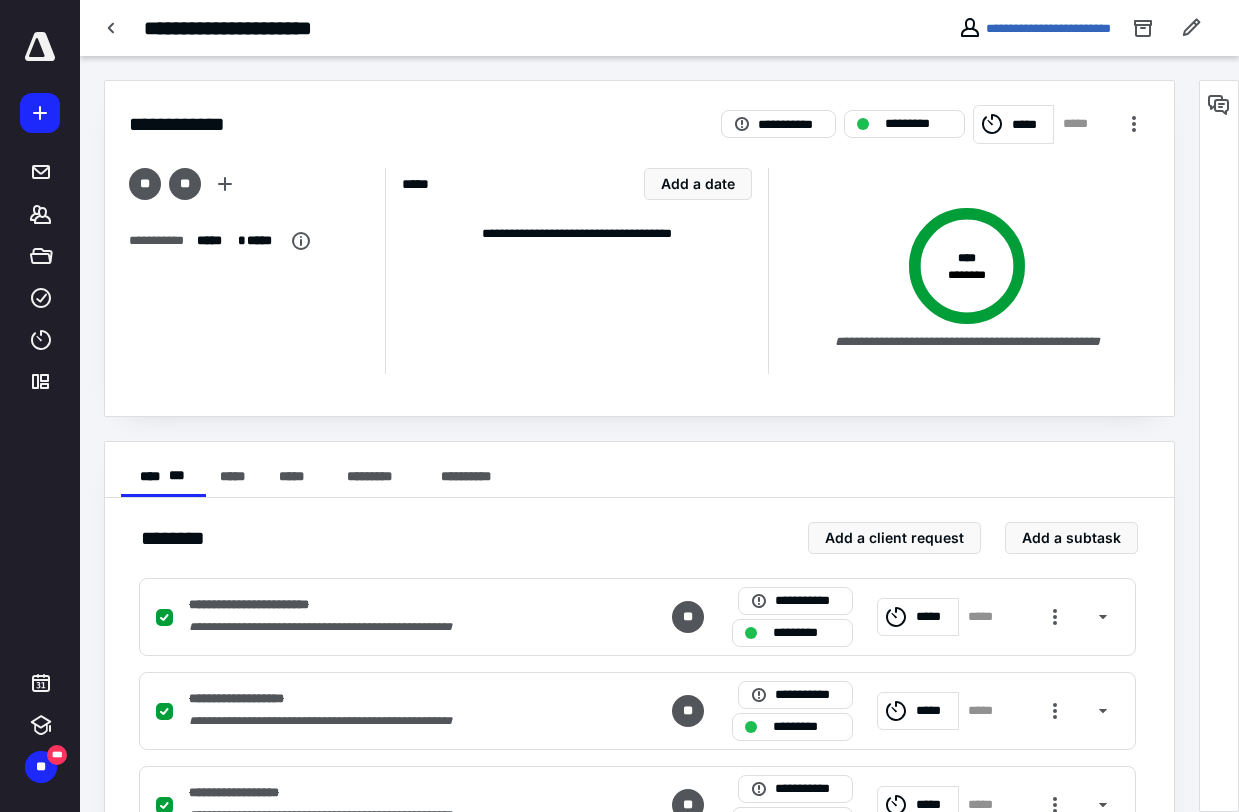 click on "**********" at bounding box center (454, 28) 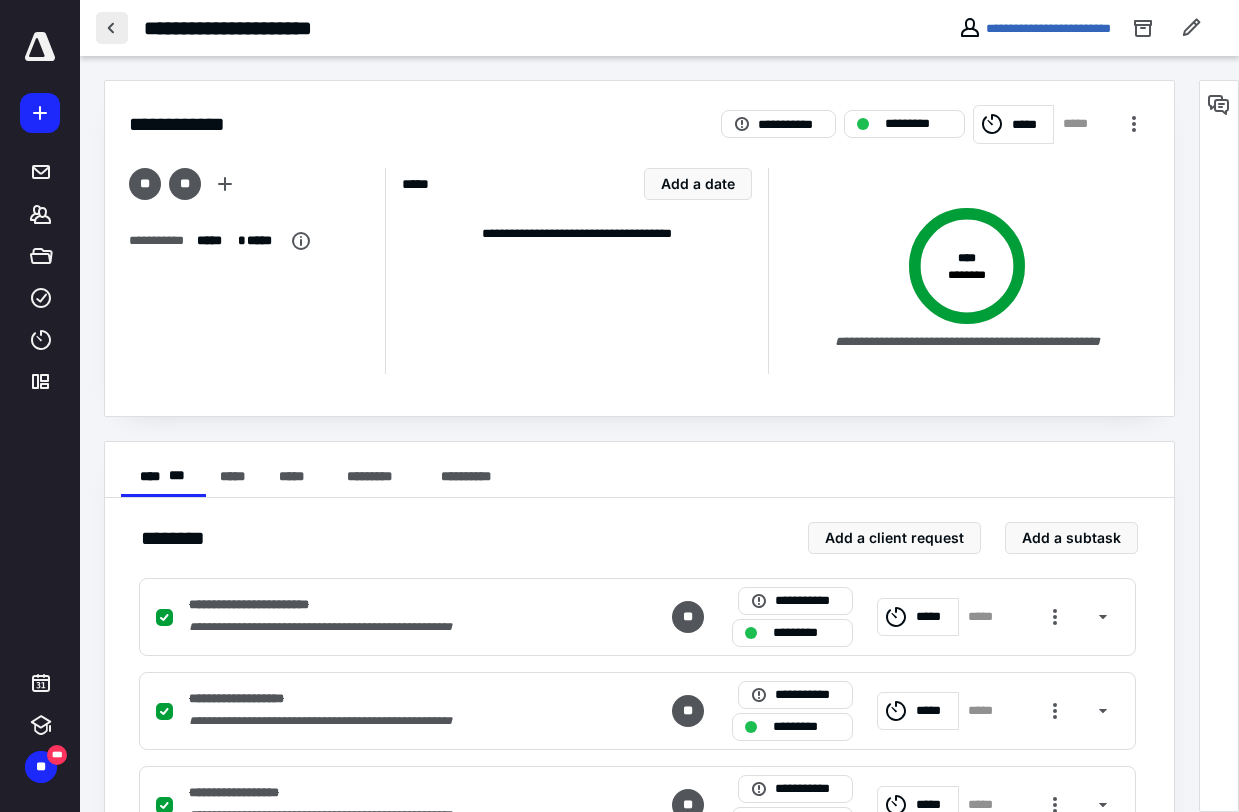 click at bounding box center (112, 28) 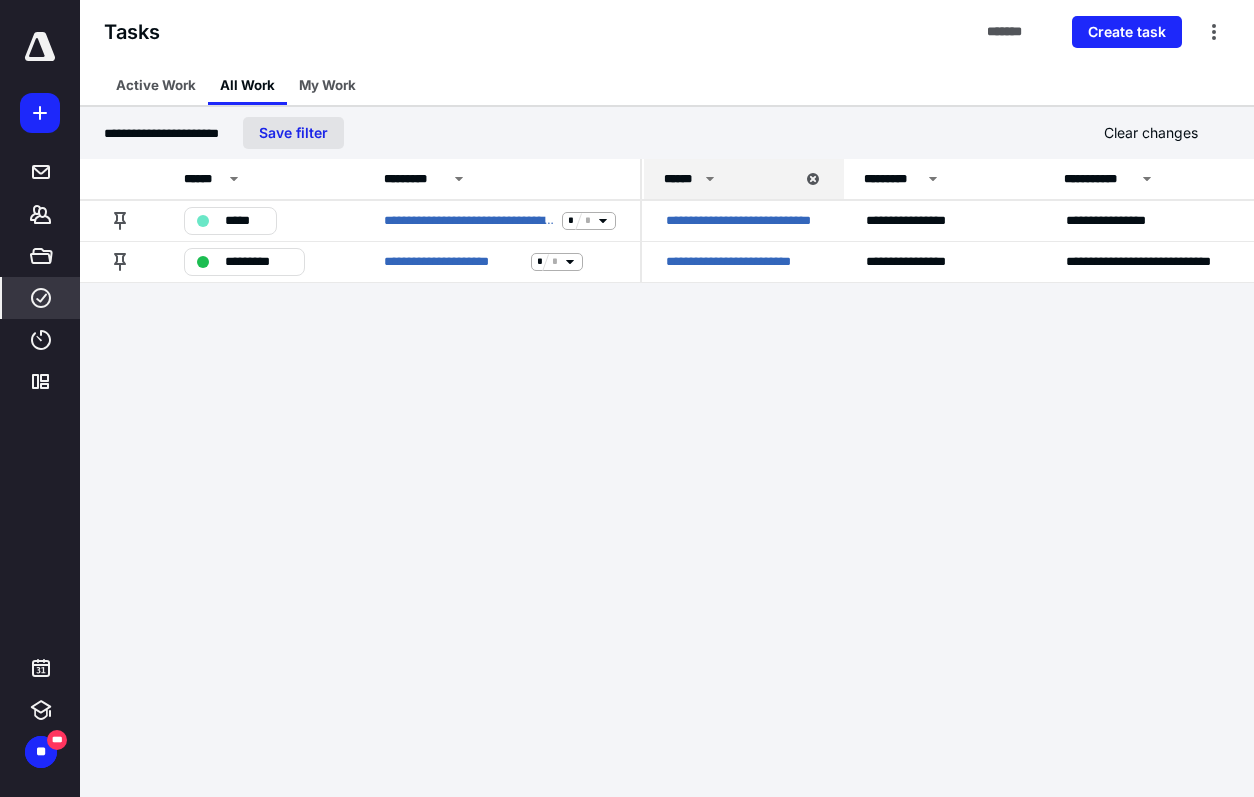 click on "Save filter" at bounding box center (293, 133) 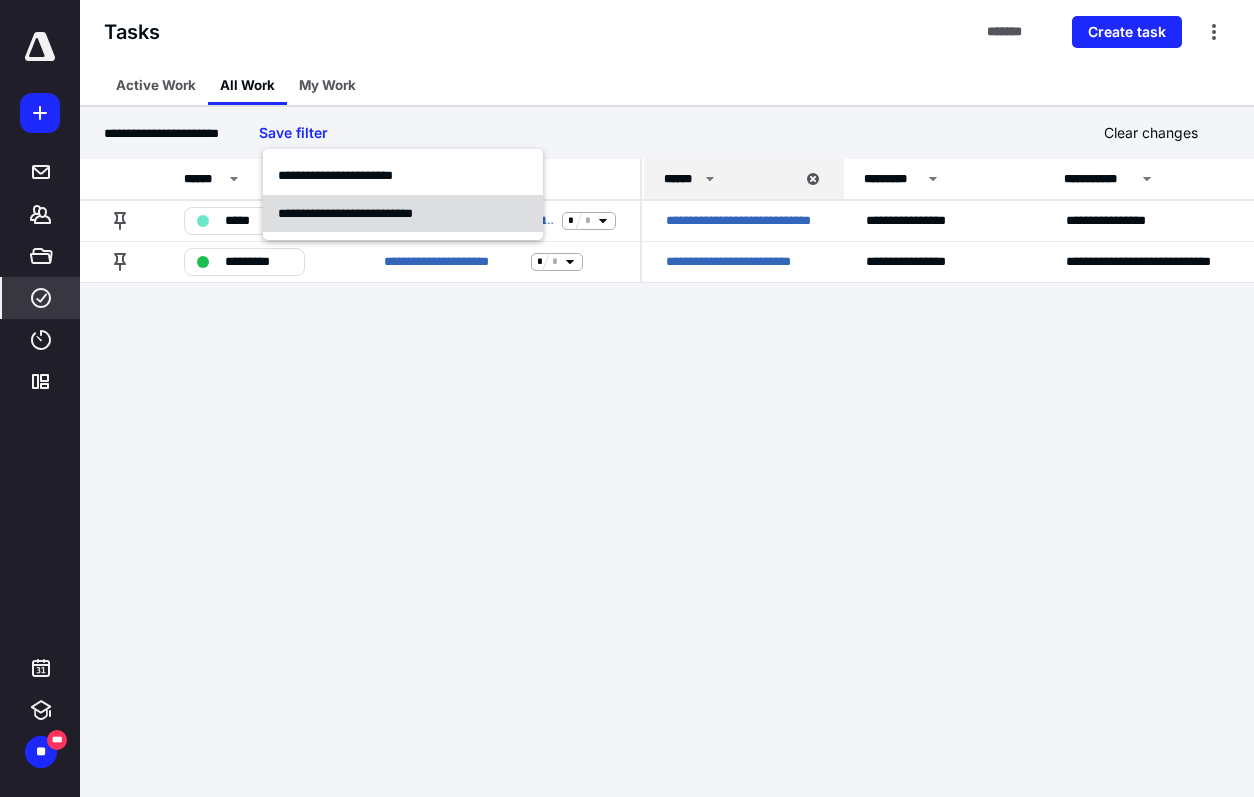 click on "**********" at bounding box center (345, 213) 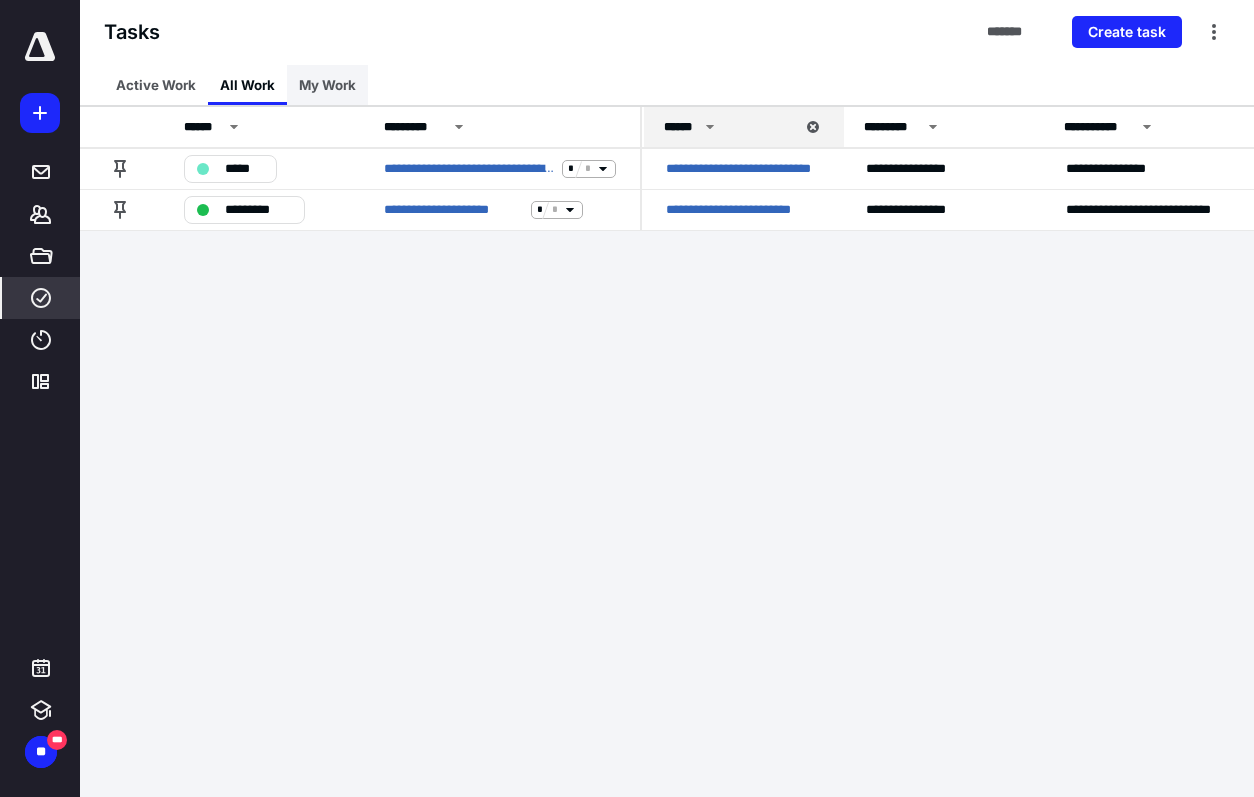 click on "My Work" at bounding box center [327, 85] 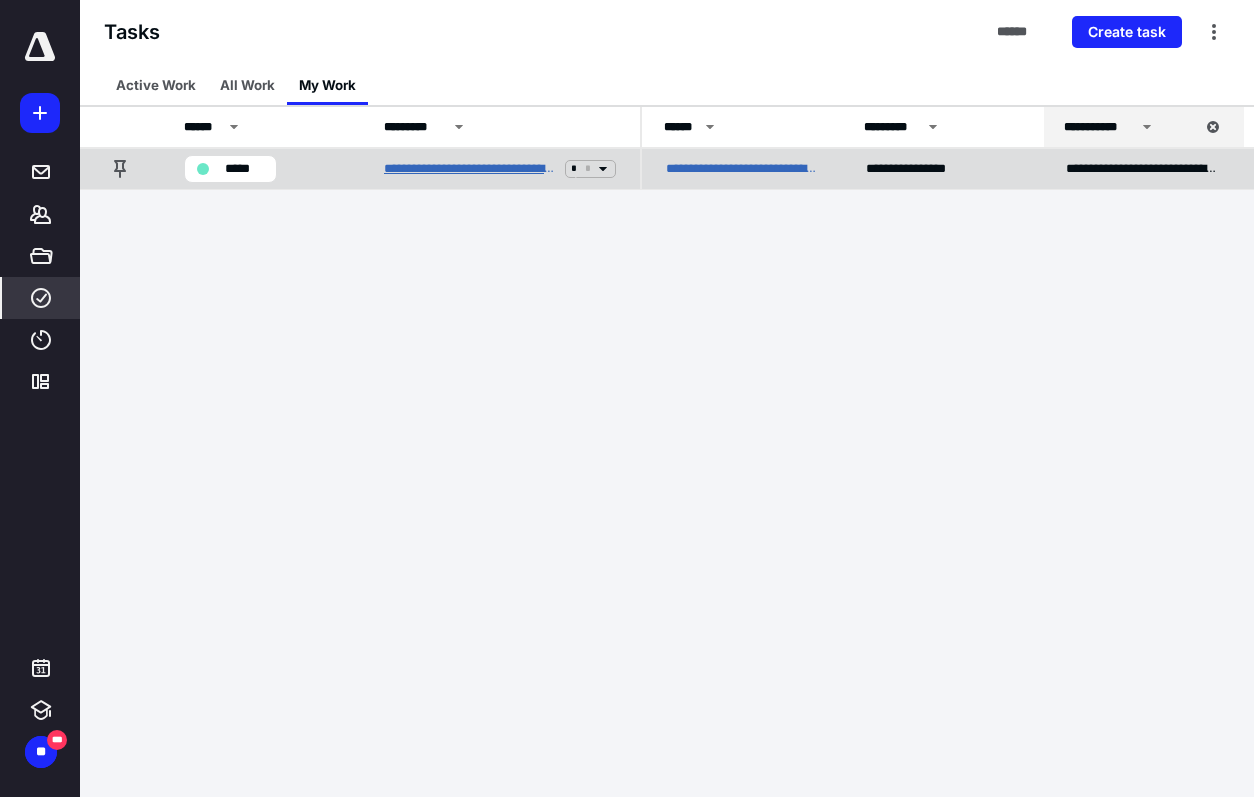 click on "**********" at bounding box center (470, 169) 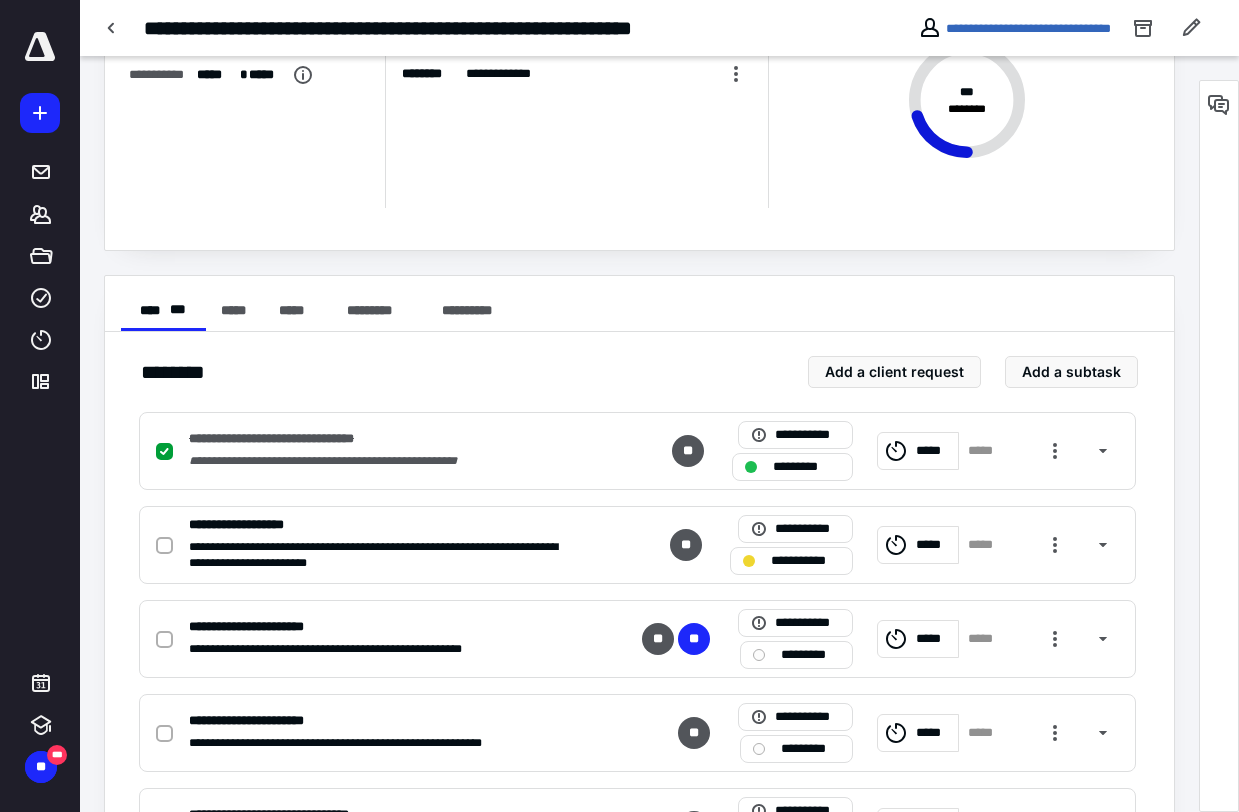 scroll, scrollTop: 0, scrollLeft: 0, axis: both 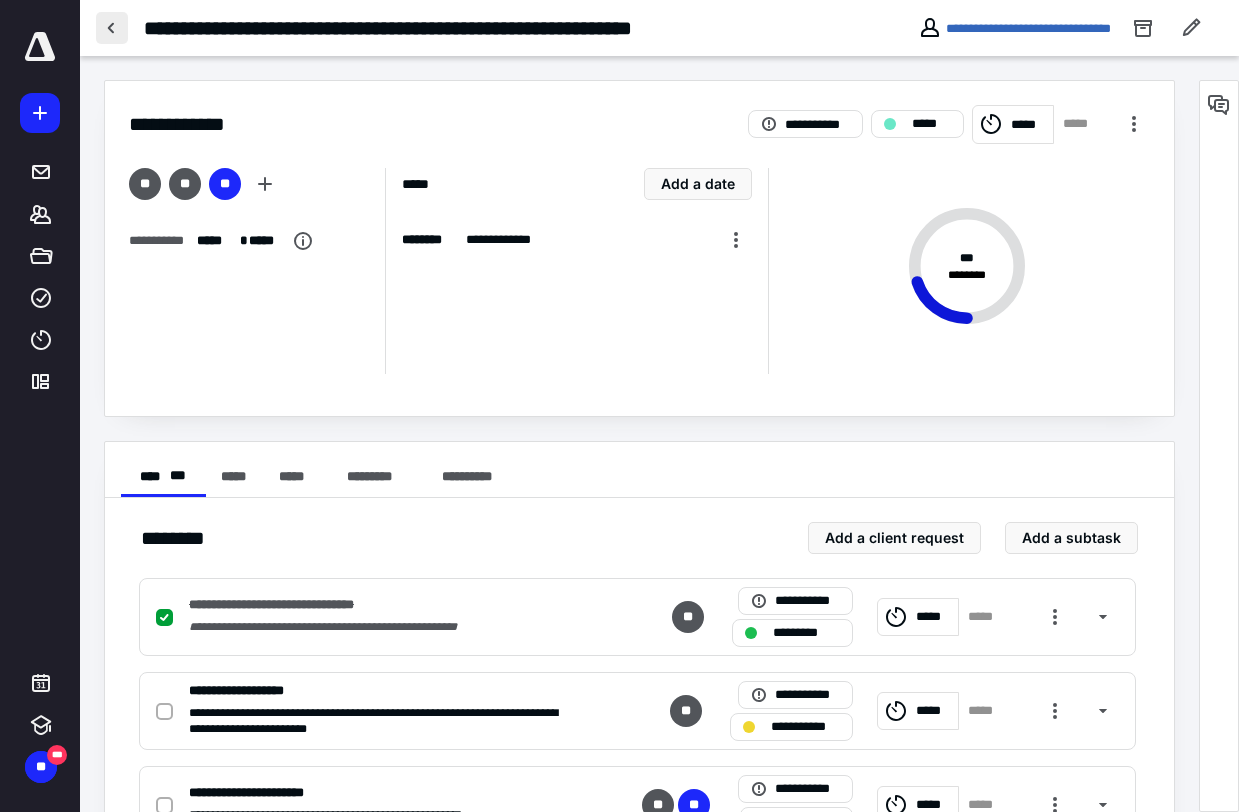 click at bounding box center (112, 28) 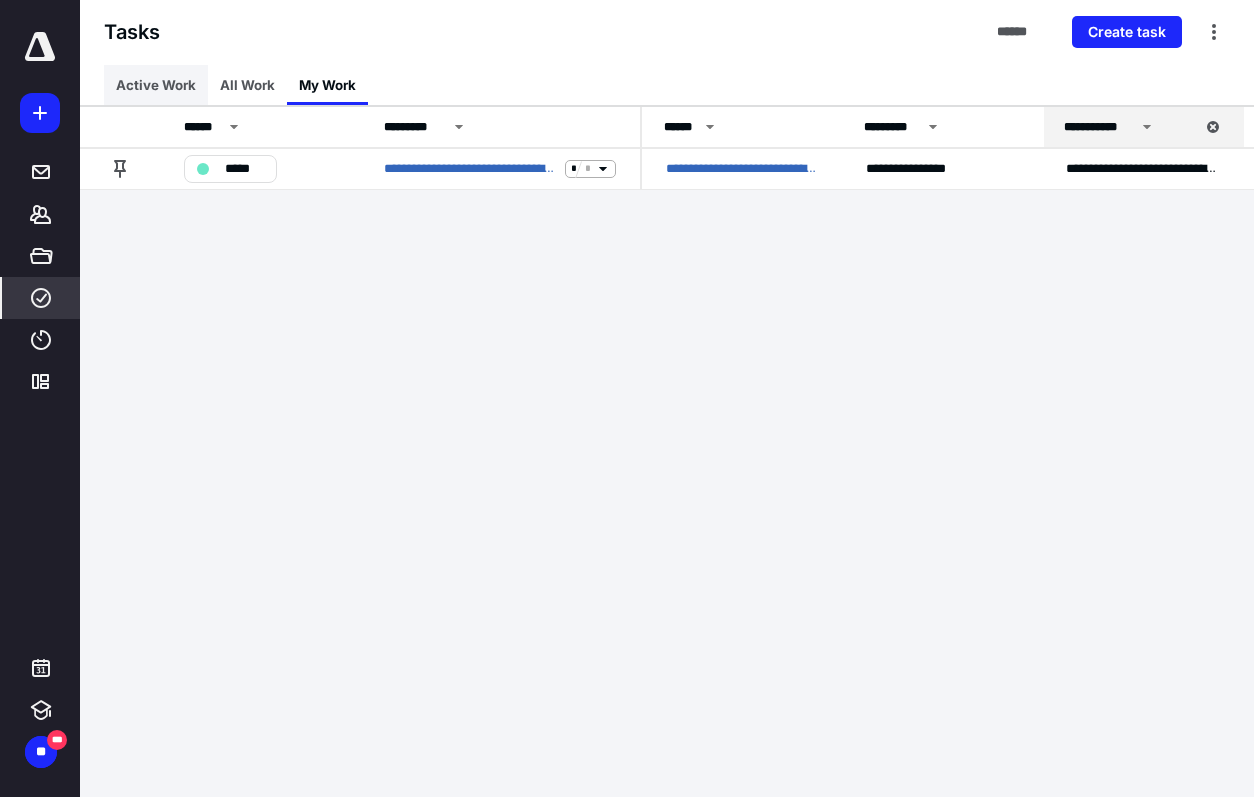 click on "Active Work" at bounding box center [156, 85] 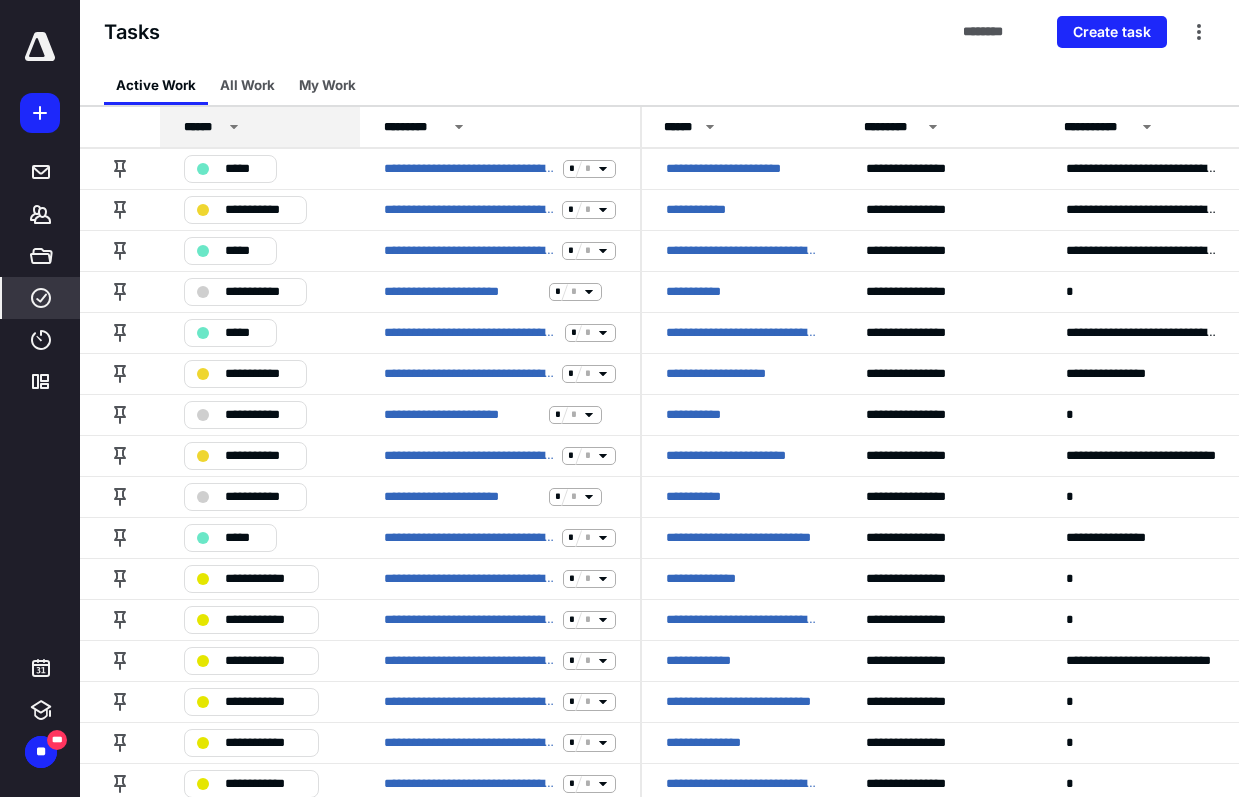 click on "******" at bounding box center [203, 127] 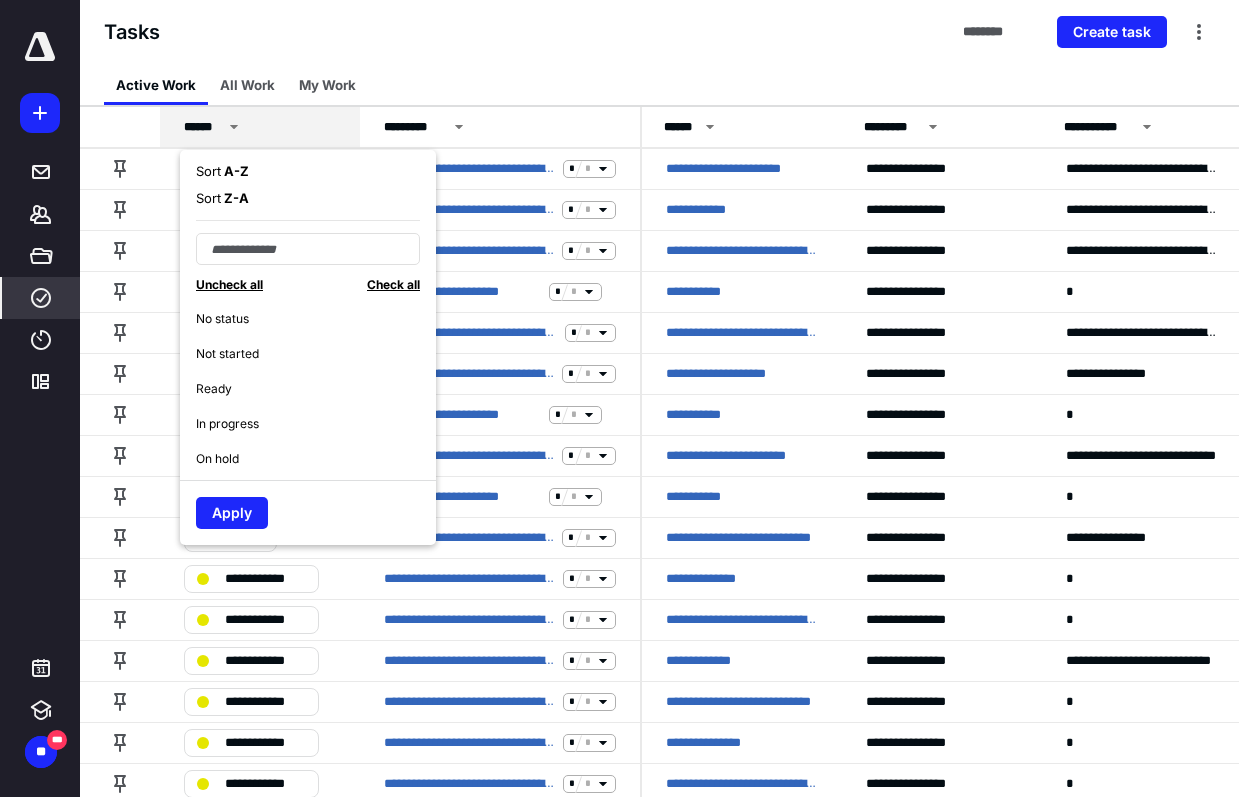 click on "Ready" at bounding box center [214, 389] 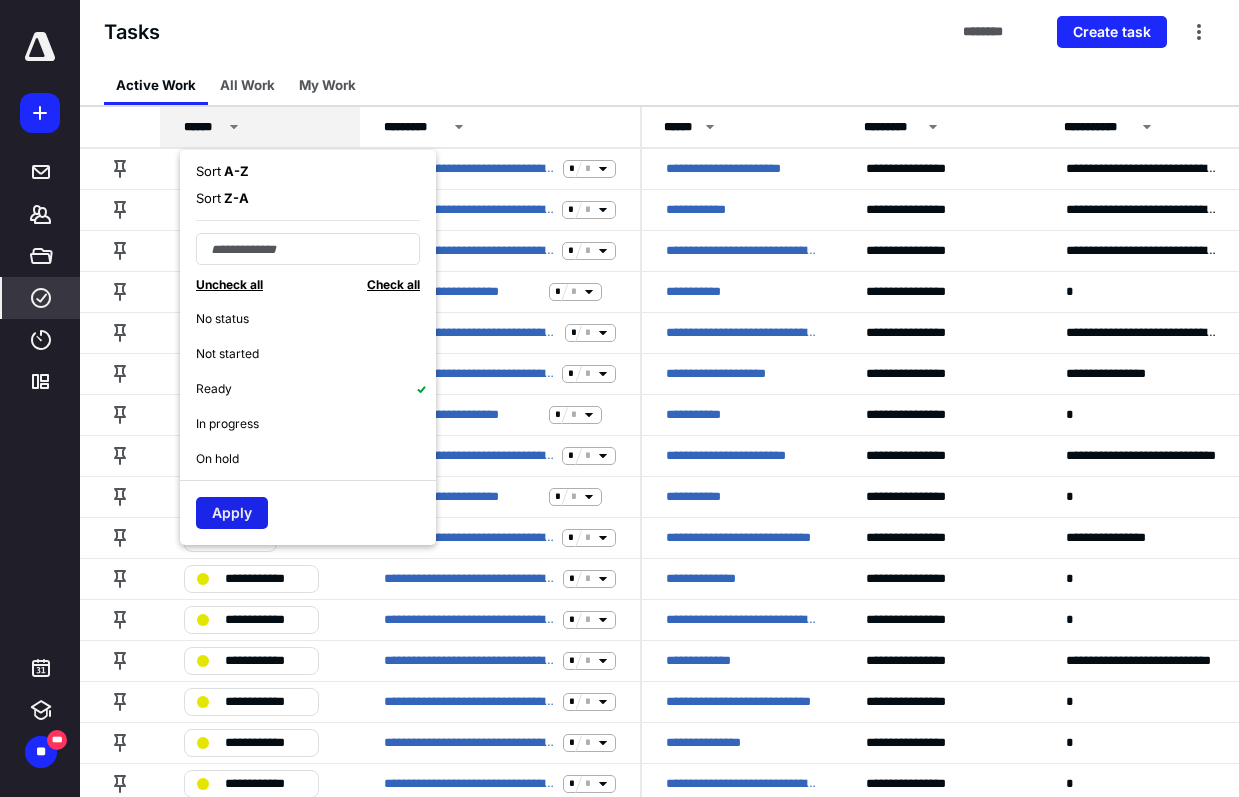 click on "Apply" at bounding box center (232, 513) 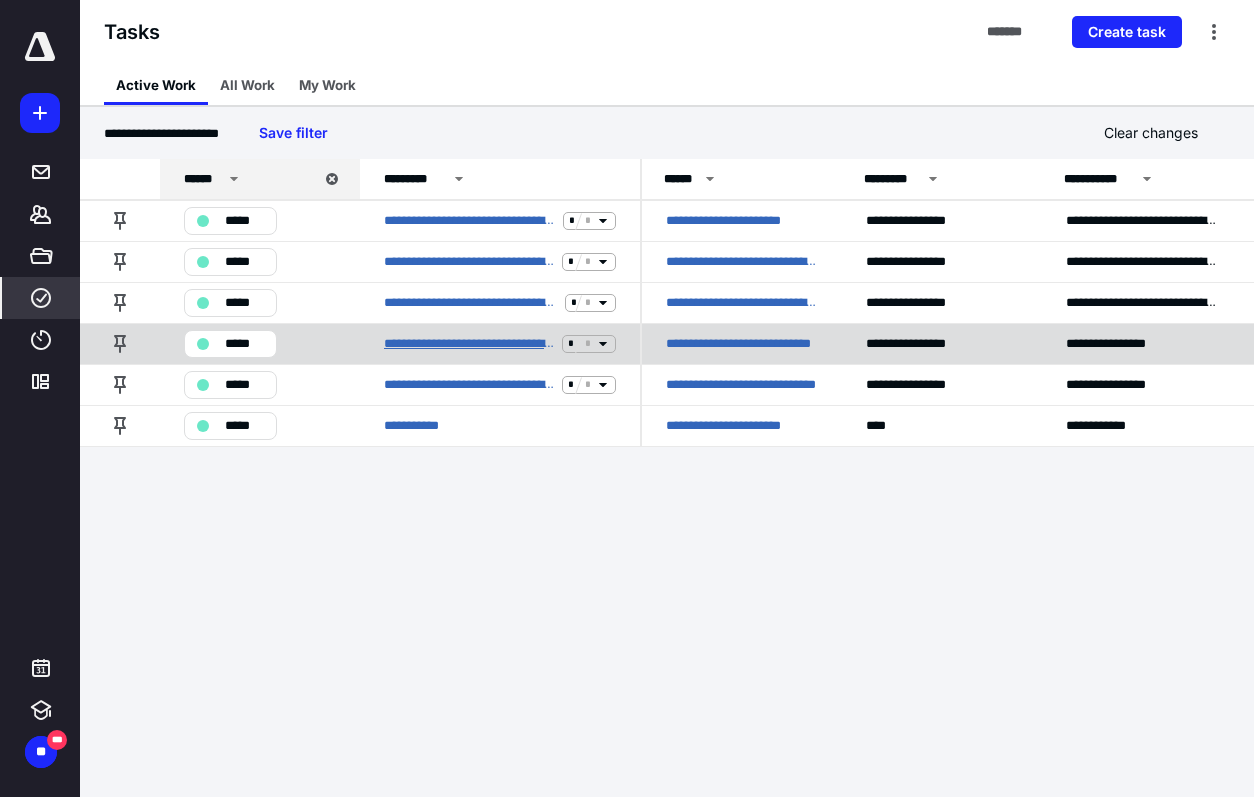 click on "**********" at bounding box center (469, 344) 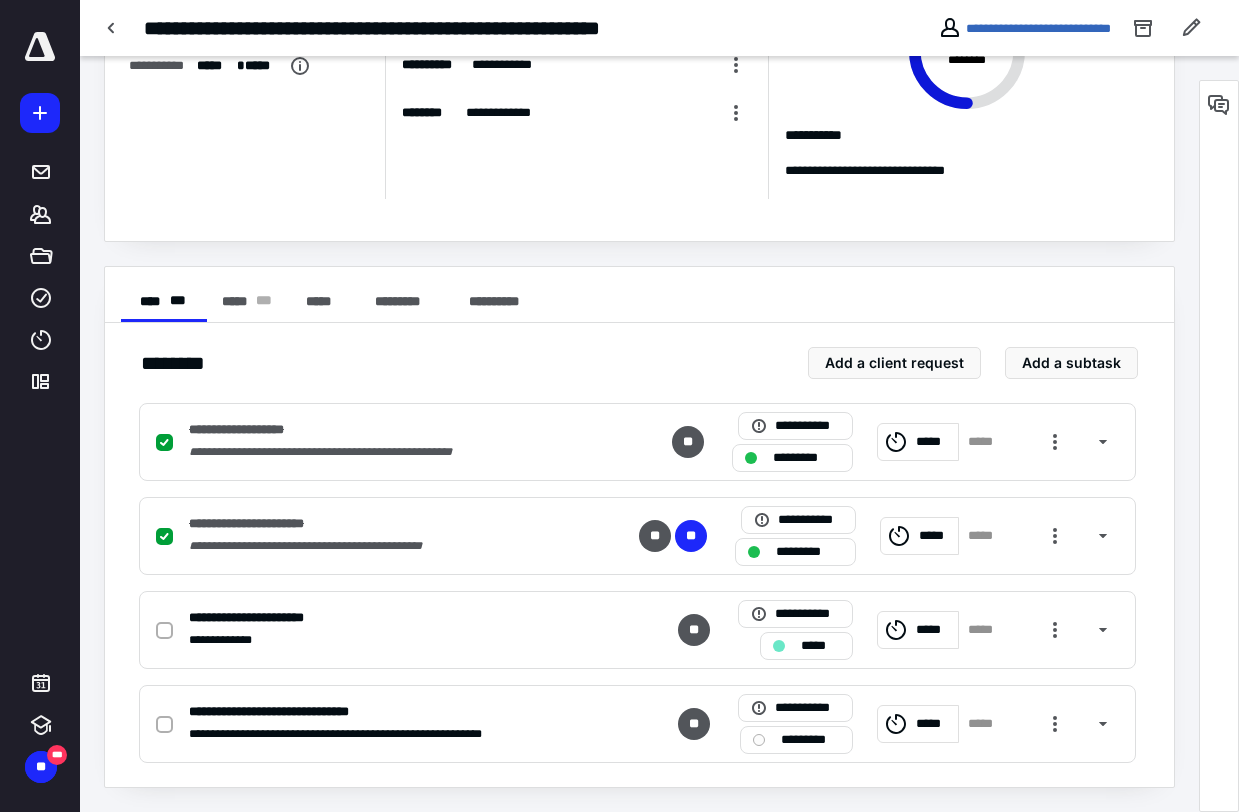 scroll, scrollTop: 0, scrollLeft: 0, axis: both 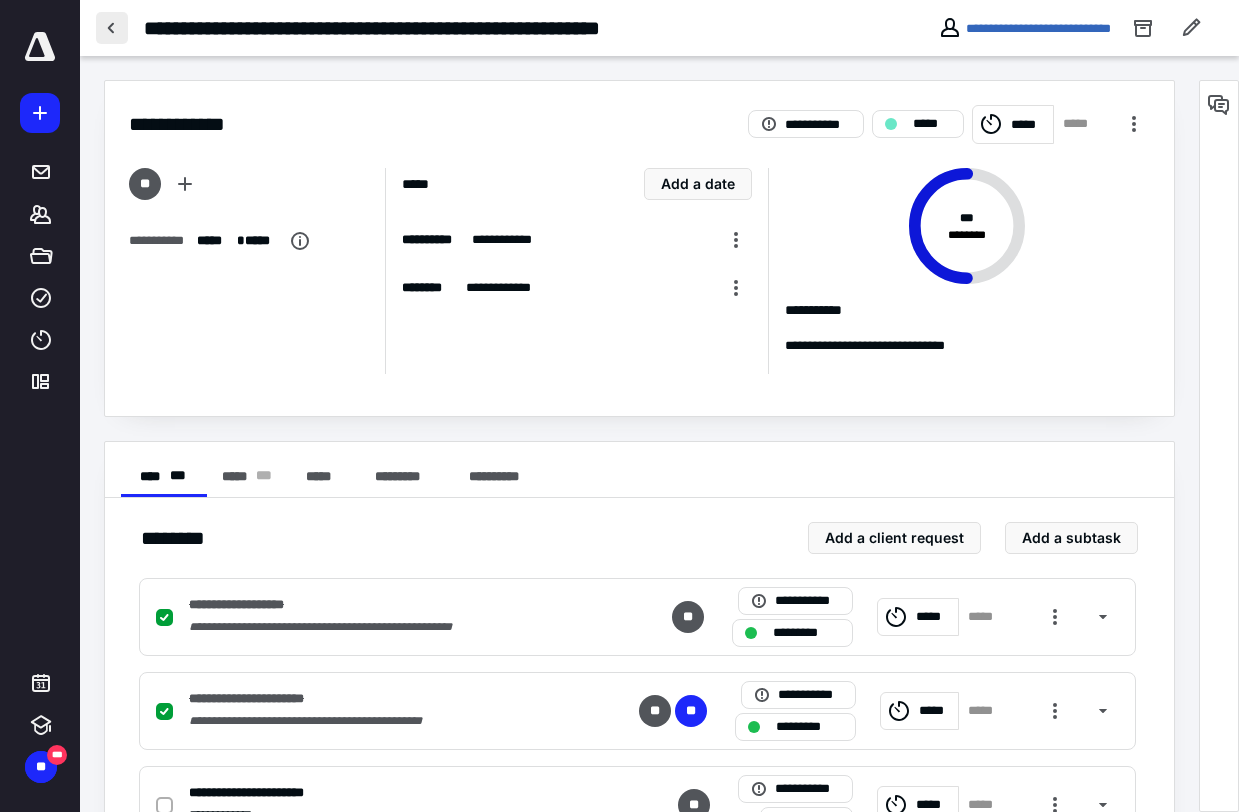 click at bounding box center [112, 28] 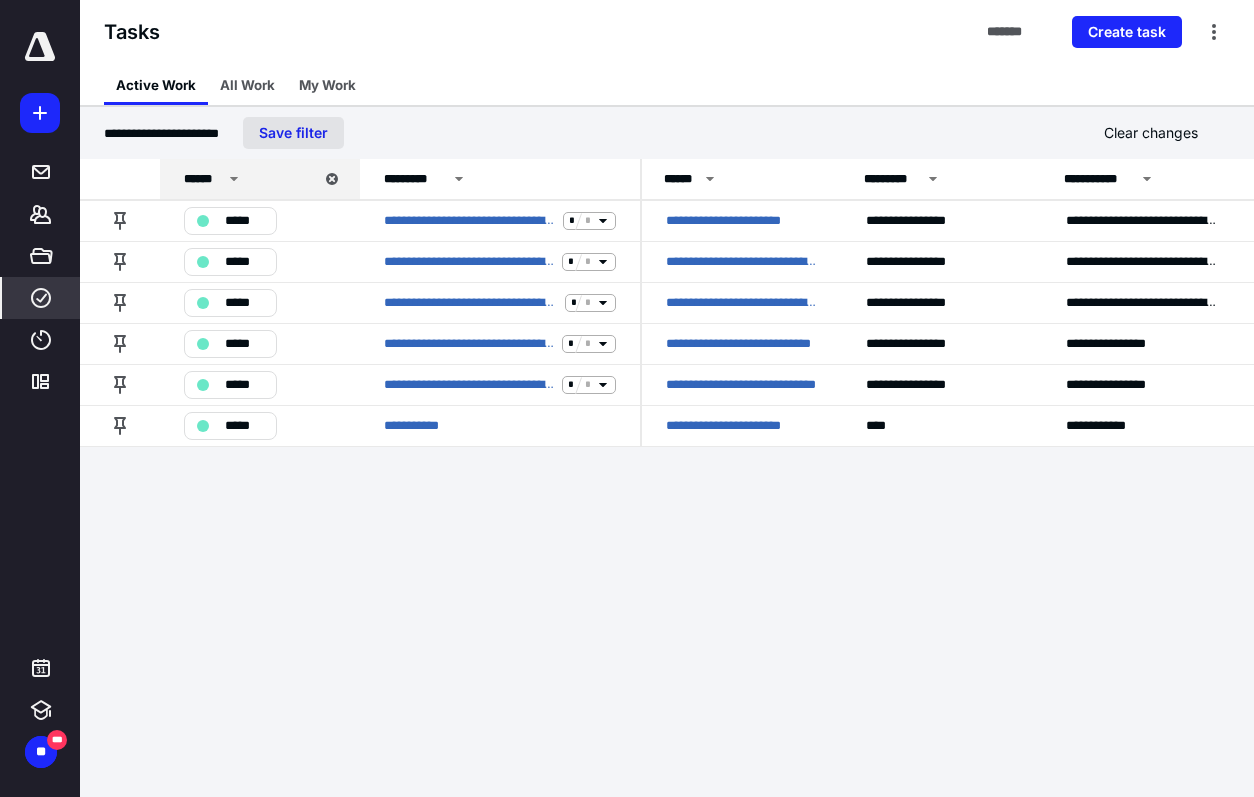 click on "Save filter" at bounding box center (293, 133) 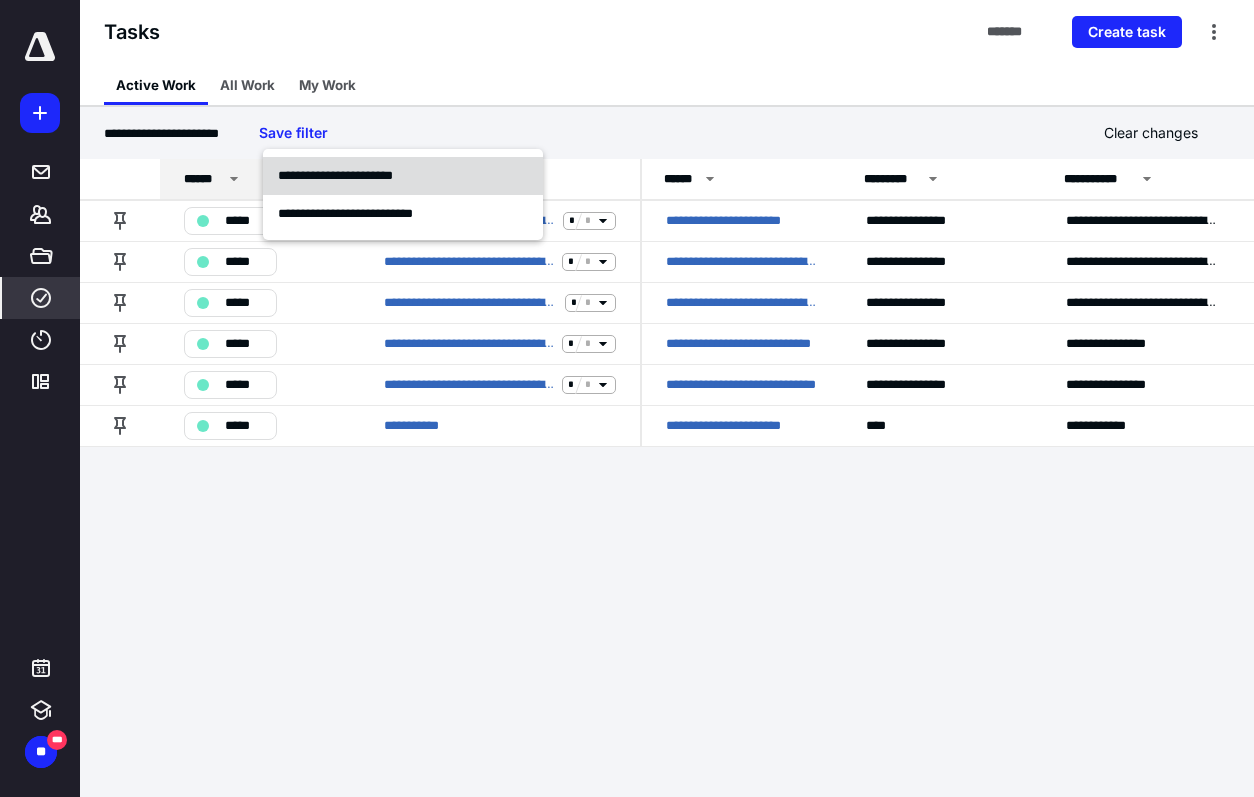 click on "**********" at bounding box center (403, 176) 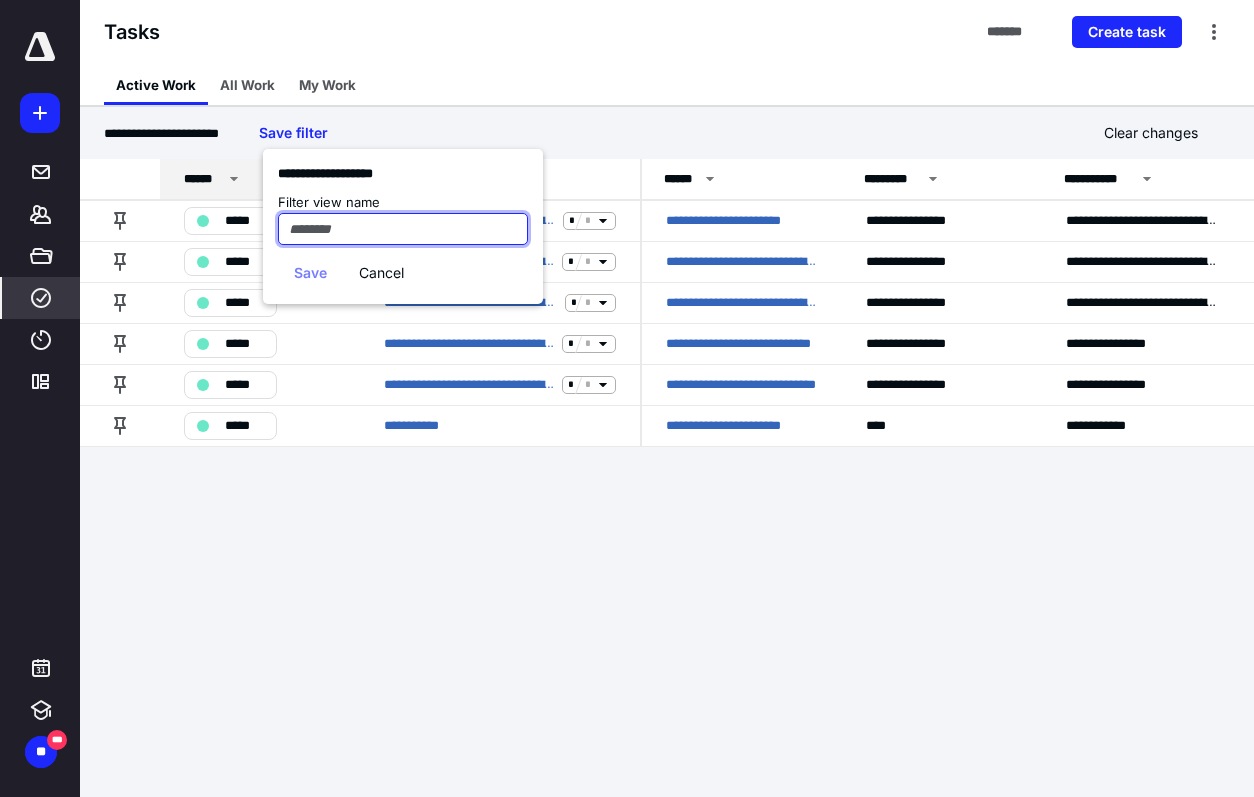 click at bounding box center (403, 229) 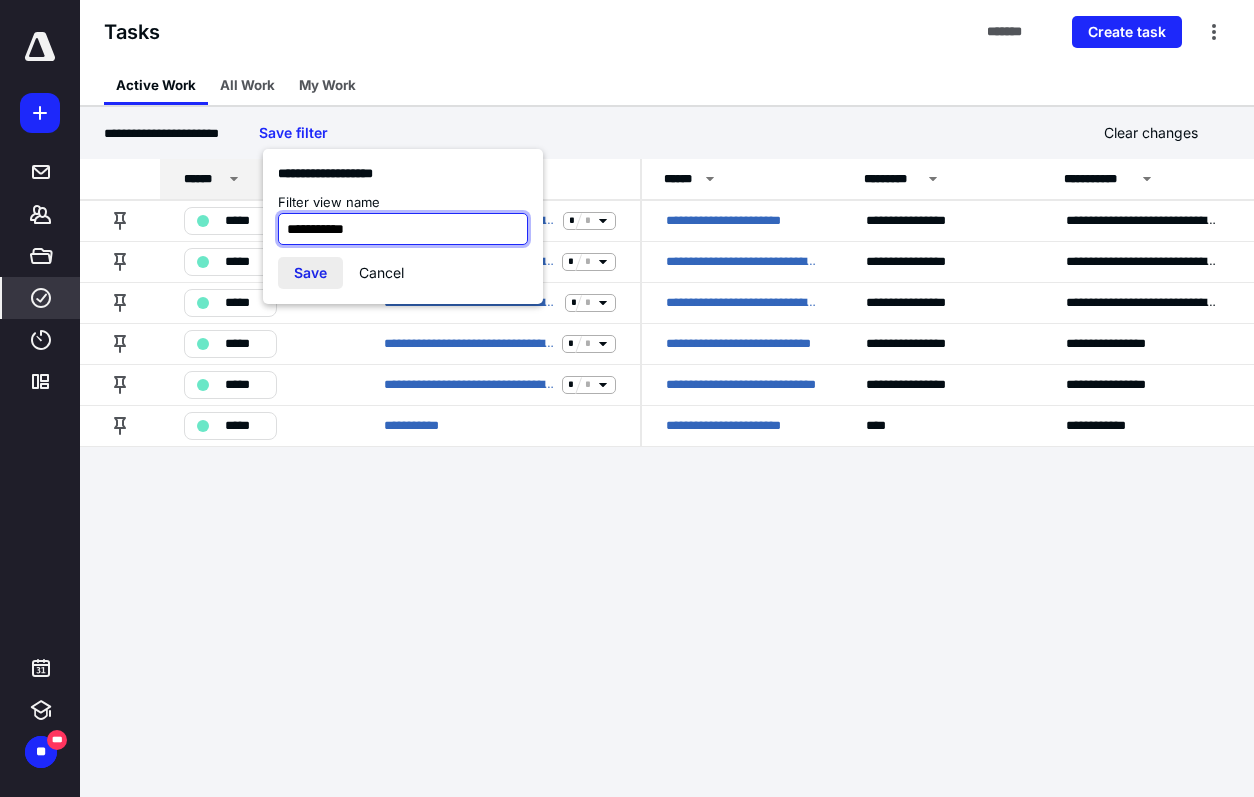 type on "**********" 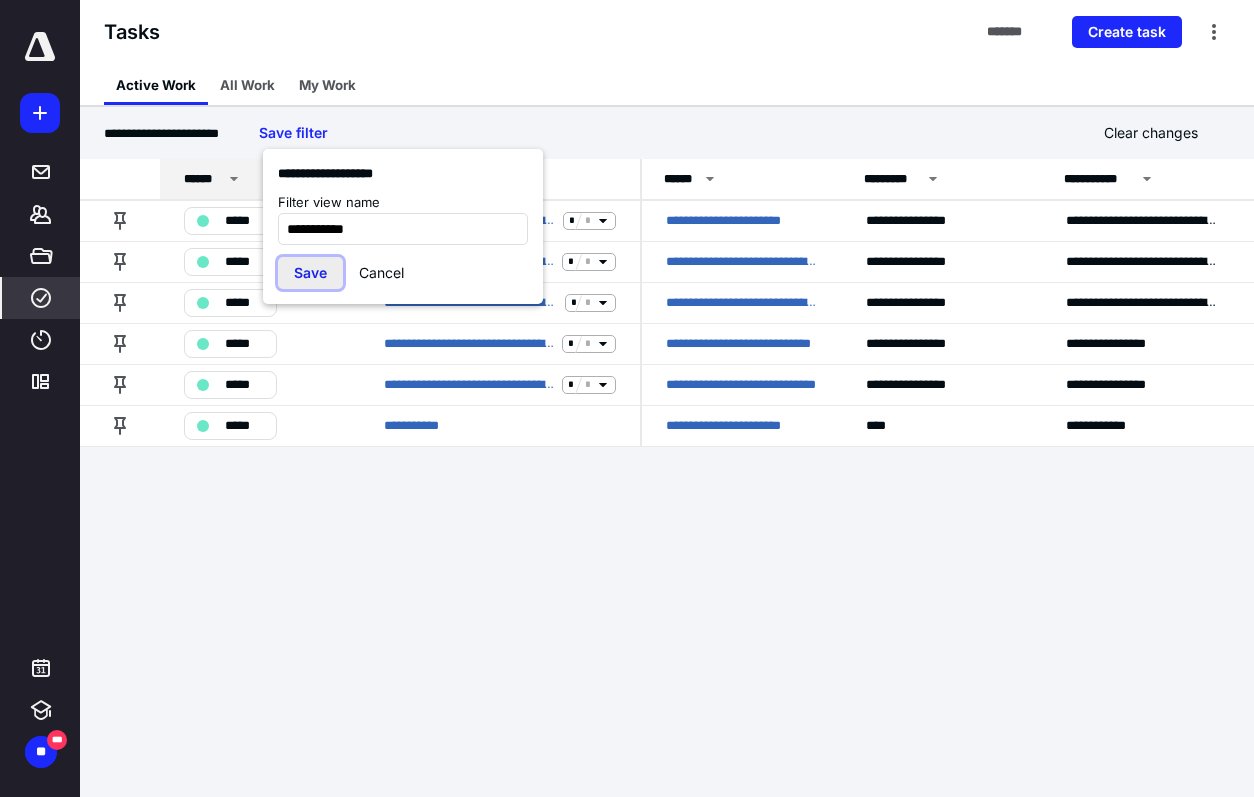click on "Save" at bounding box center [310, 273] 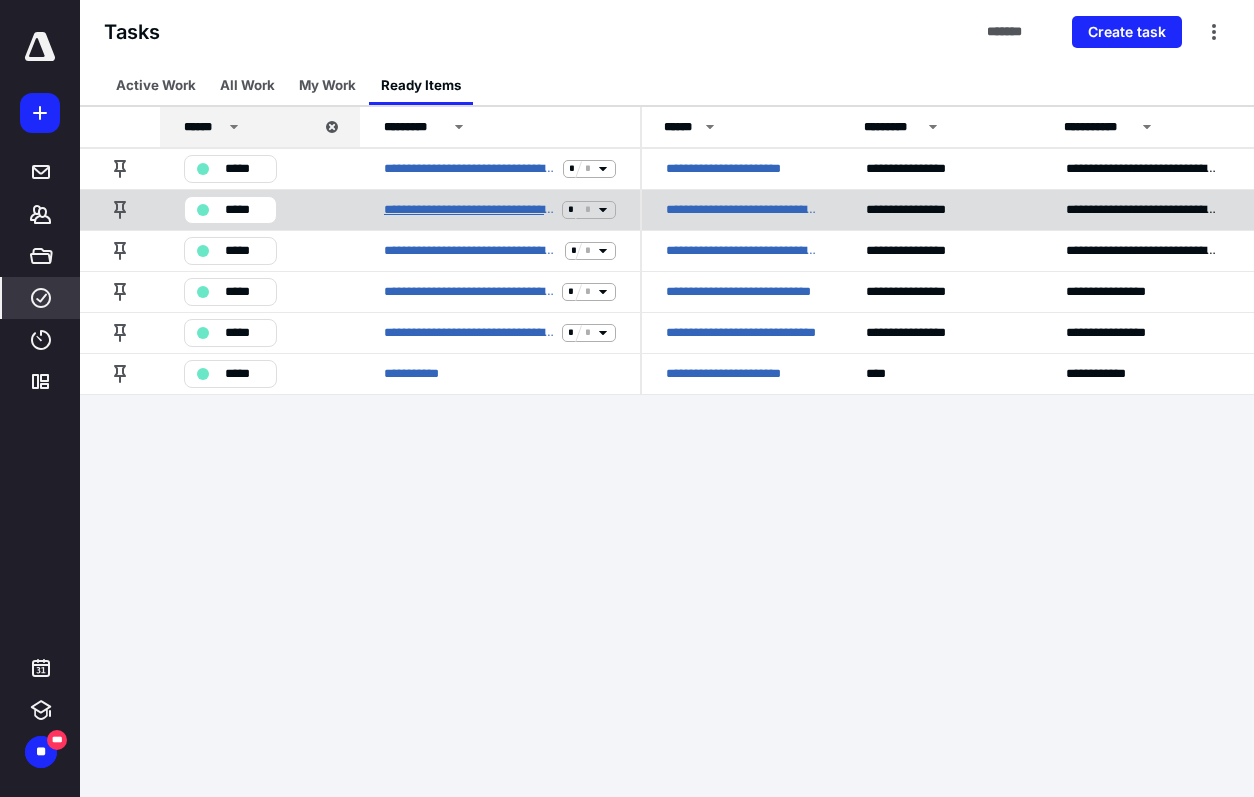 click on "**********" at bounding box center (469, 210) 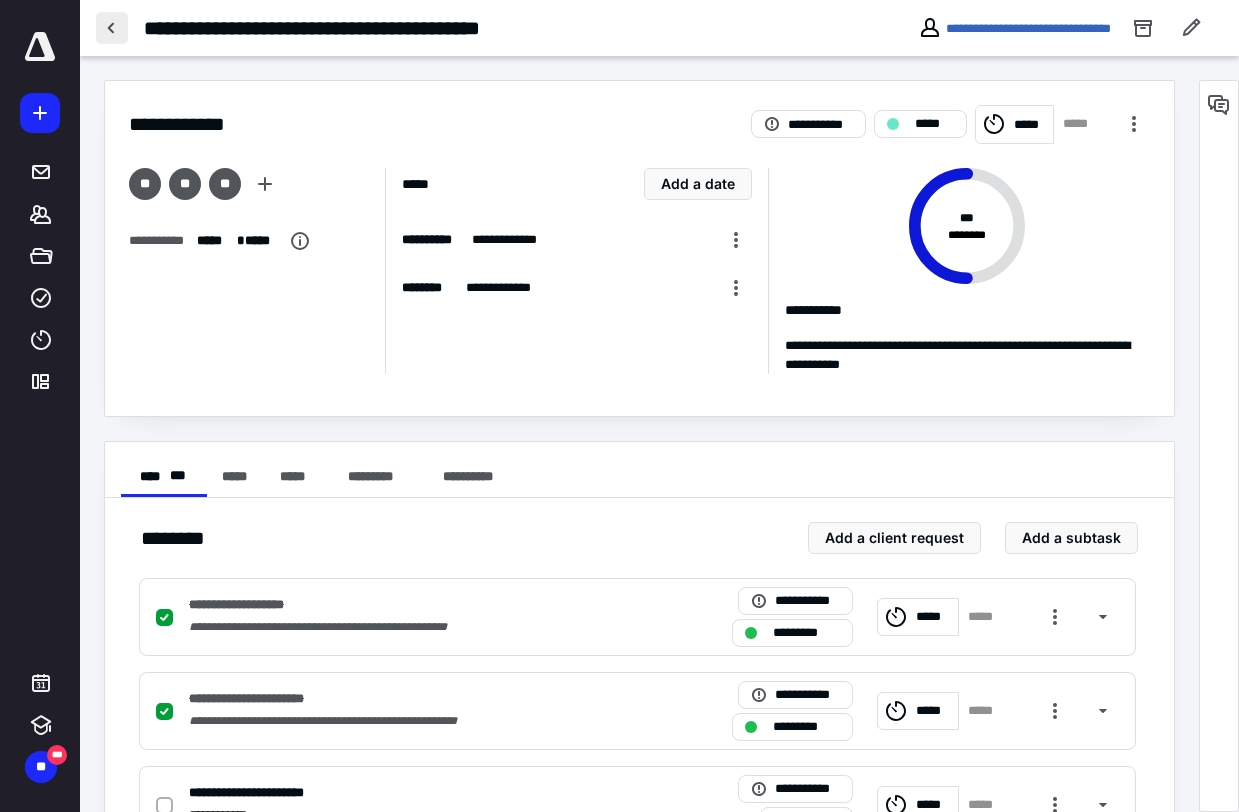 click at bounding box center (112, 28) 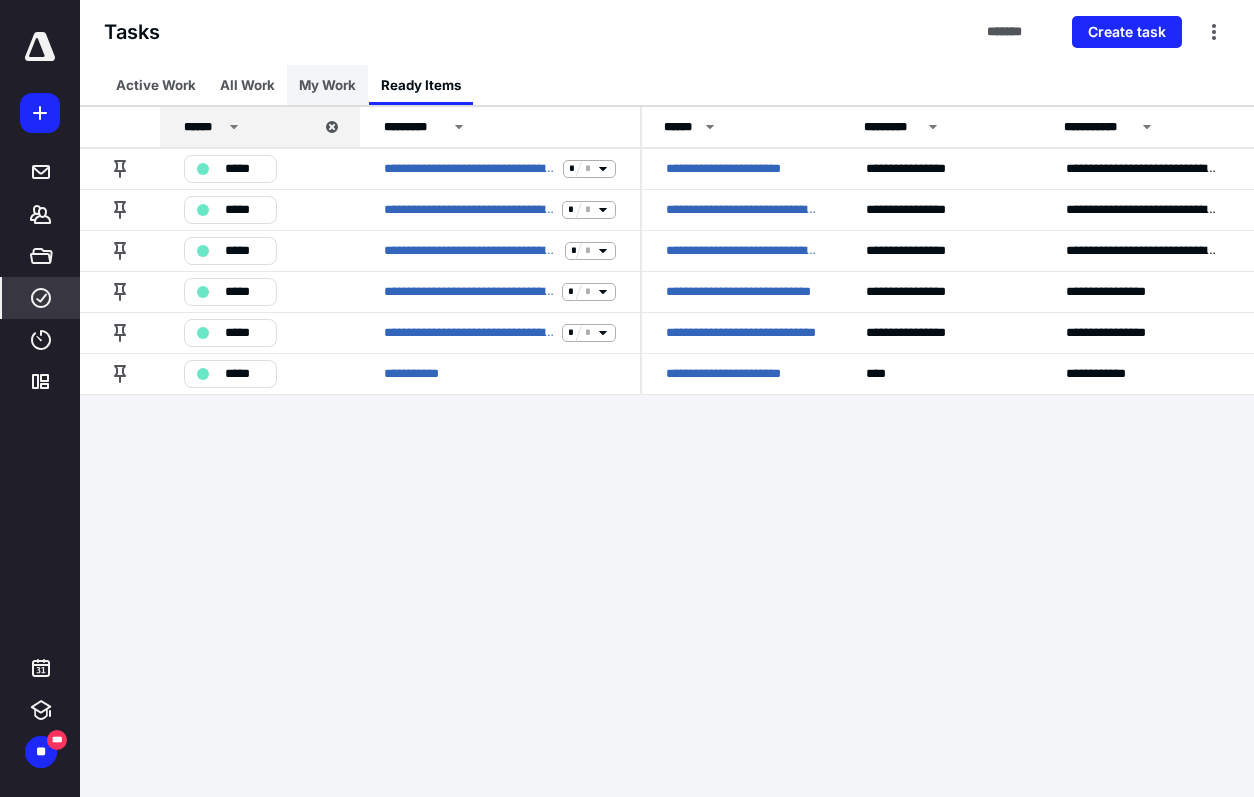 click on "My Work" at bounding box center (327, 85) 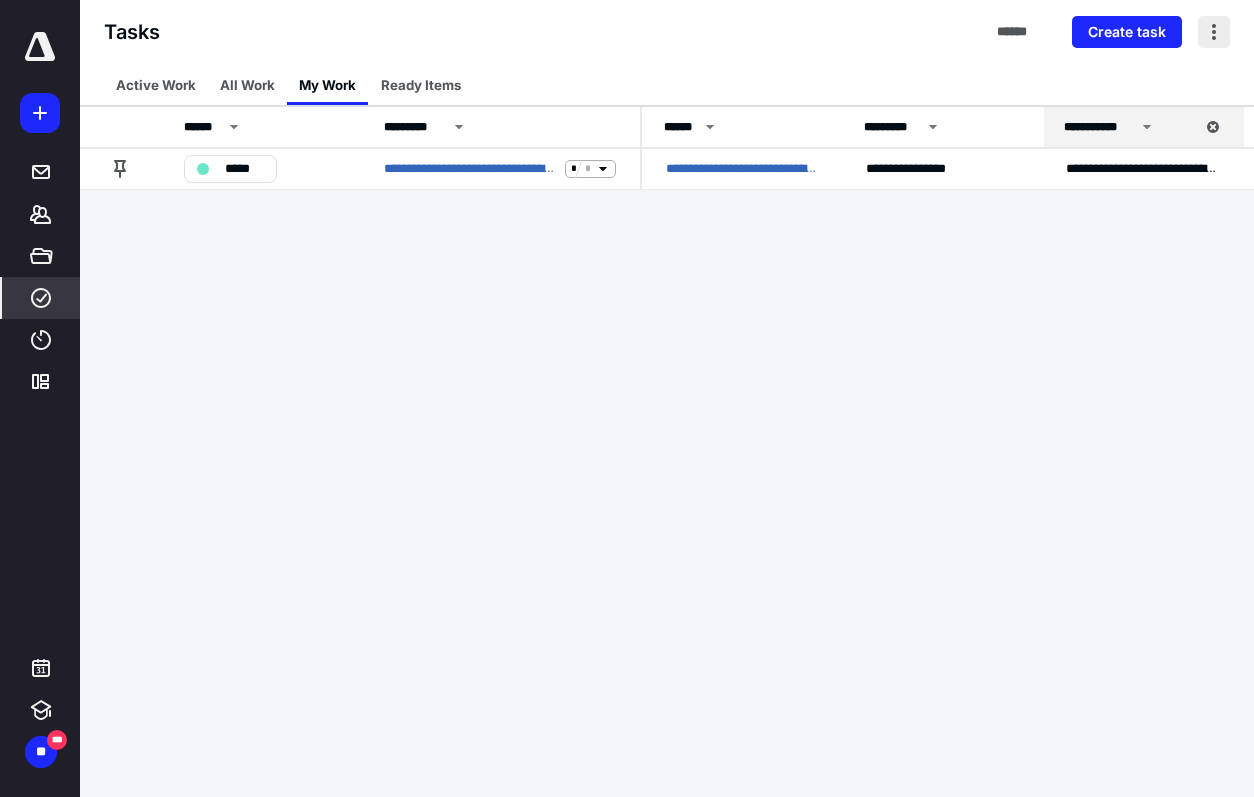 click at bounding box center [1214, 32] 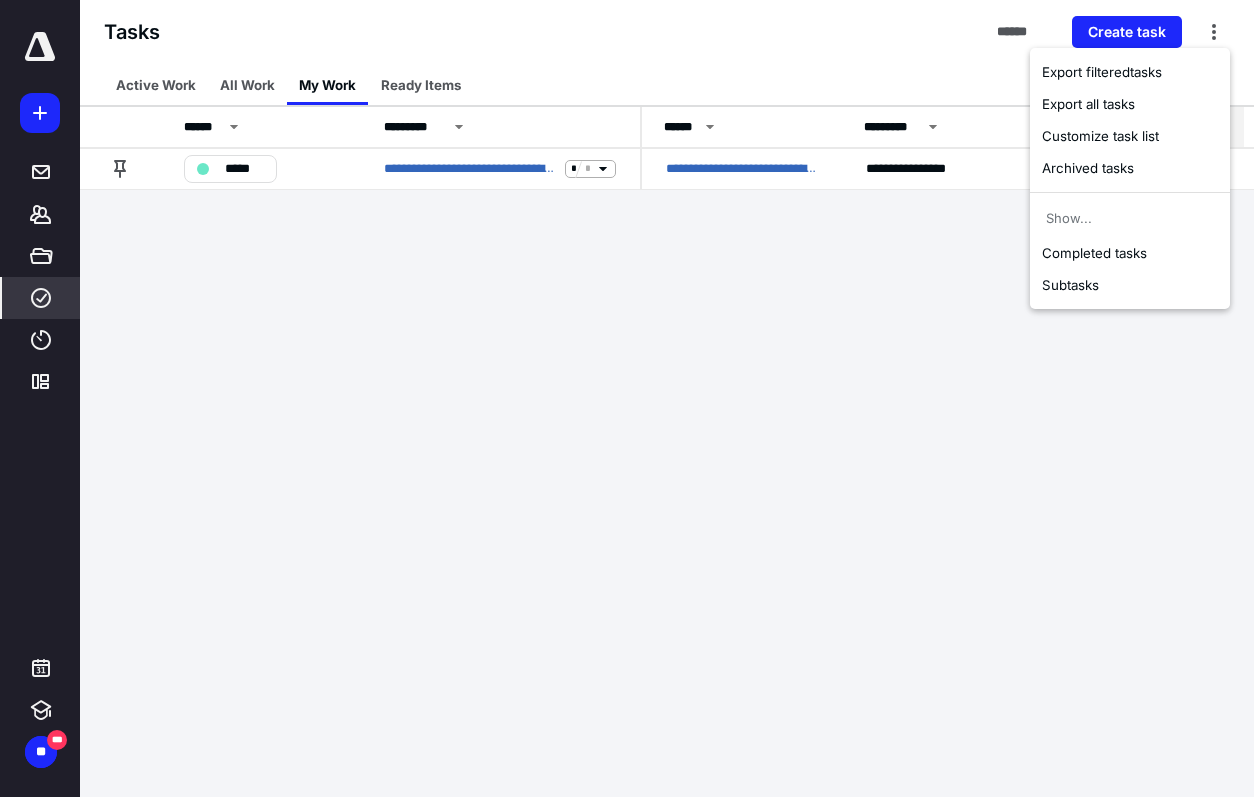 click on "**********" at bounding box center (627, 398) 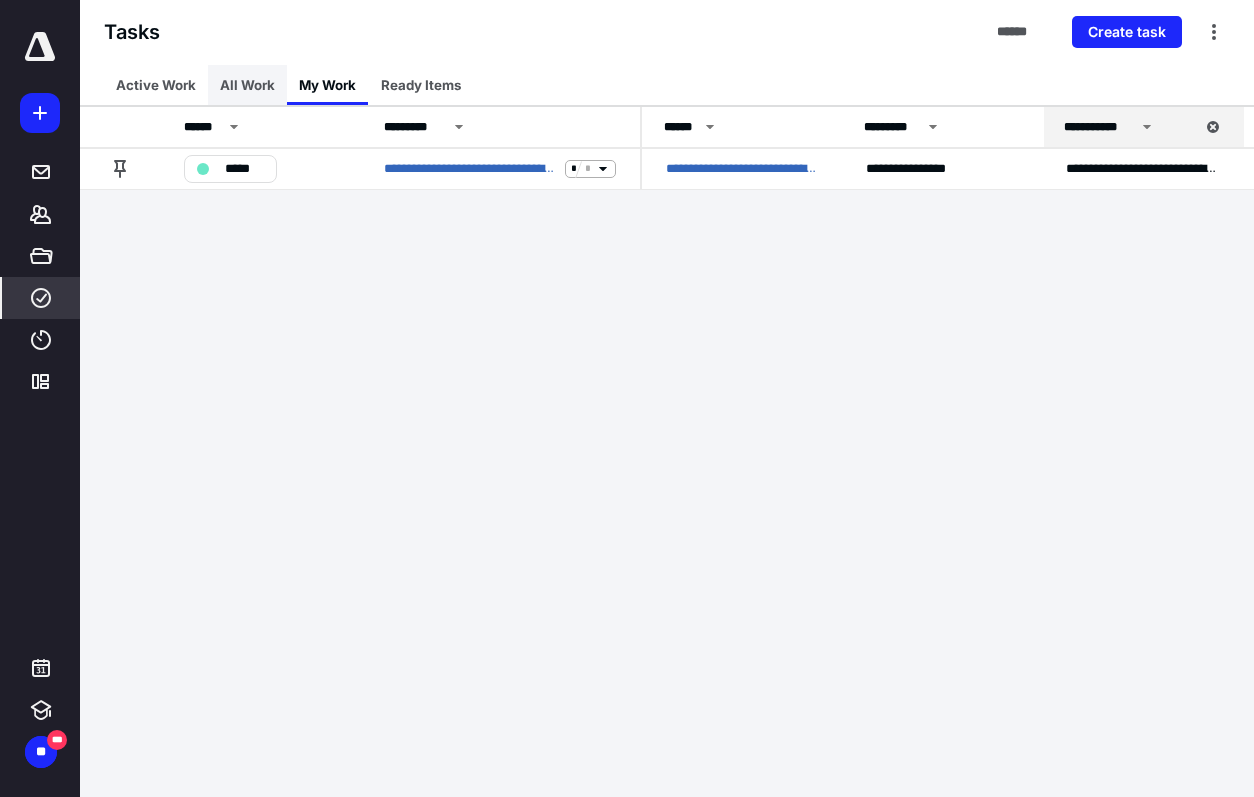 click on "All Work" at bounding box center [247, 85] 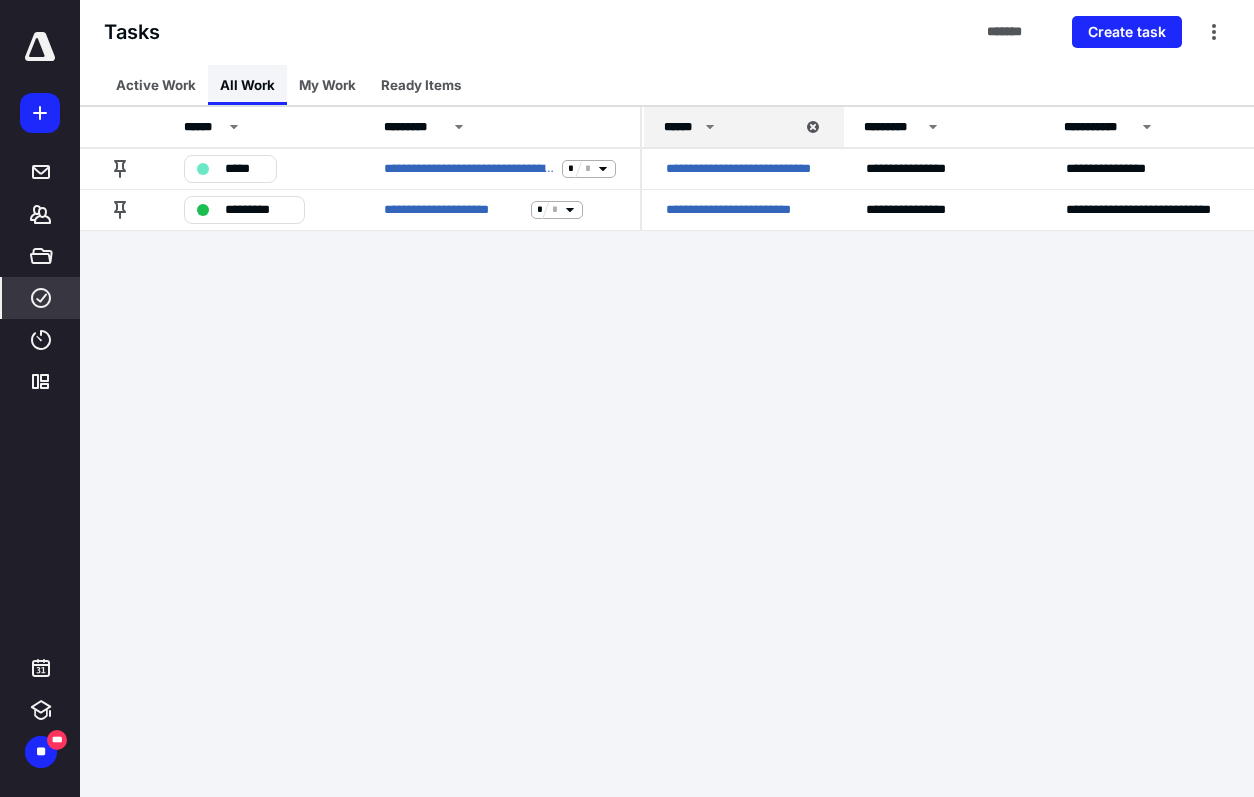 click on "All Work" at bounding box center (247, 85) 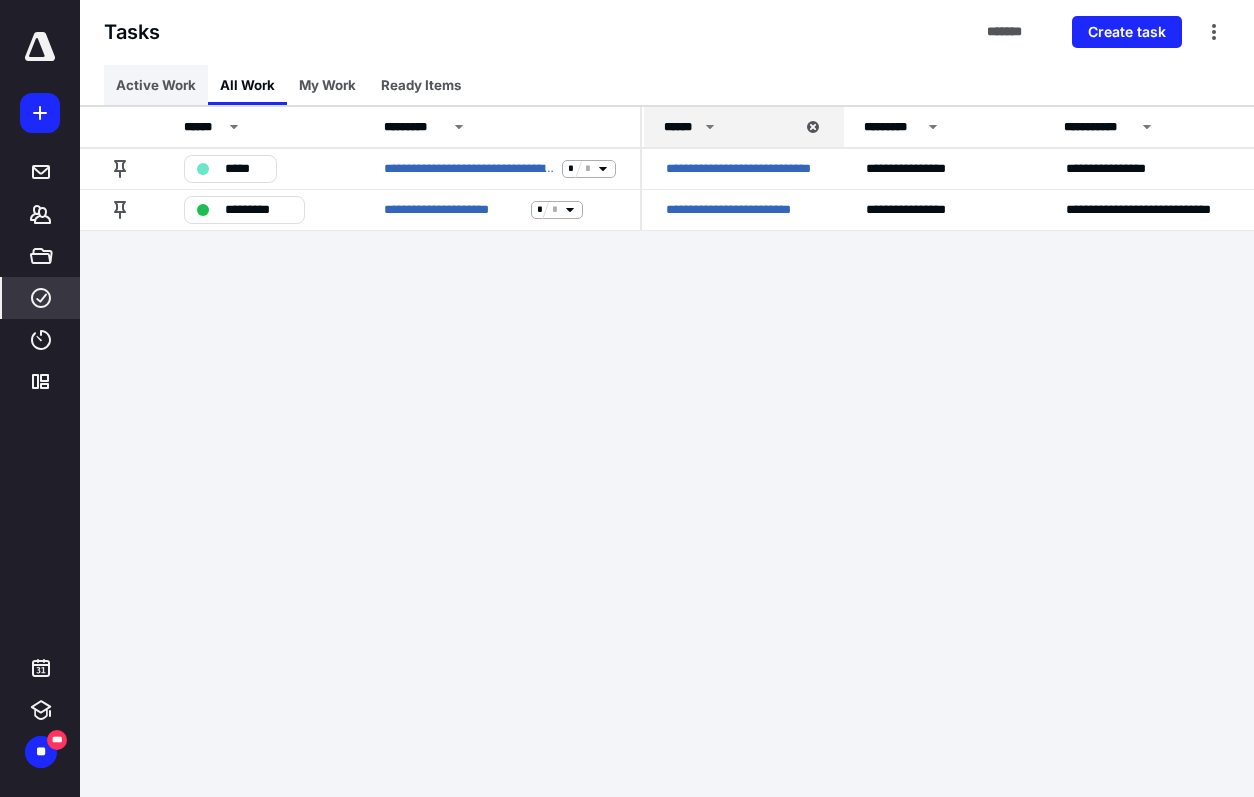 click on "Active Work" at bounding box center (156, 85) 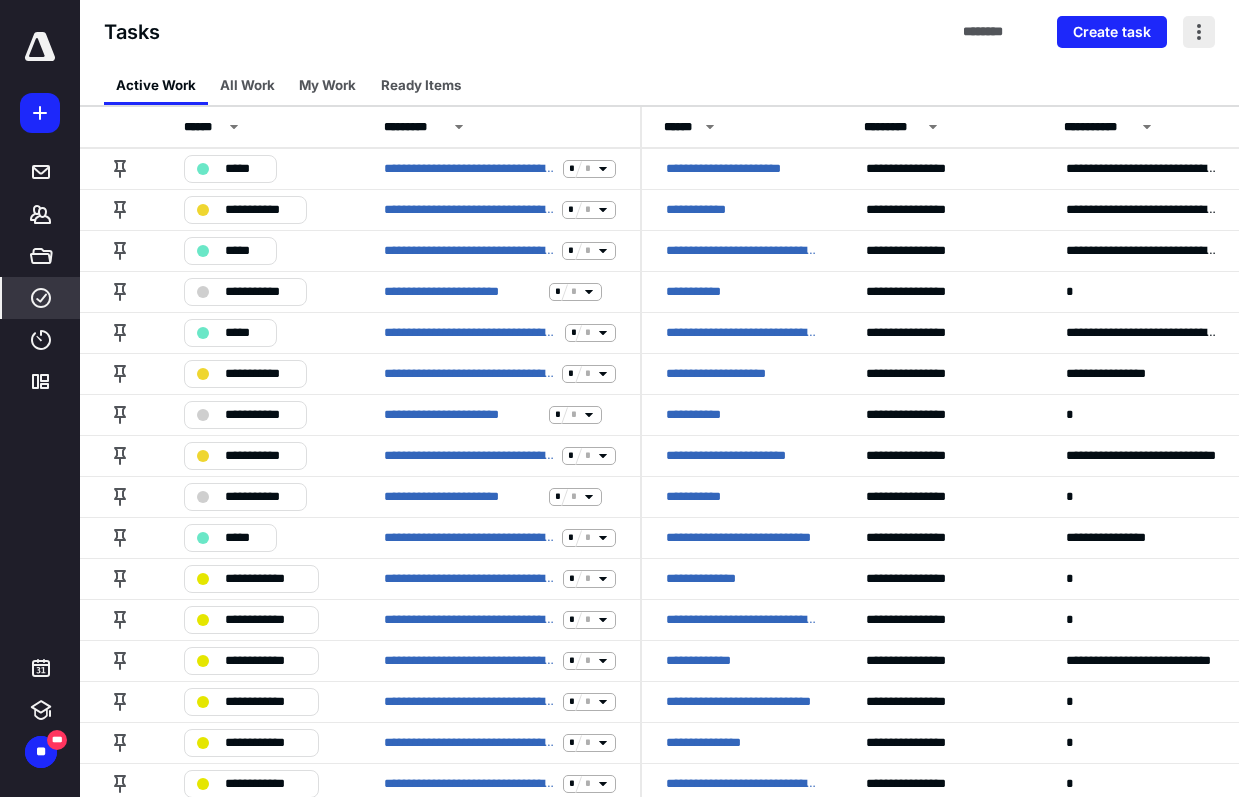 click at bounding box center (1199, 32) 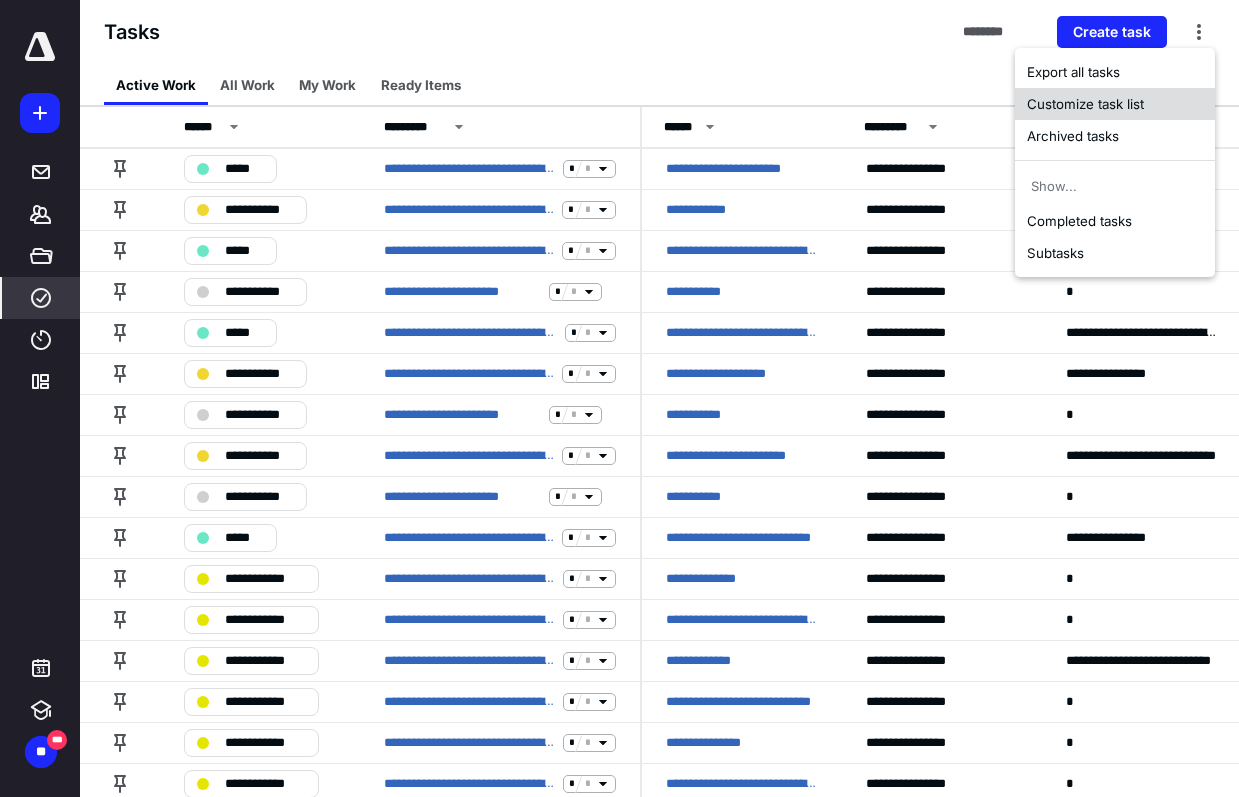 click on "Customize task list" at bounding box center [1115, 104] 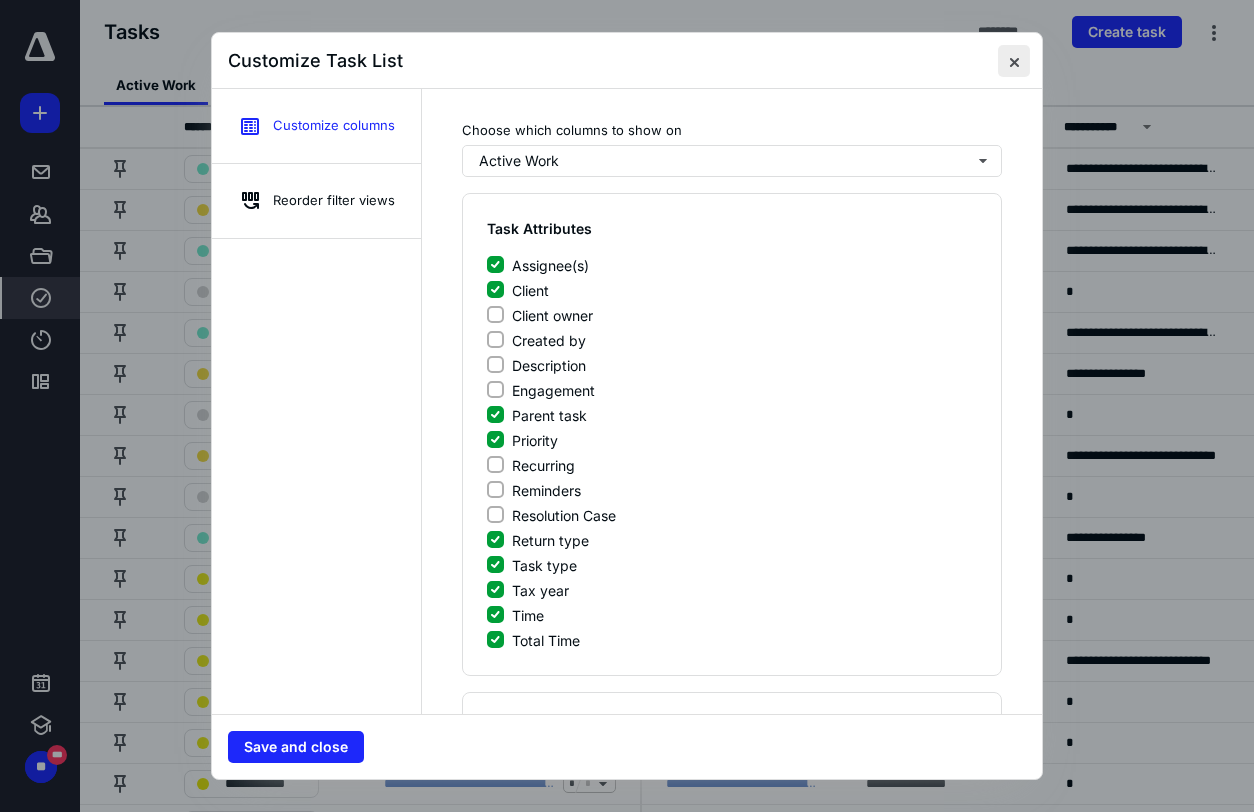 click at bounding box center [1014, 61] 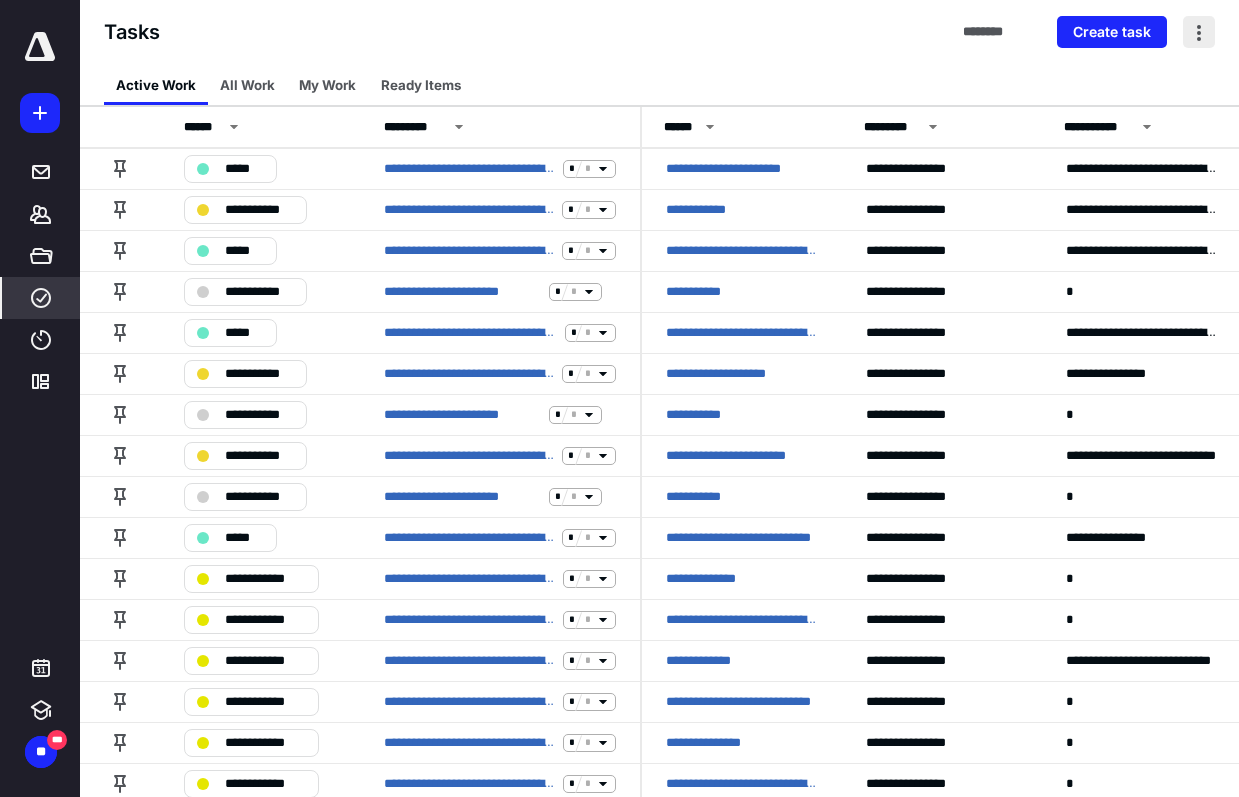 click at bounding box center [1199, 32] 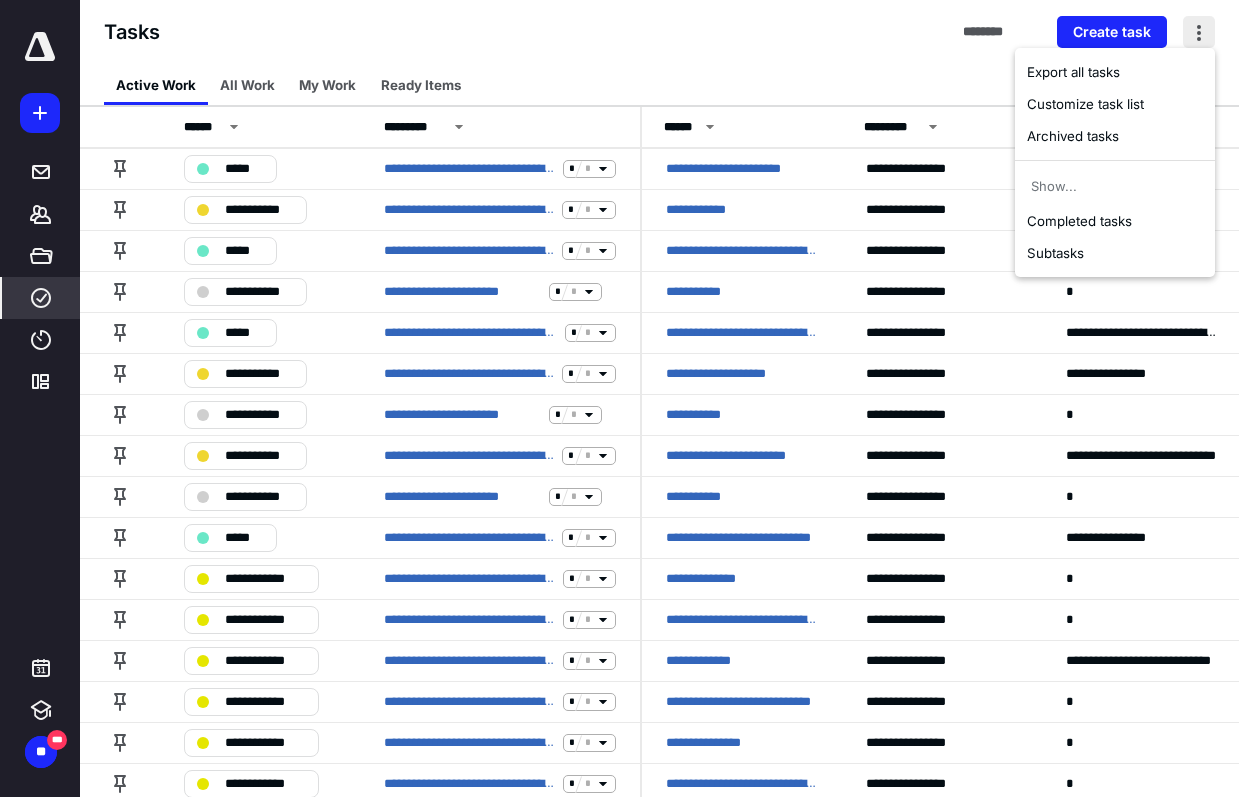 click at bounding box center [1199, 32] 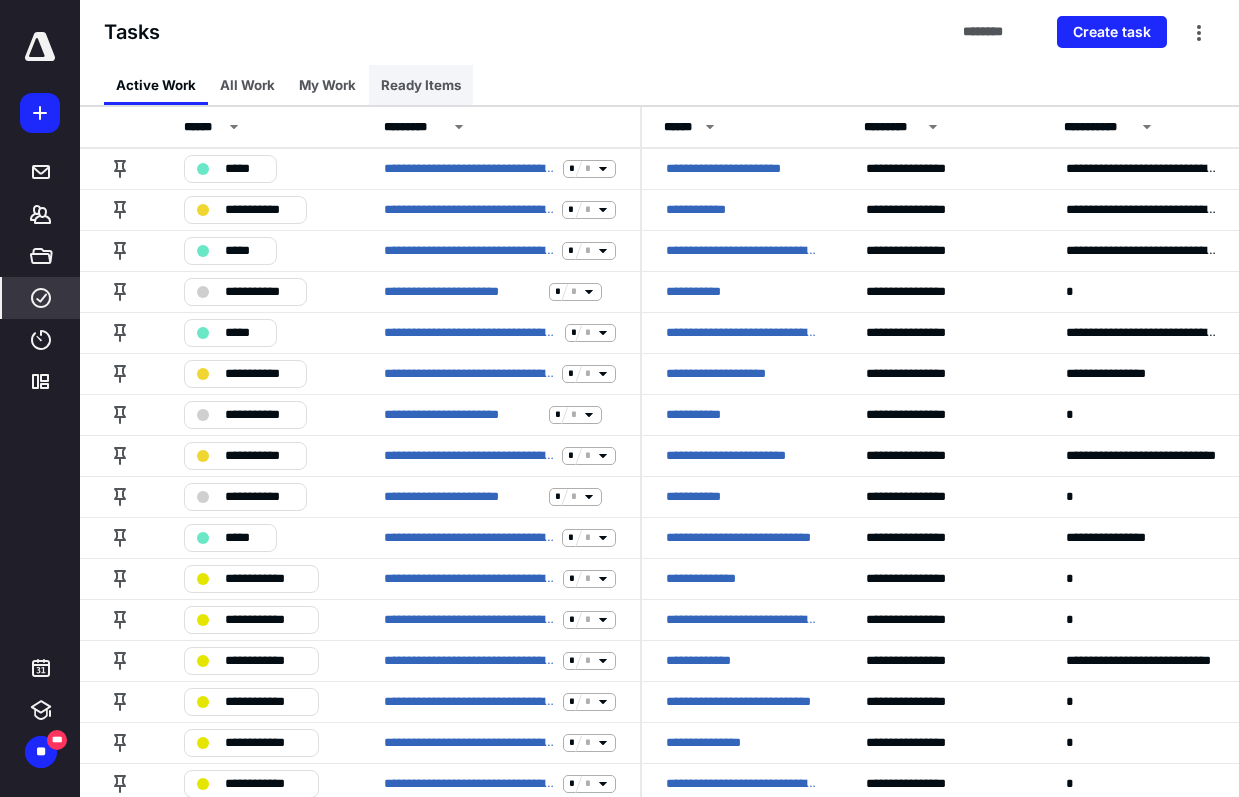 click on "Ready Items" at bounding box center [421, 85] 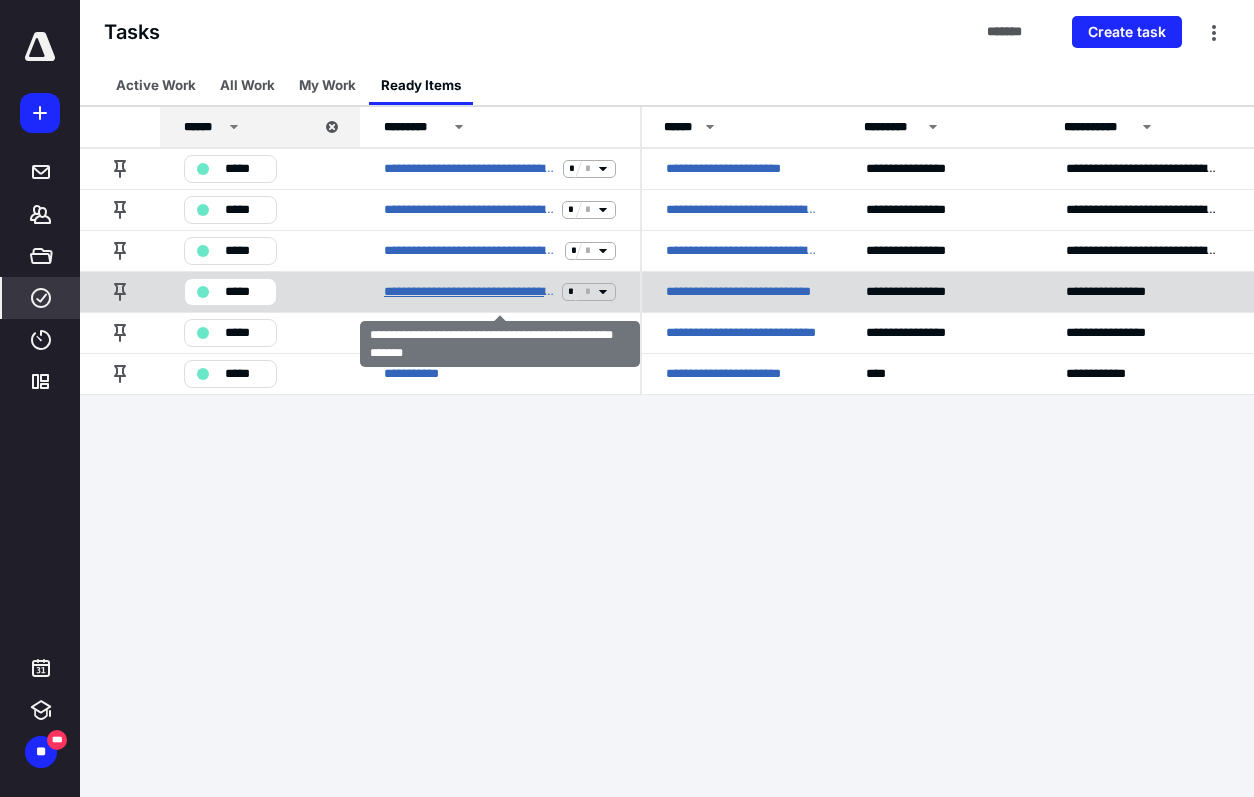 click on "**********" at bounding box center [469, 292] 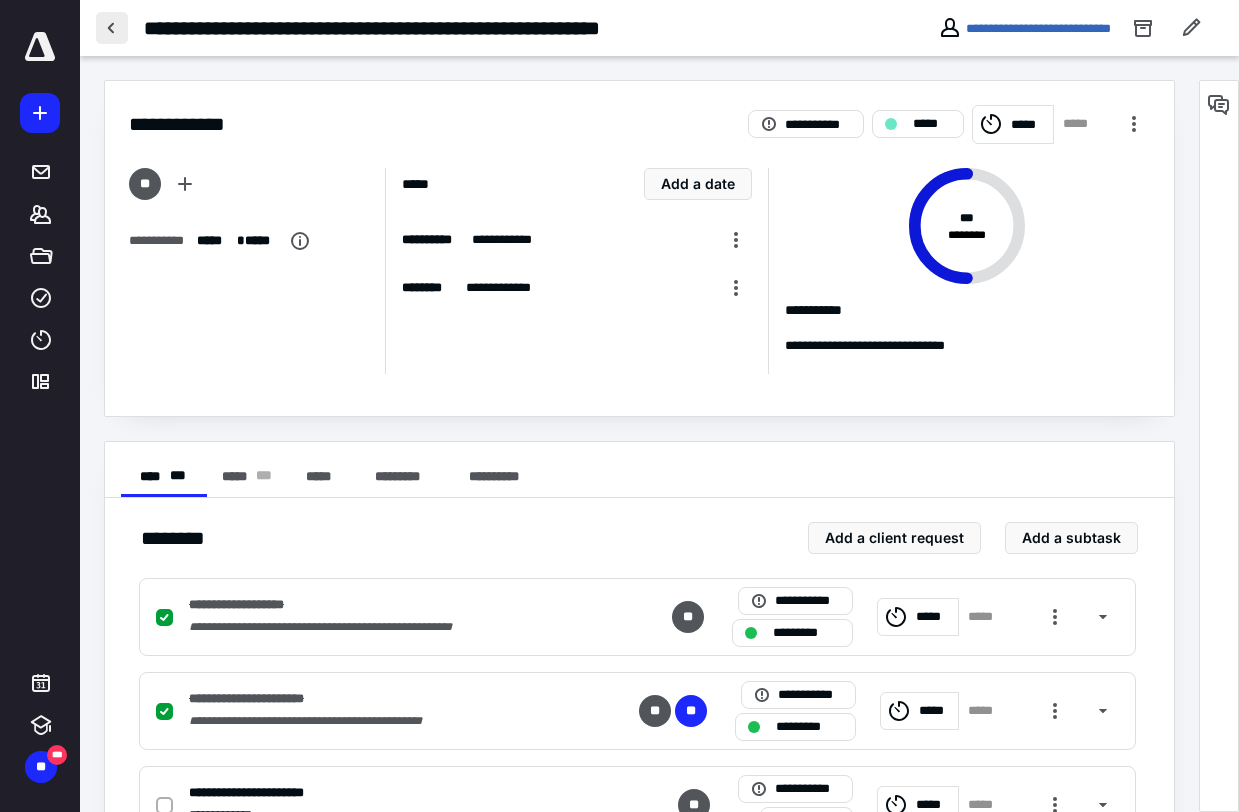 click at bounding box center (112, 28) 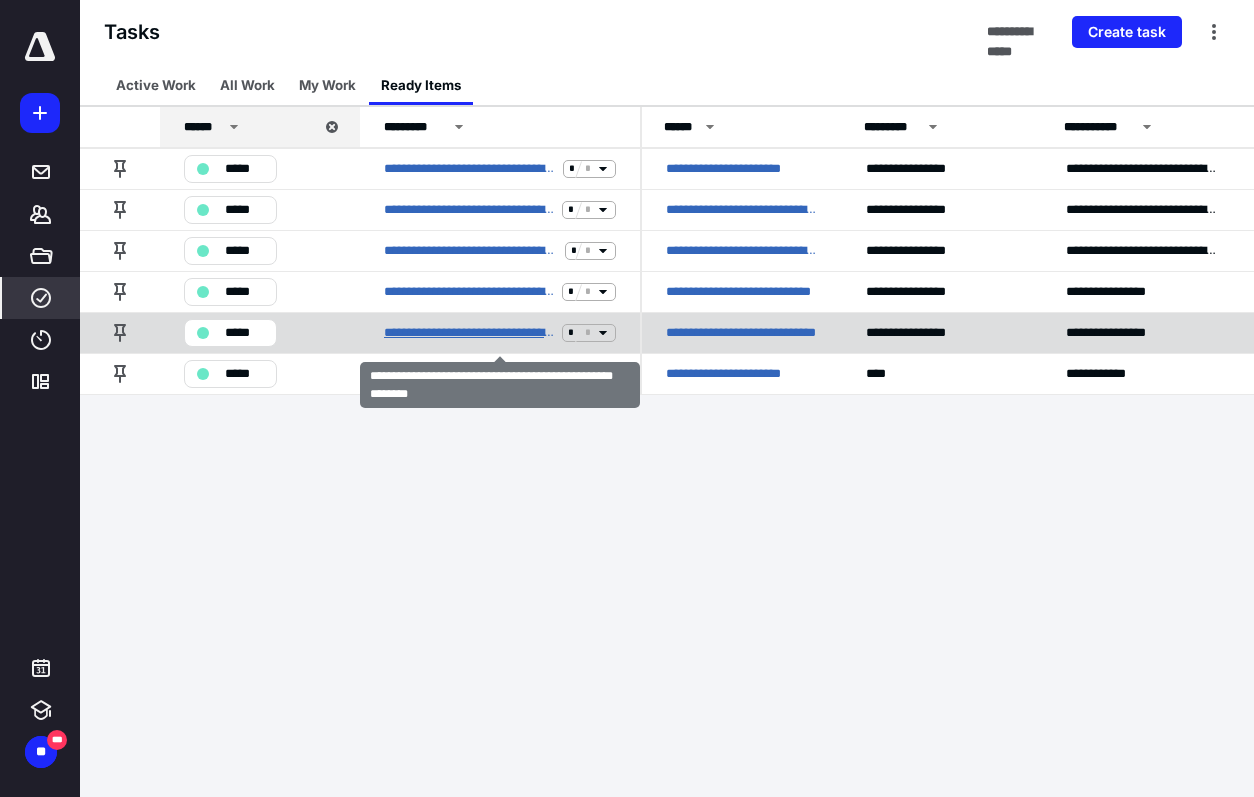 click on "**********" at bounding box center (469, 333) 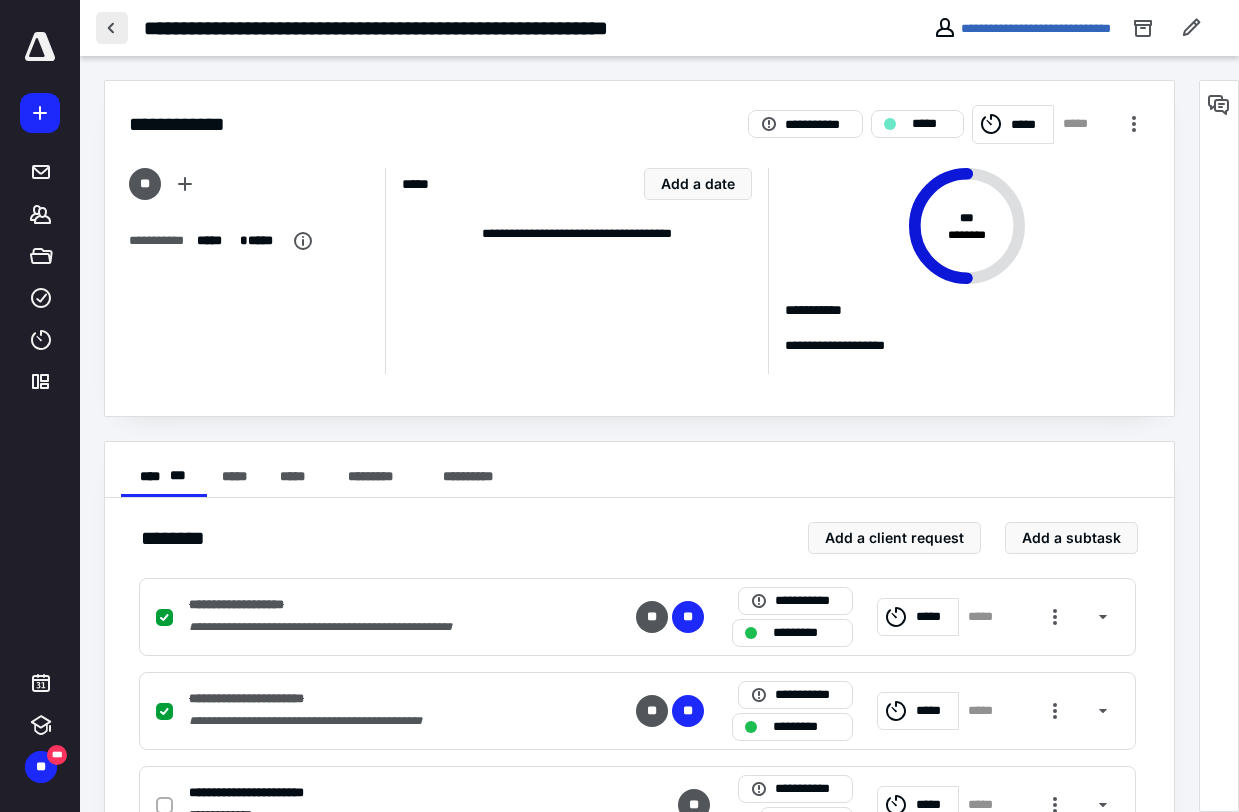 click at bounding box center [112, 28] 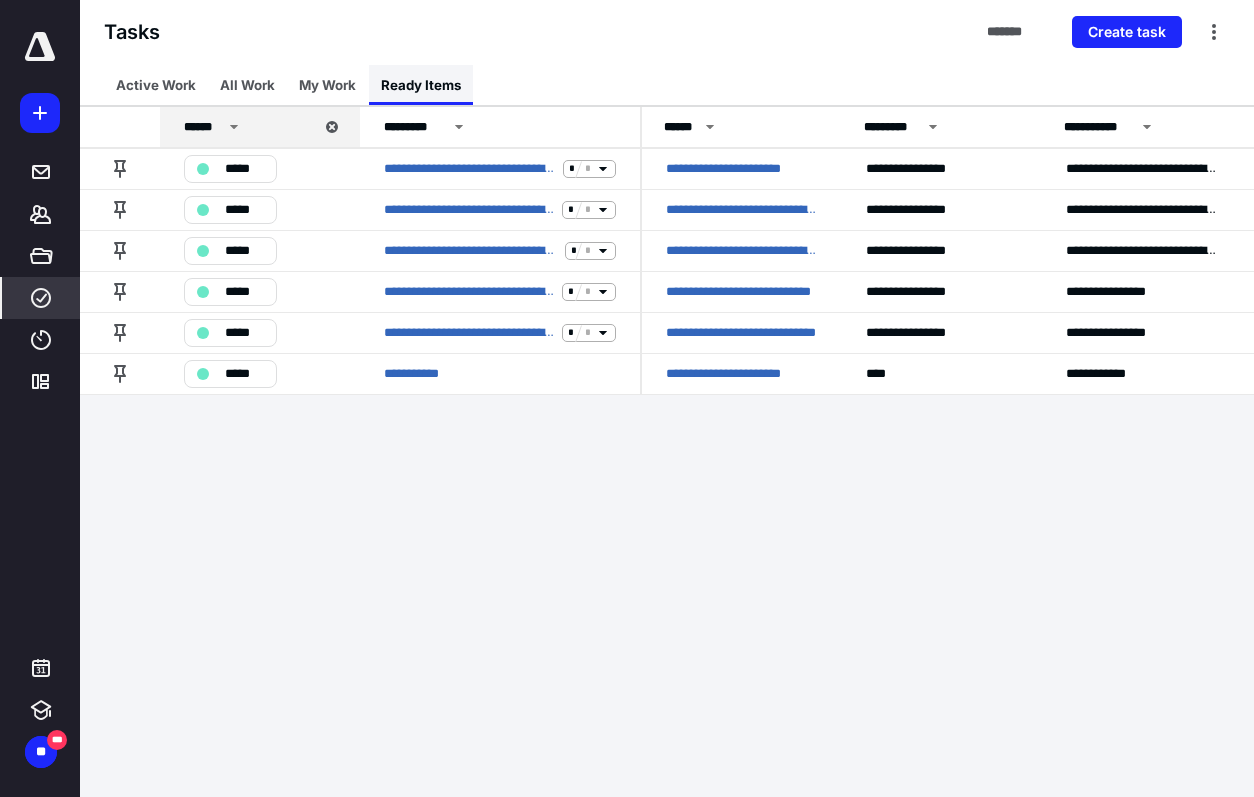 click on "Ready Items" at bounding box center [421, 85] 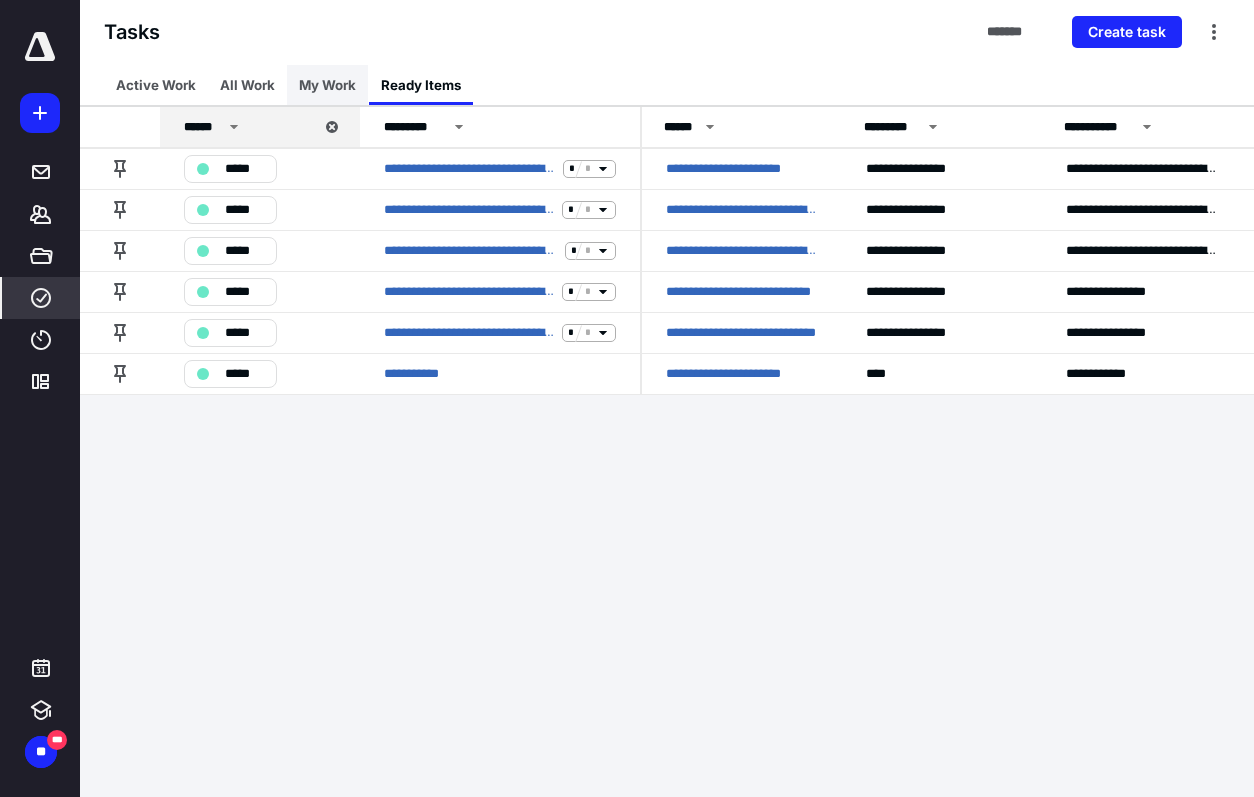 drag, startPoint x: 438, startPoint y: 85, endPoint x: 300, endPoint y: 98, distance: 138.61096 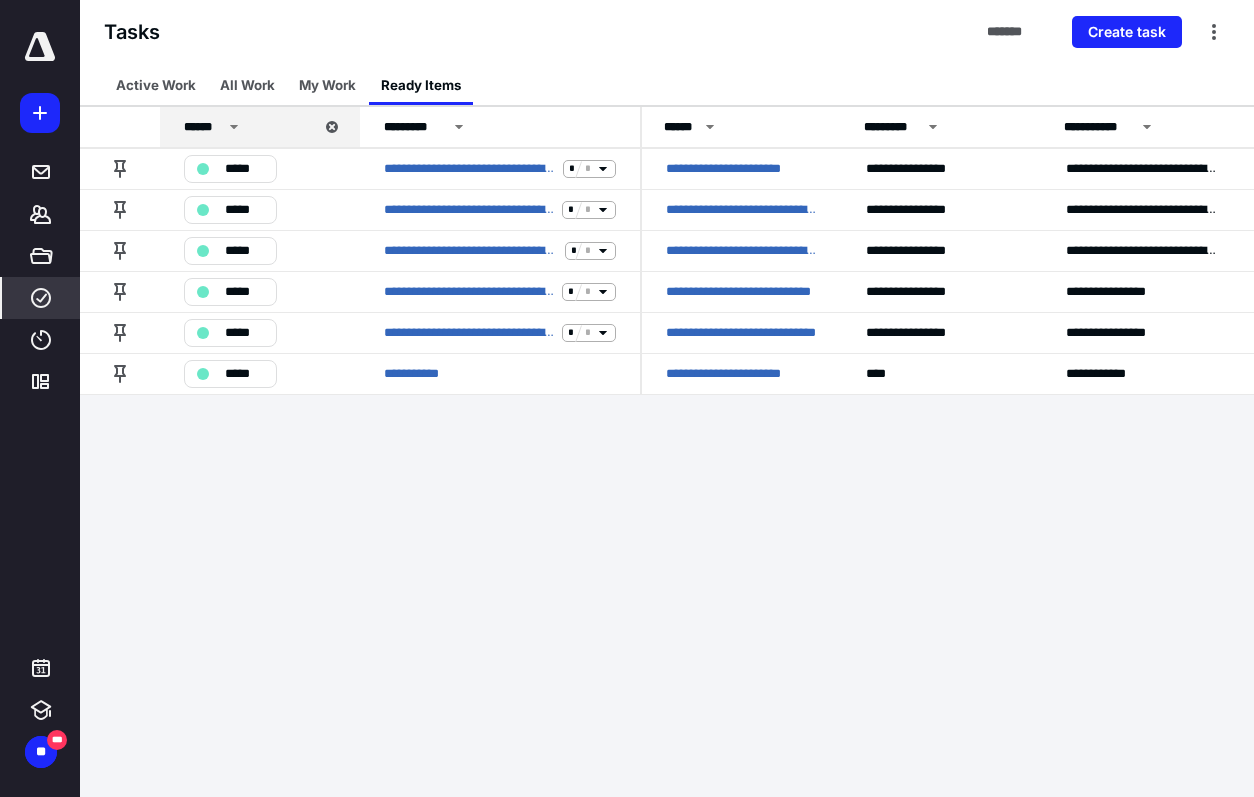 drag, startPoint x: 315, startPoint y: 90, endPoint x: 515, endPoint y: 87, distance: 200.02249 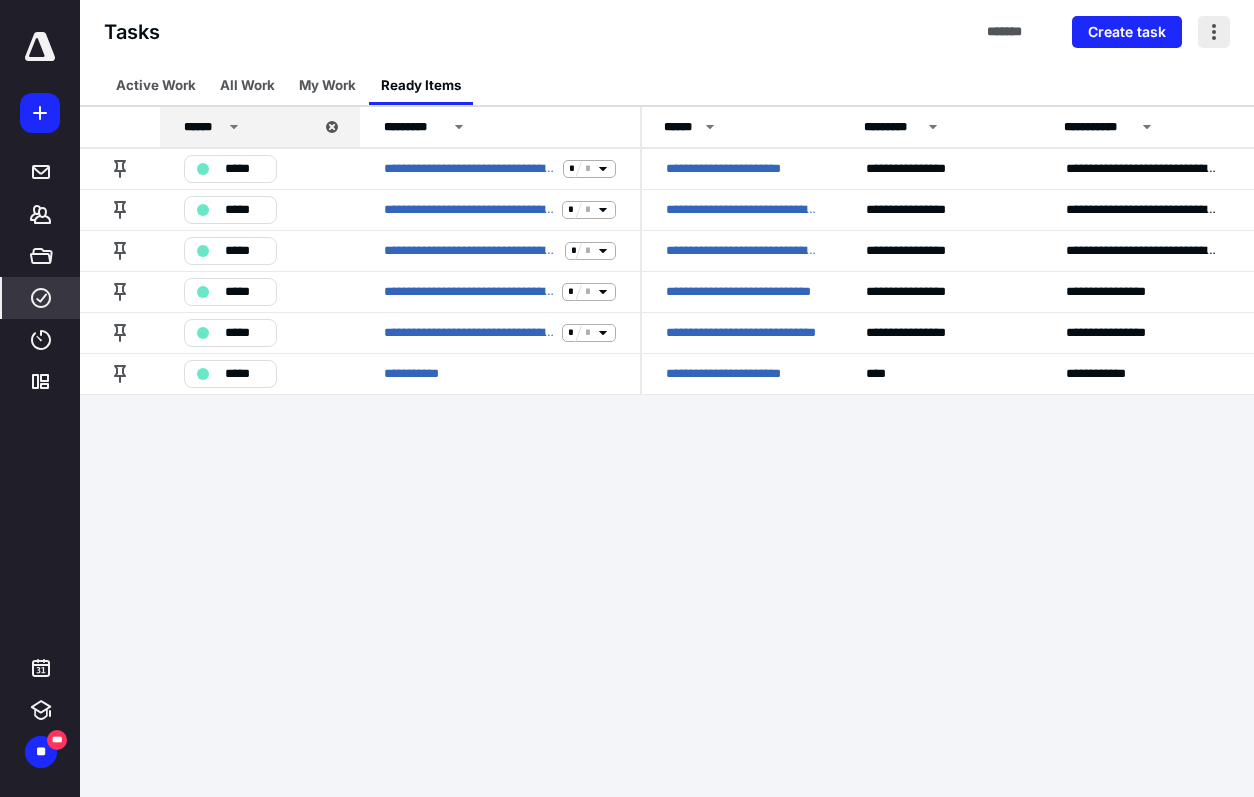 click at bounding box center (1214, 32) 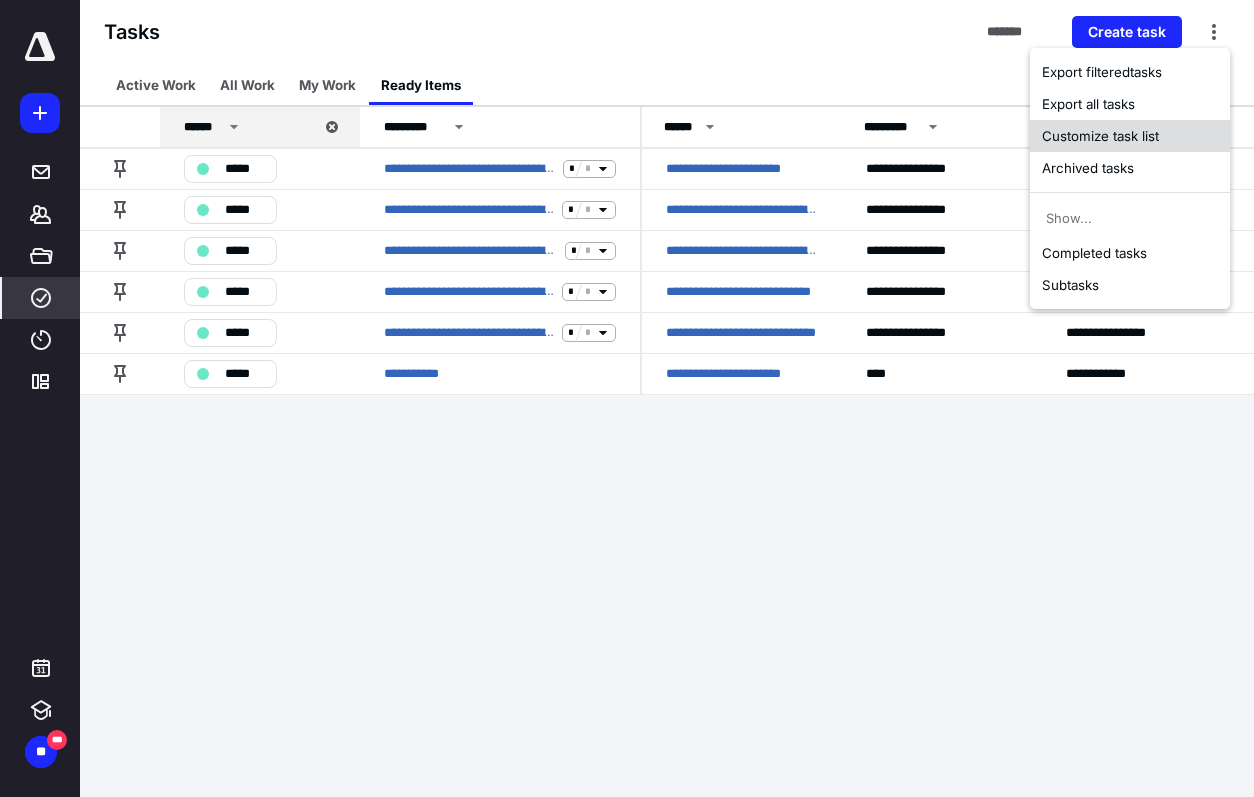 click on "Customize task list" at bounding box center (1130, 136) 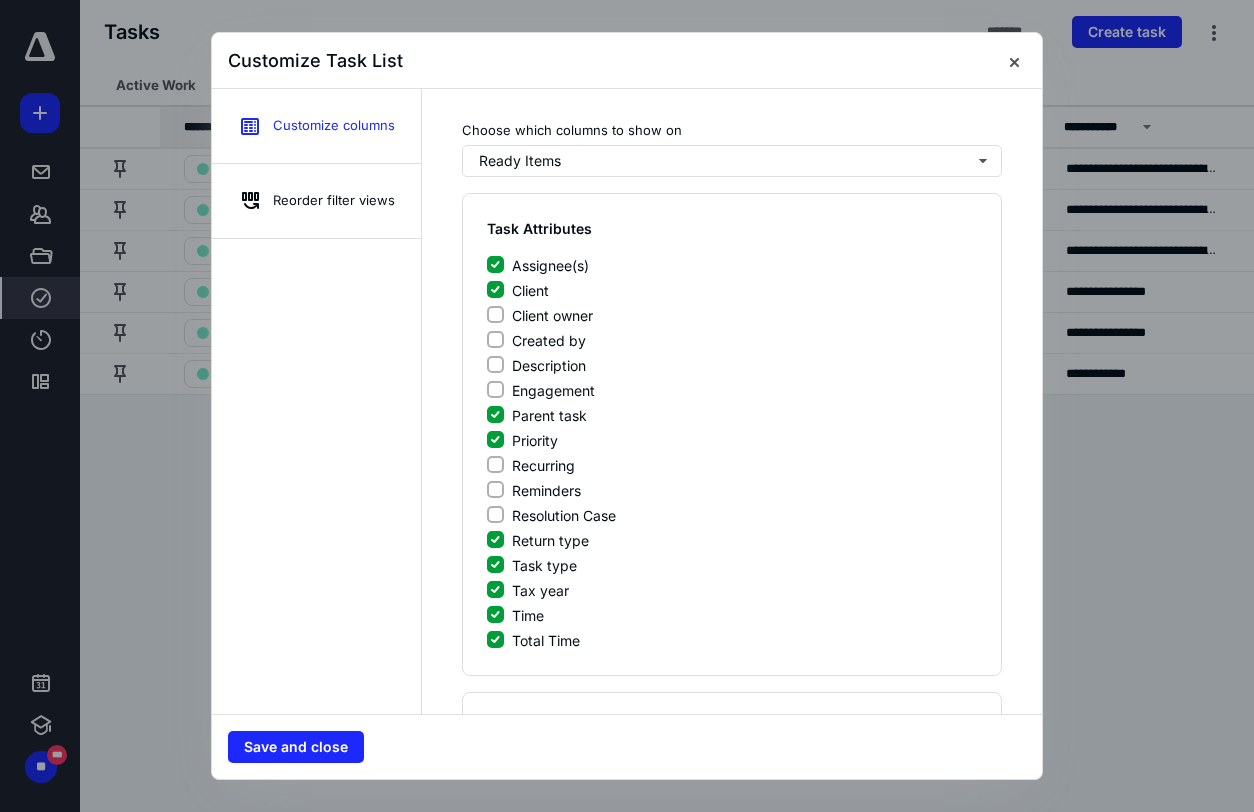 click on "Reorder filter views" at bounding box center (334, 201) 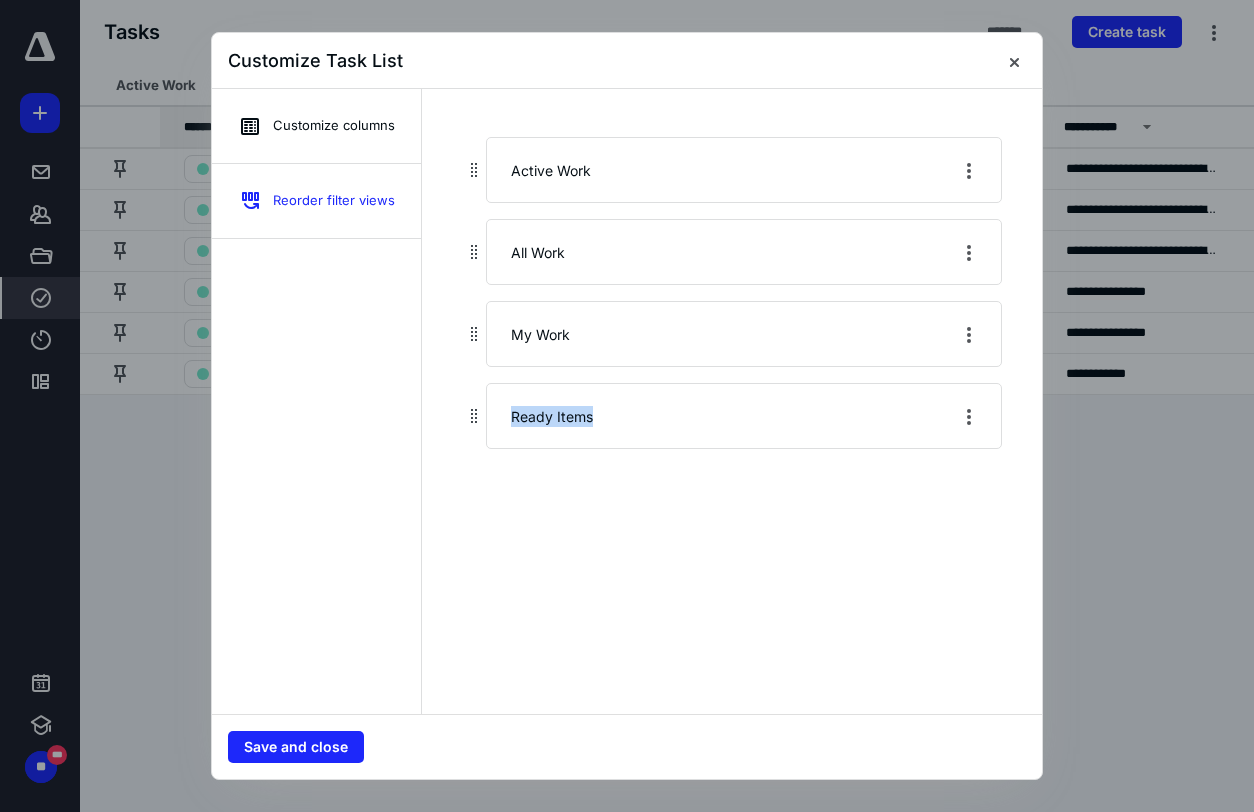 drag, startPoint x: 607, startPoint y: 332, endPoint x: 590, endPoint y: 449, distance: 118.22859 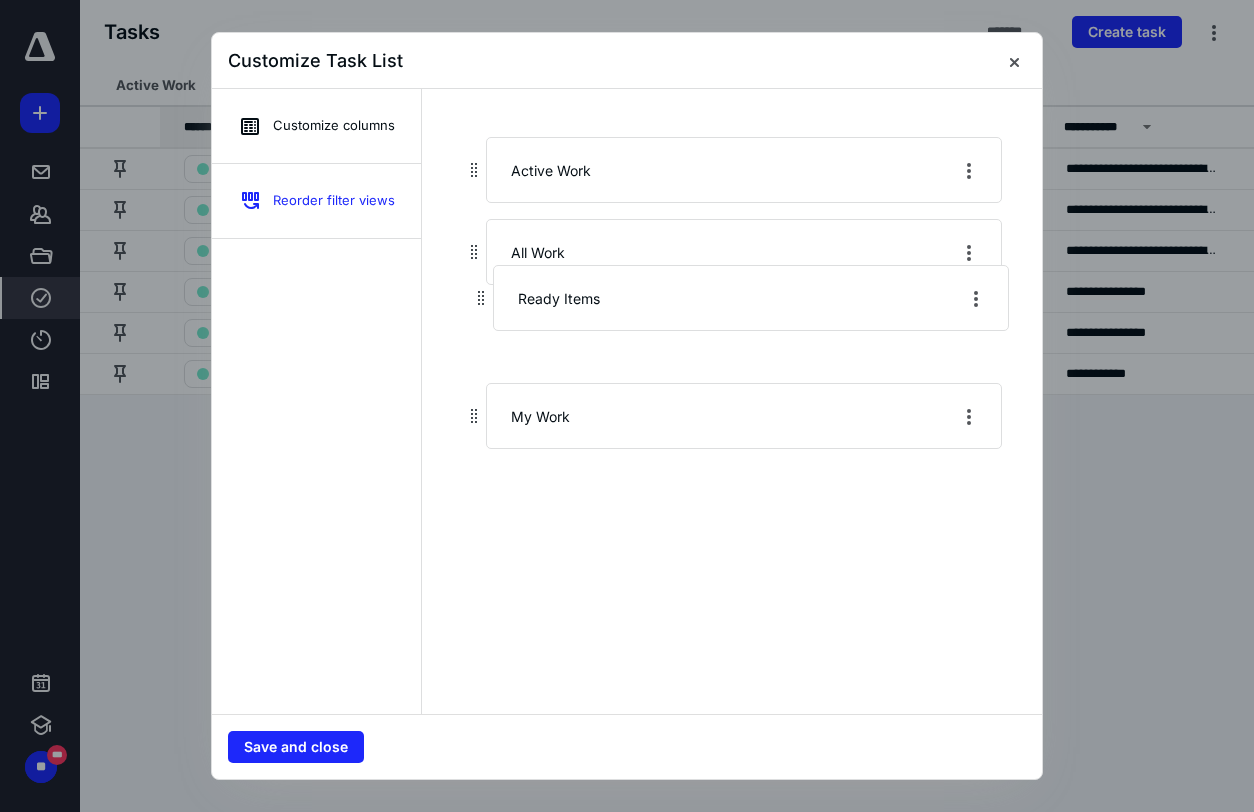 drag, startPoint x: 590, startPoint y: 449, endPoint x: 485, endPoint y: 290, distance: 190.54134 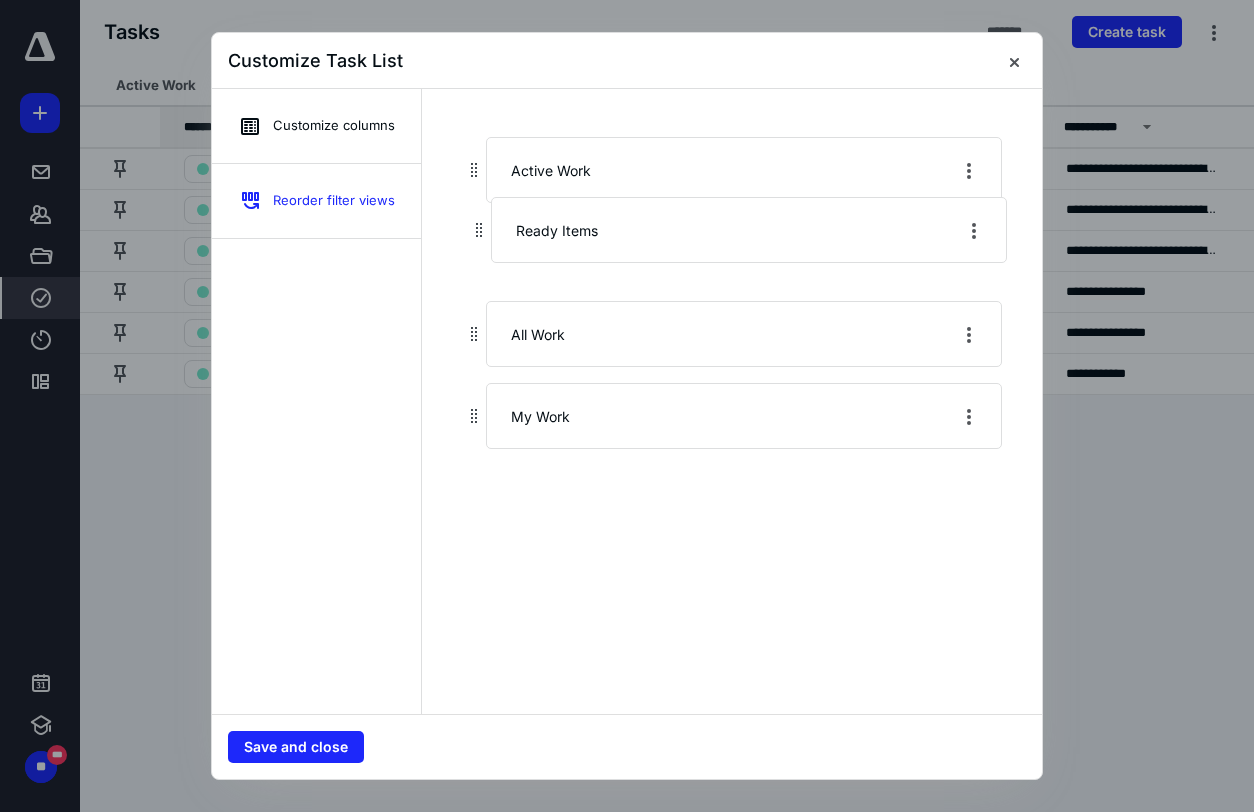 drag, startPoint x: 476, startPoint y: 340, endPoint x: 534, endPoint y: 226, distance: 127.90621 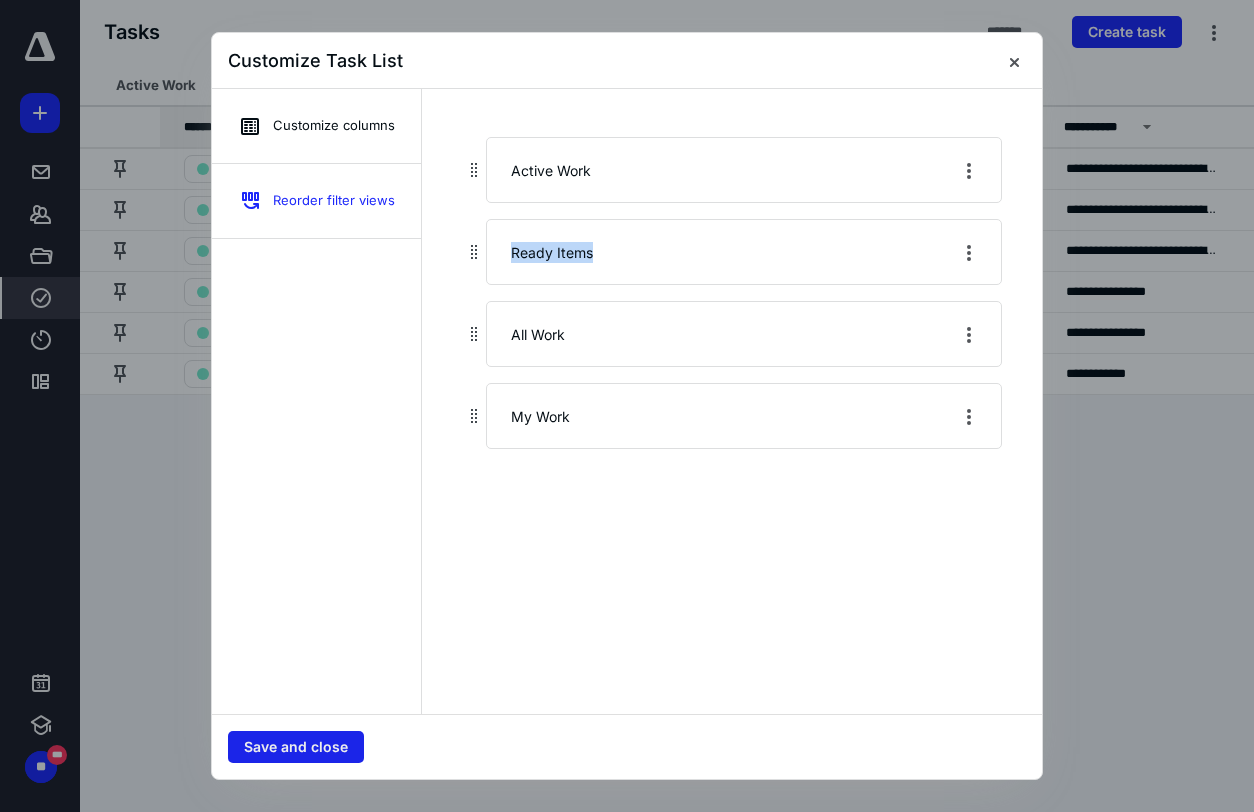 click on "Save and close" at bounding box center (296, 747) 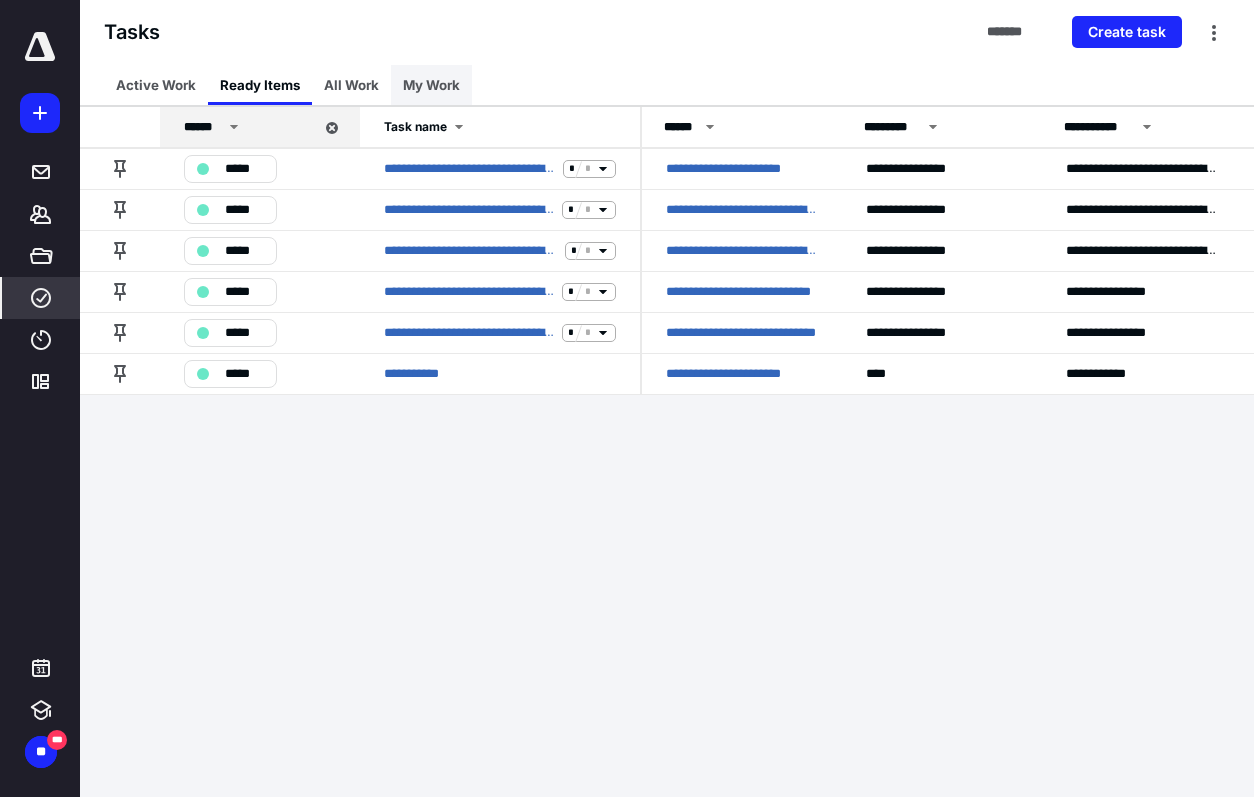 click on "My Work" at bounding box center (431, 85) 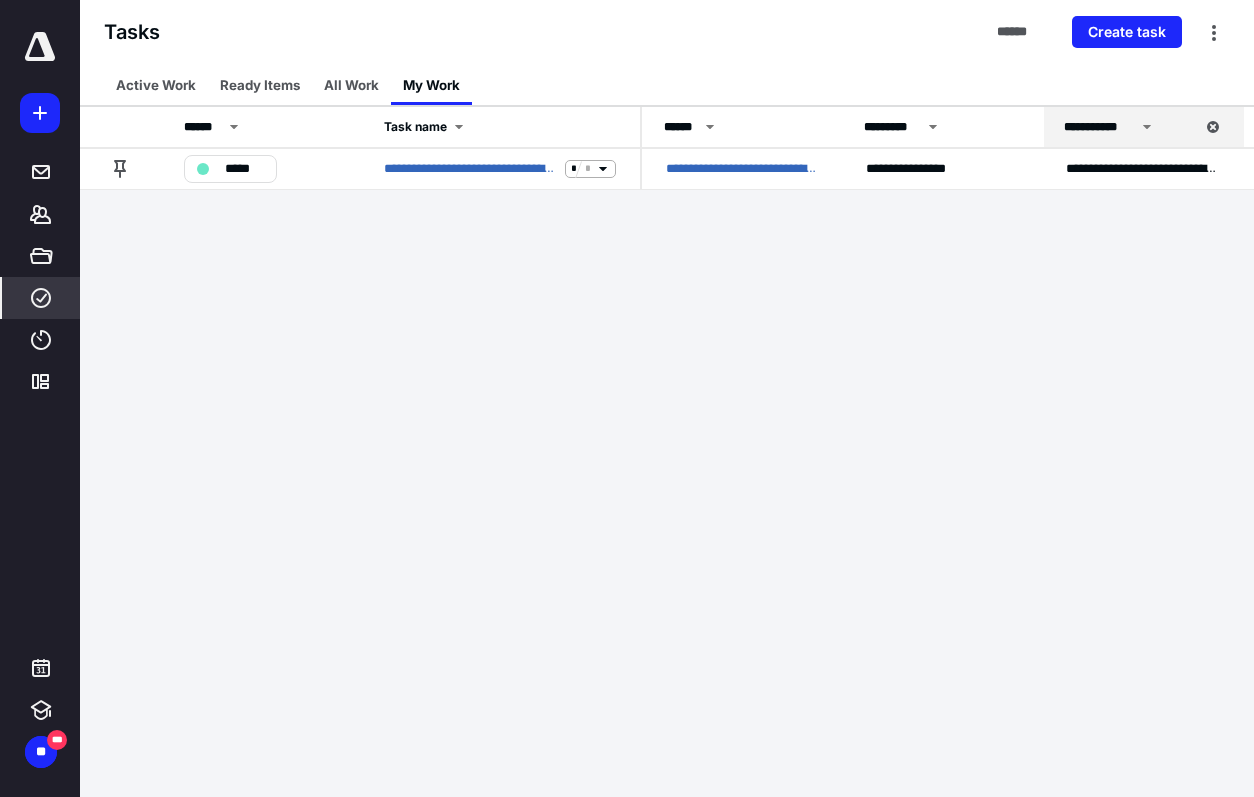 click on "All Work" at bounding box center [351, 85] 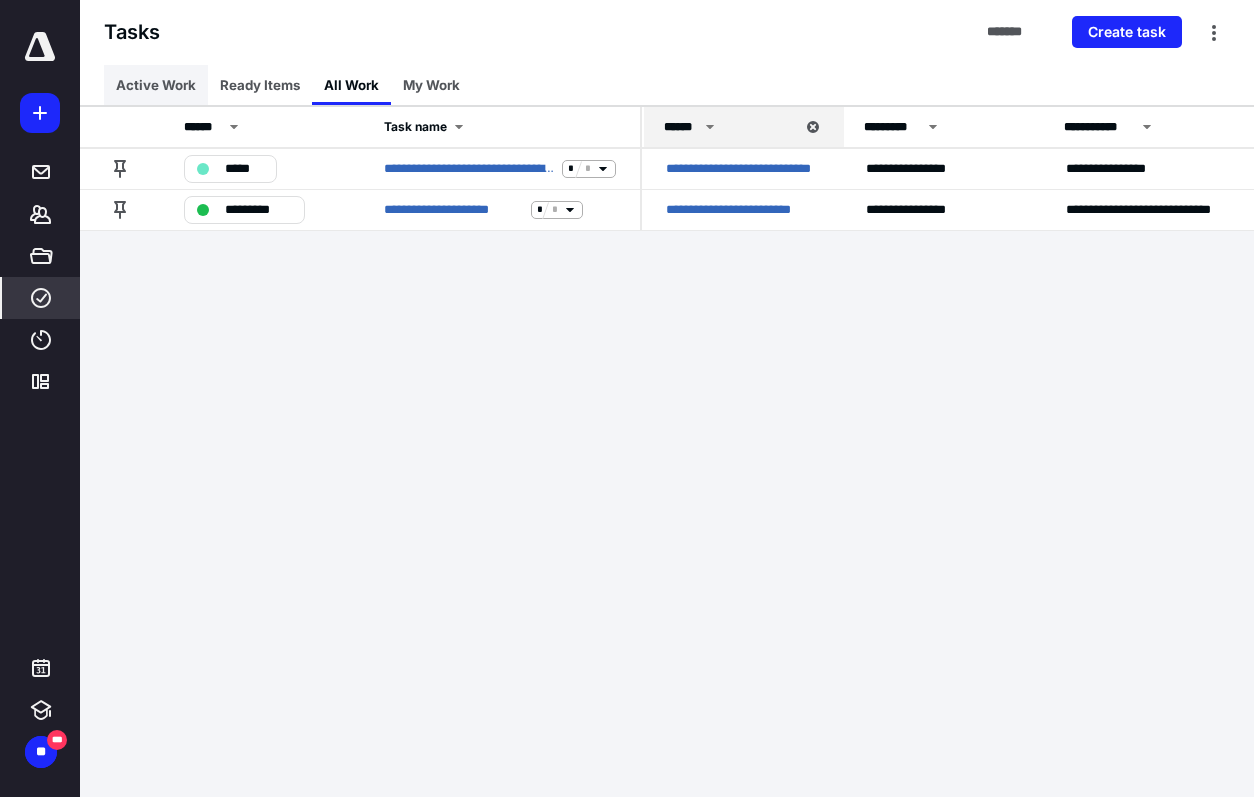 click on "Active Work" at bounding box center [156, 85] 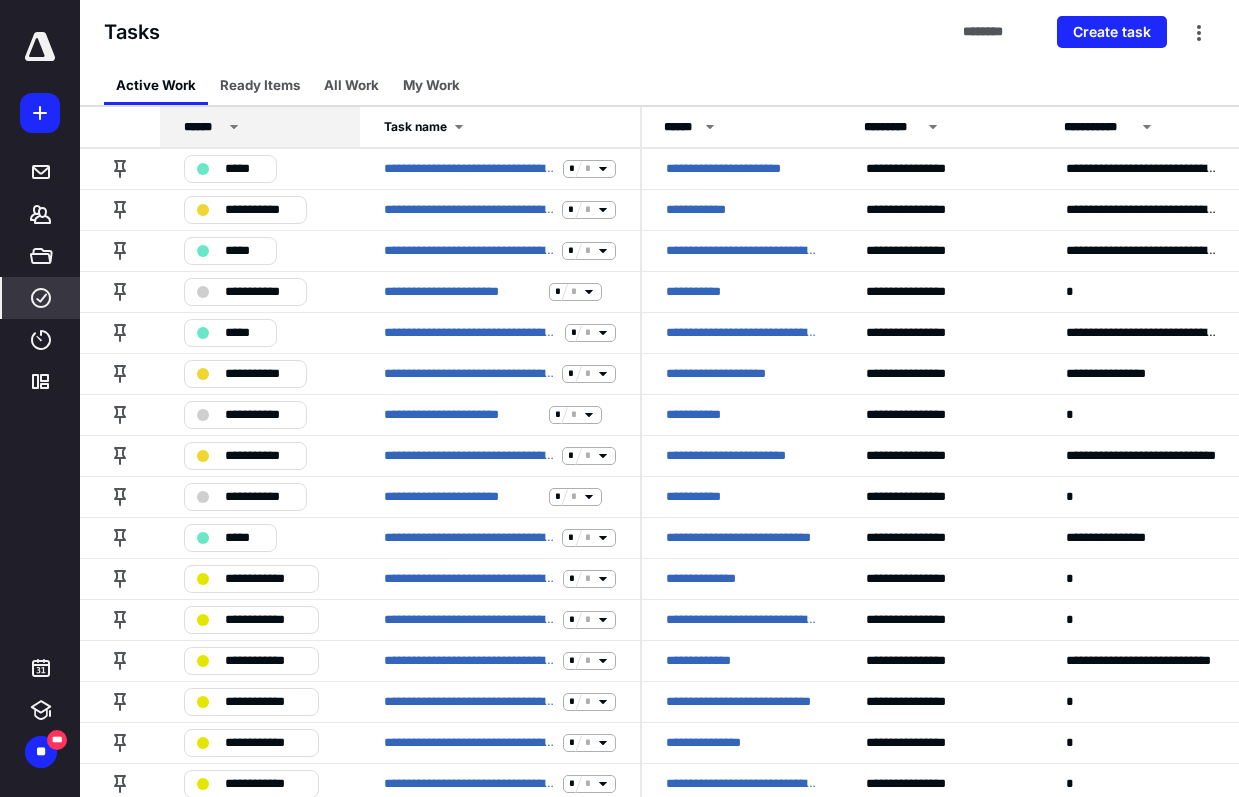 click 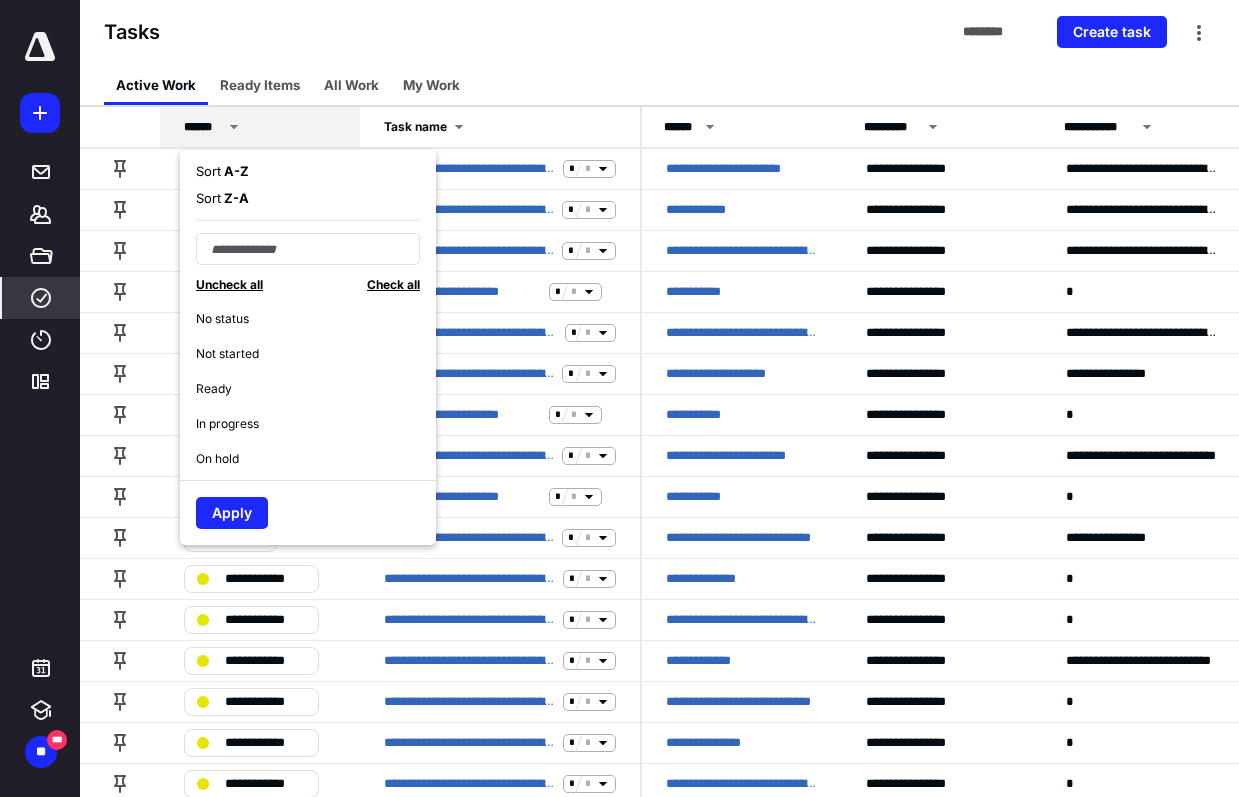 click on "In progress" at bounding box center (227, 424) 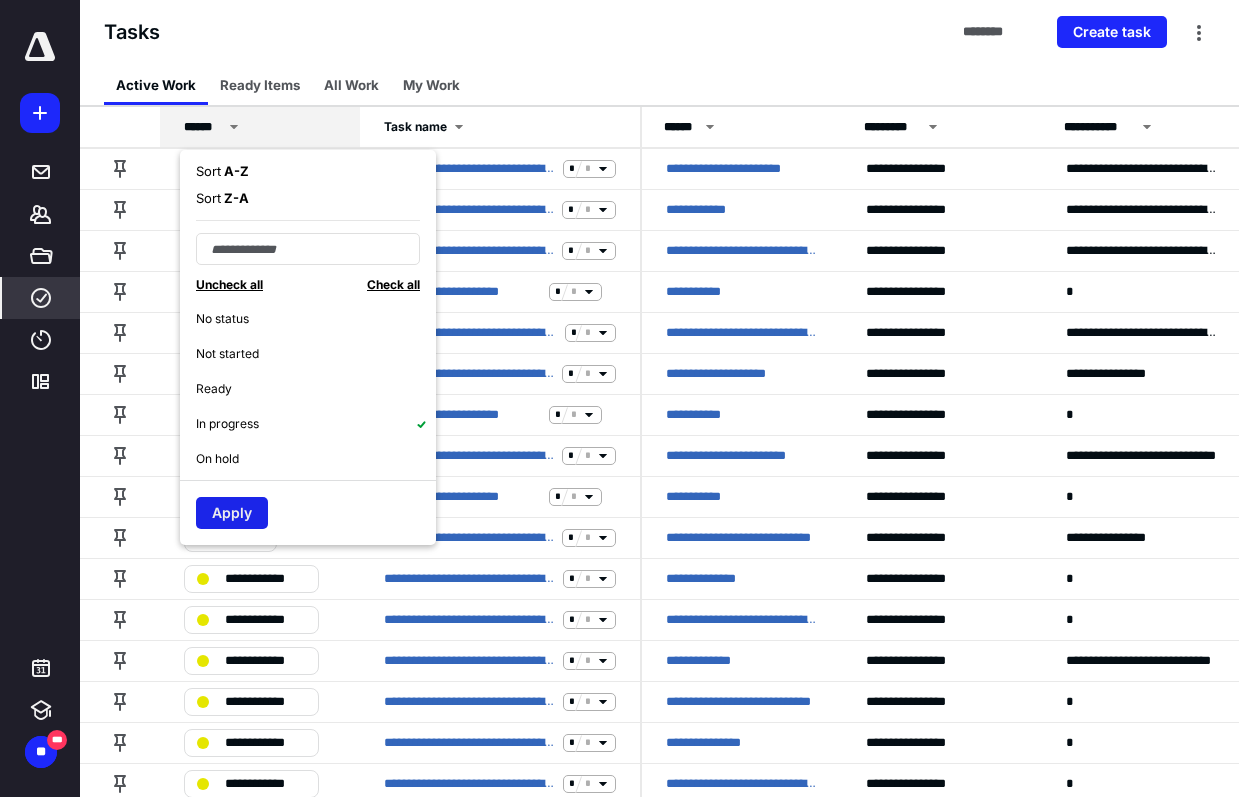 click on "Apply" at bounding box center [232, 513] 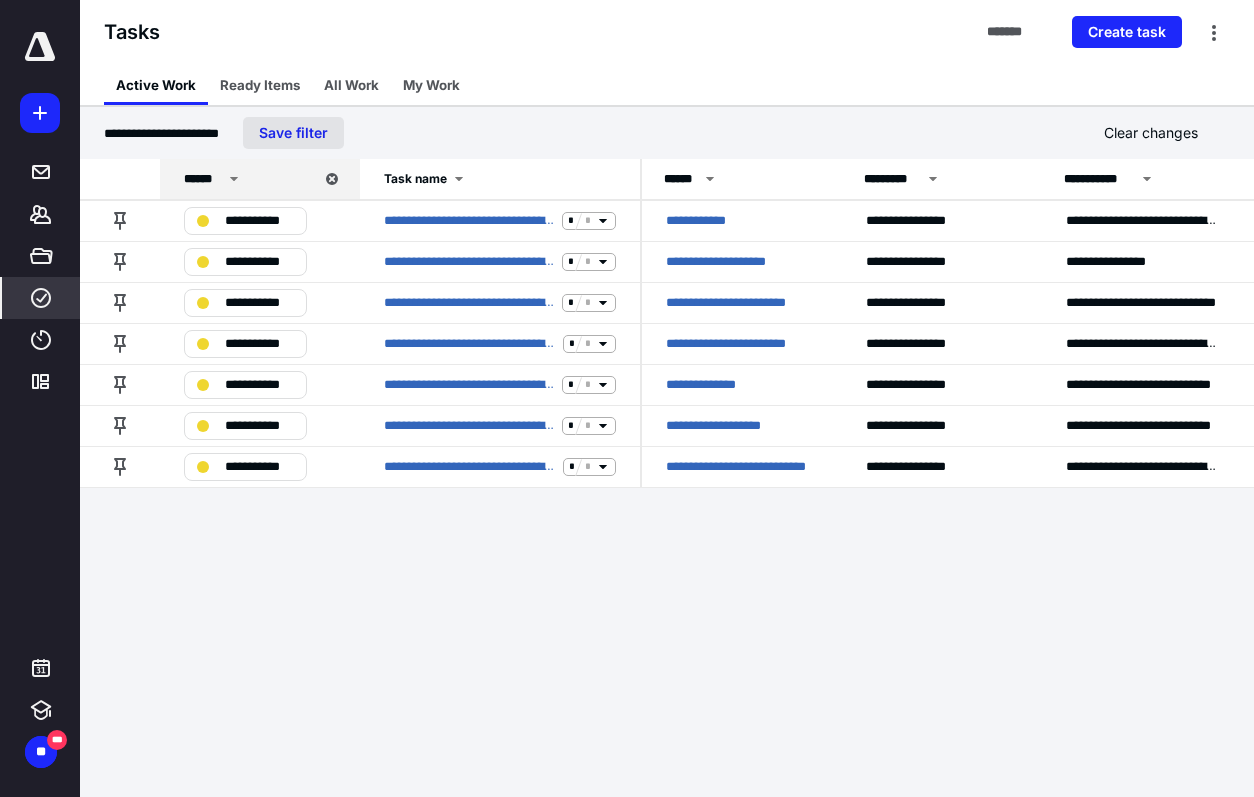 click on "Save filter" at bounding box center (293, 133) 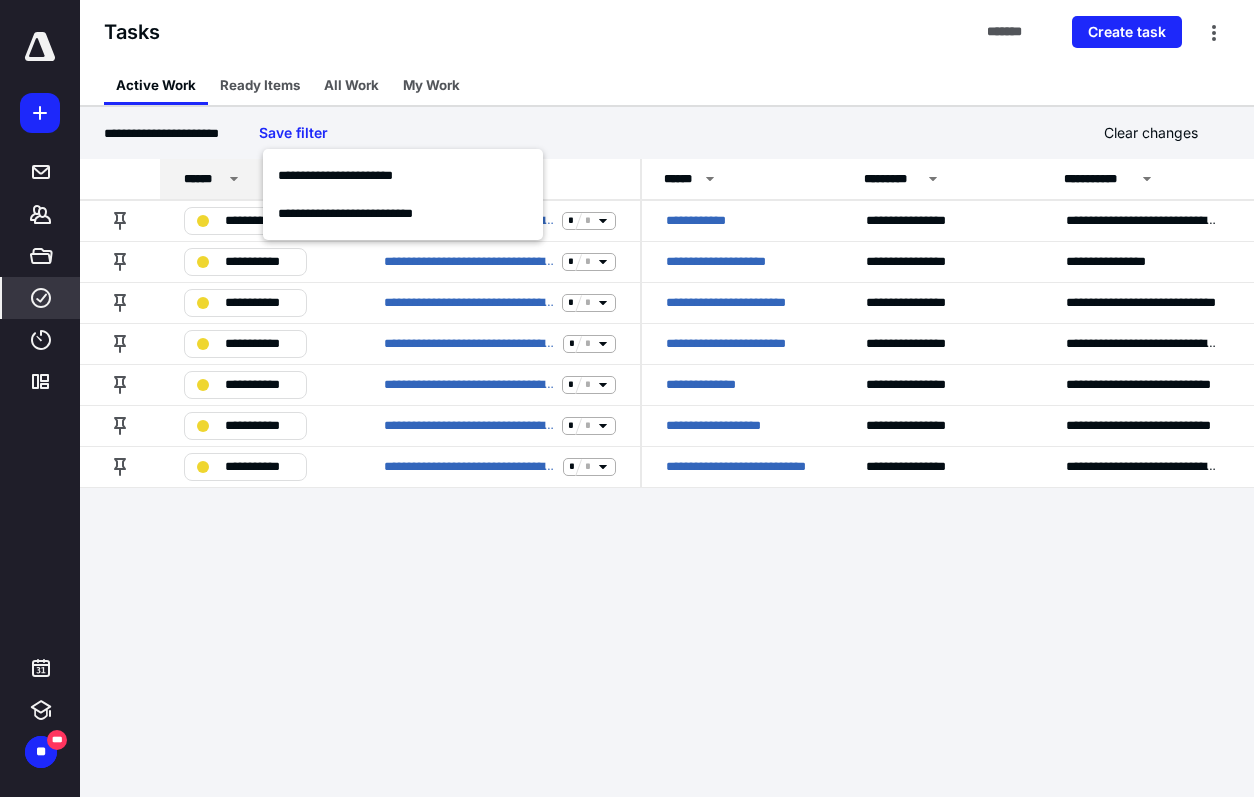 click on "Tasks ******* Create task" at bounding box center [667, 32] 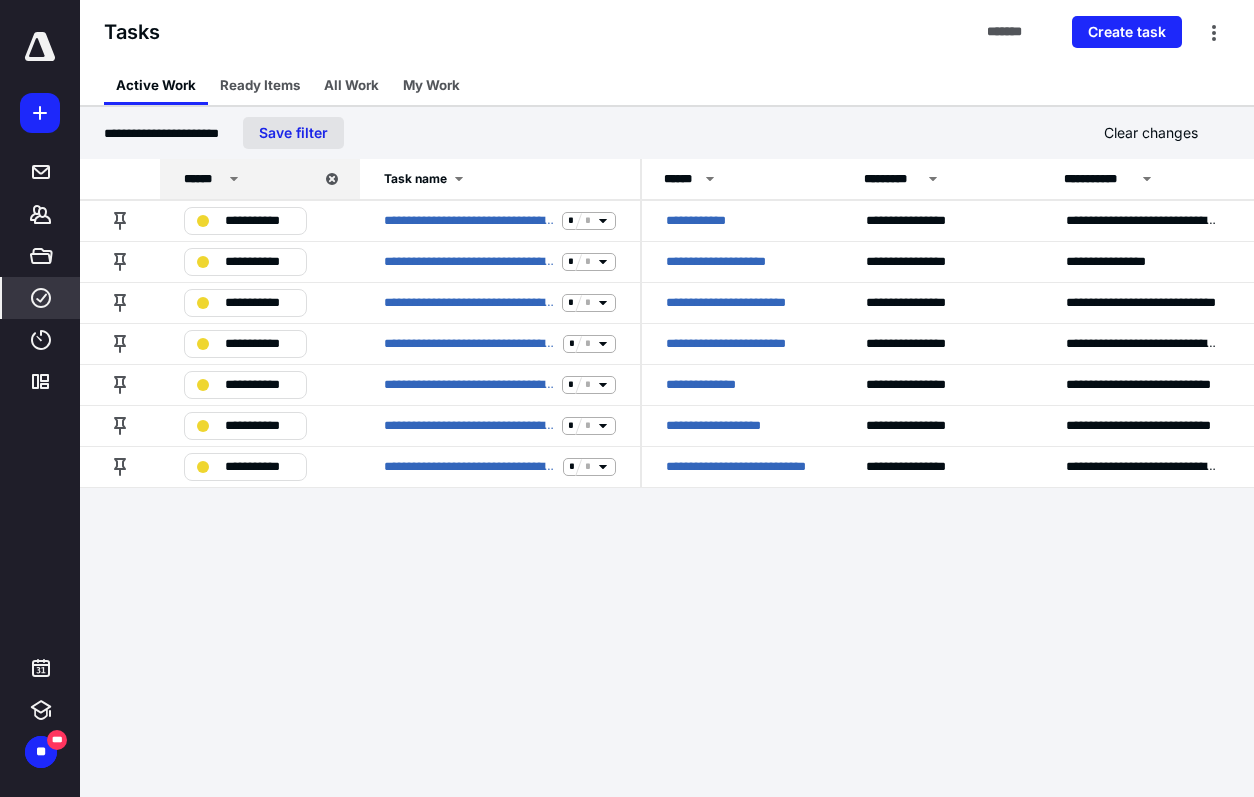 click on "Save filter" at bounding box center (293, 133) 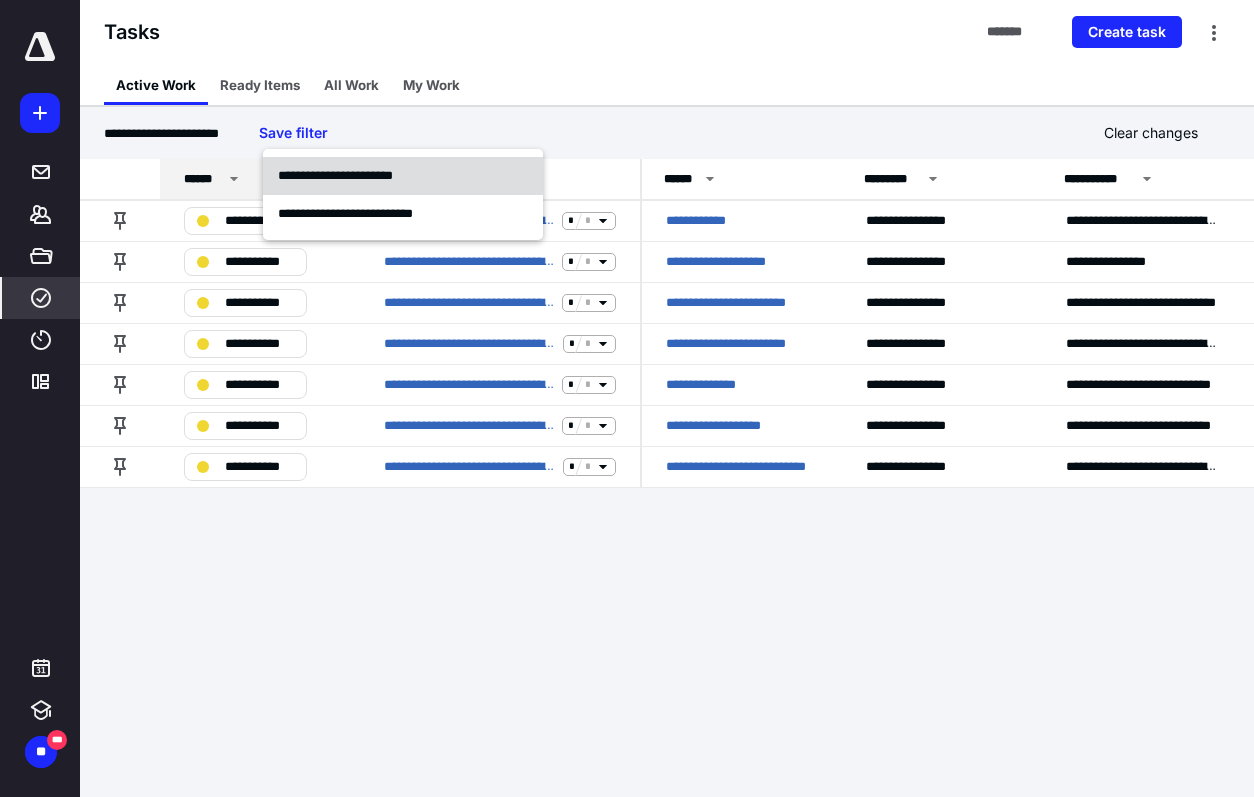 click on "**********" at bounding box center (403, 176) 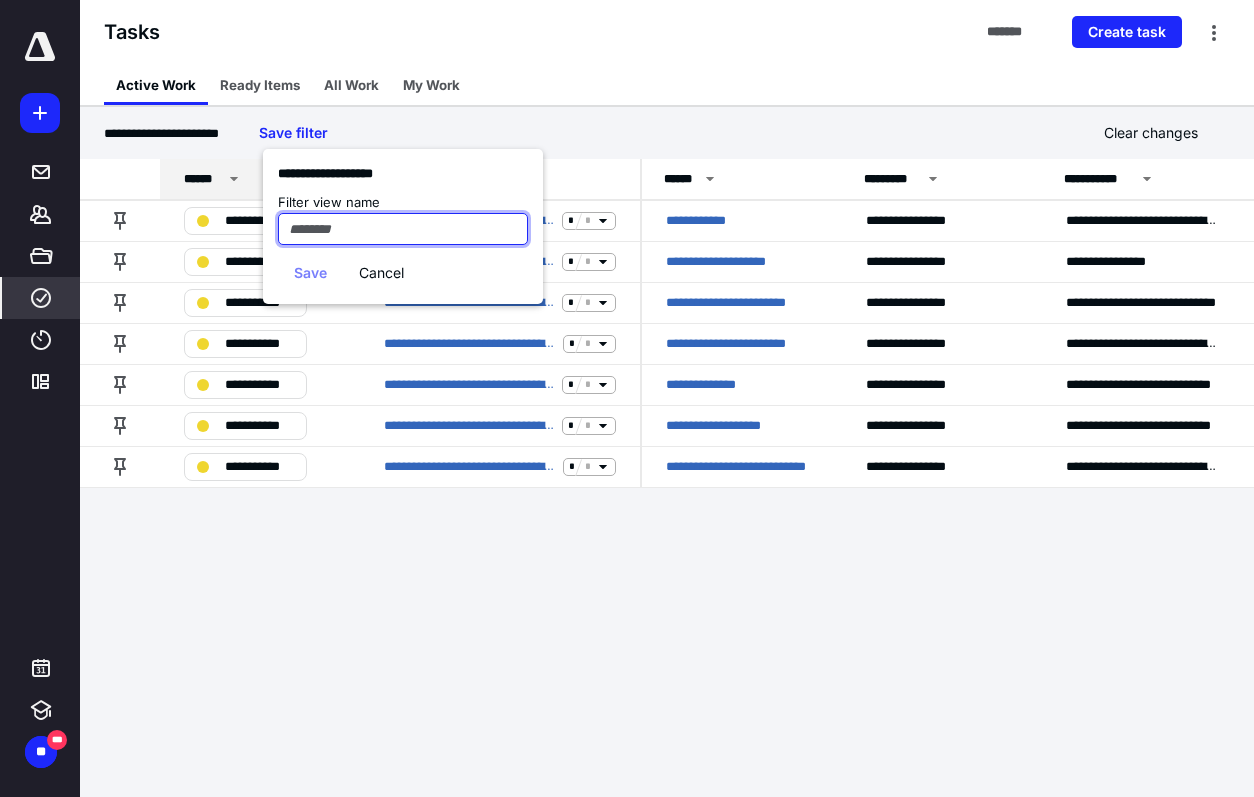 click at bounding box center [403, 229] 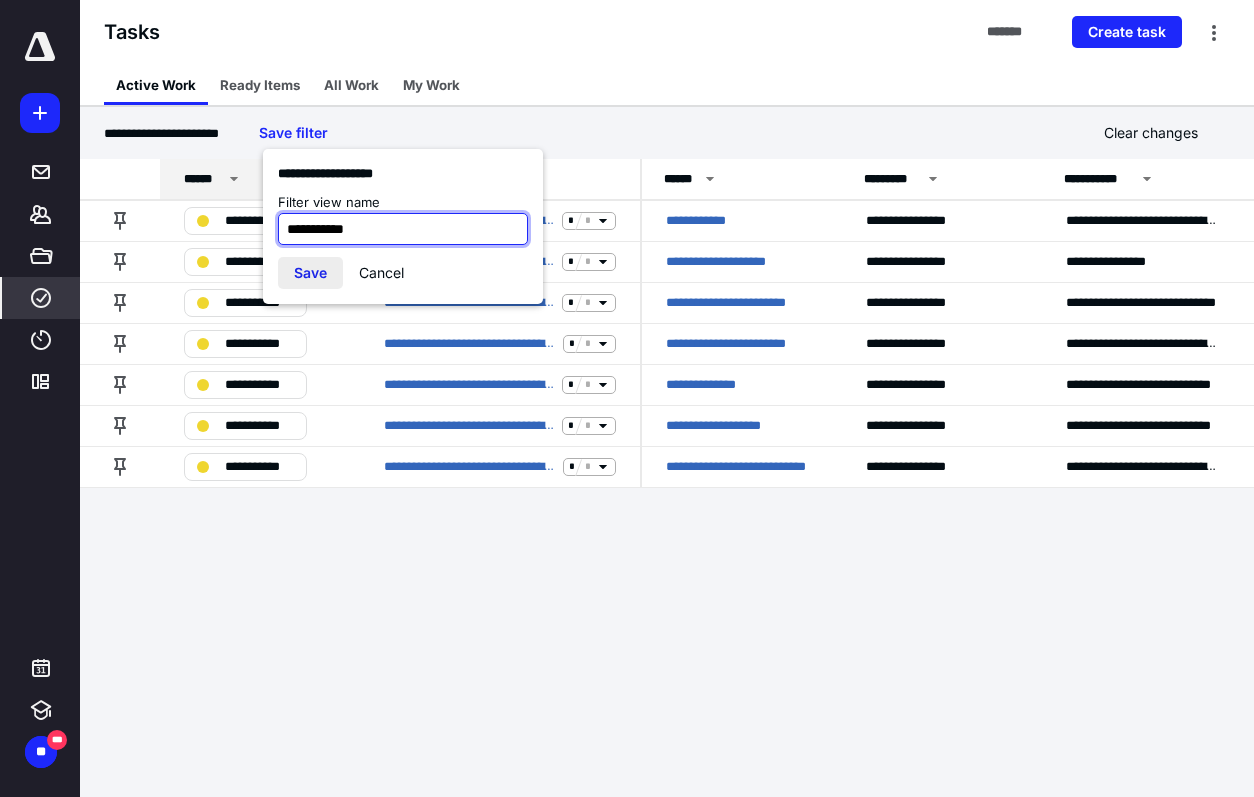 type on "**********" 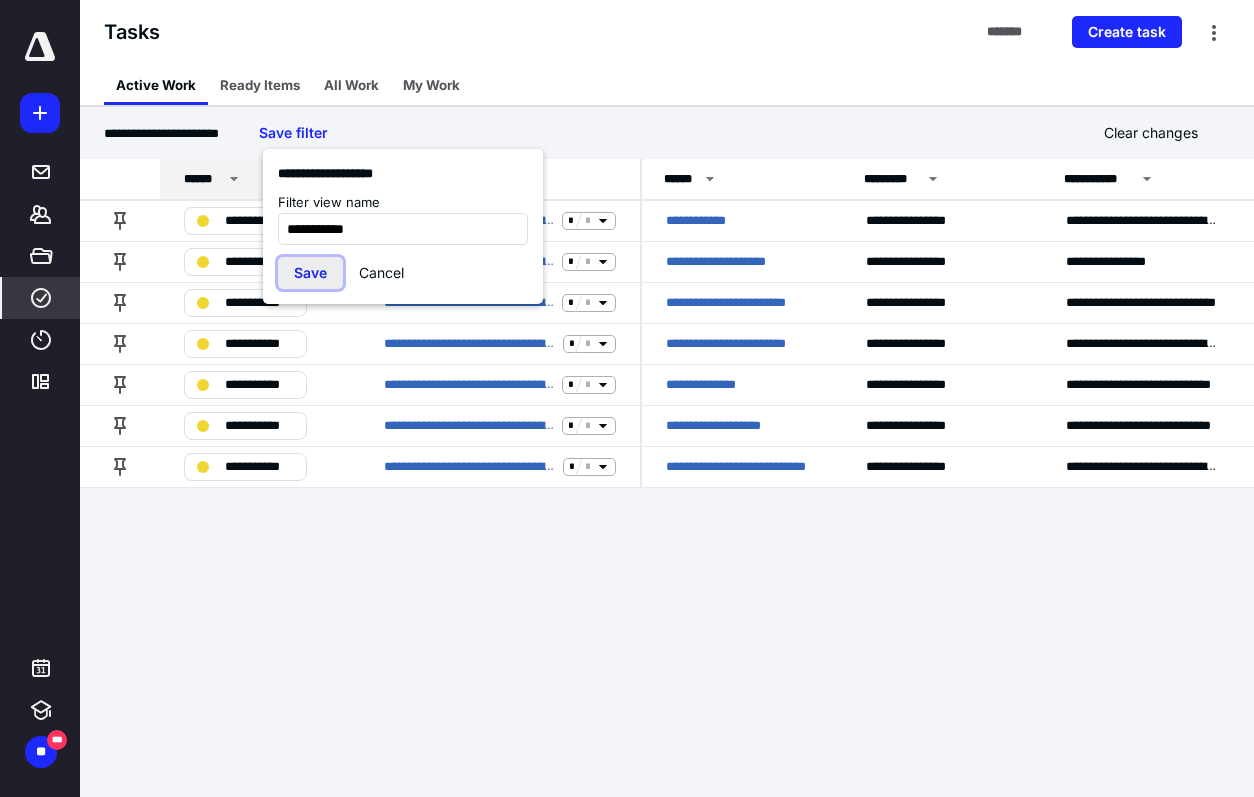 click on "Save" at bounding box center (310, 273) 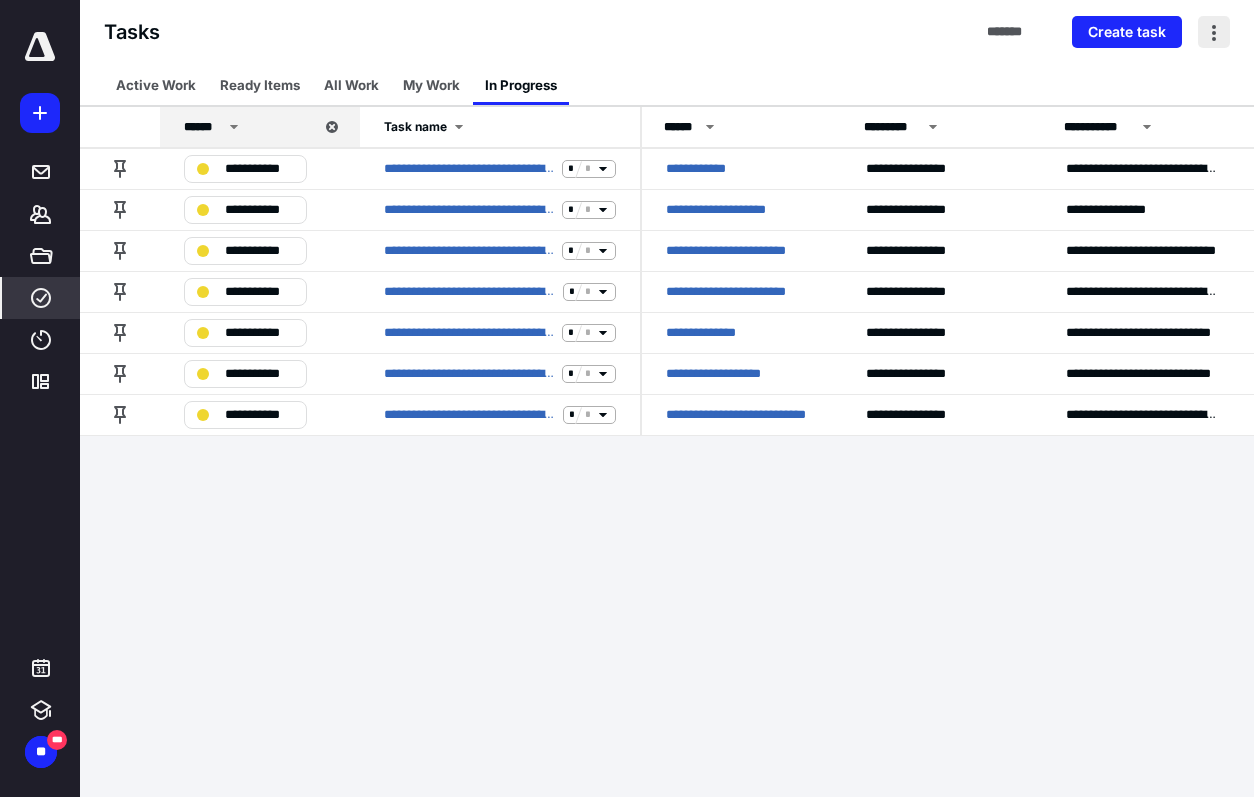 click at bounding box center (1214, 32) 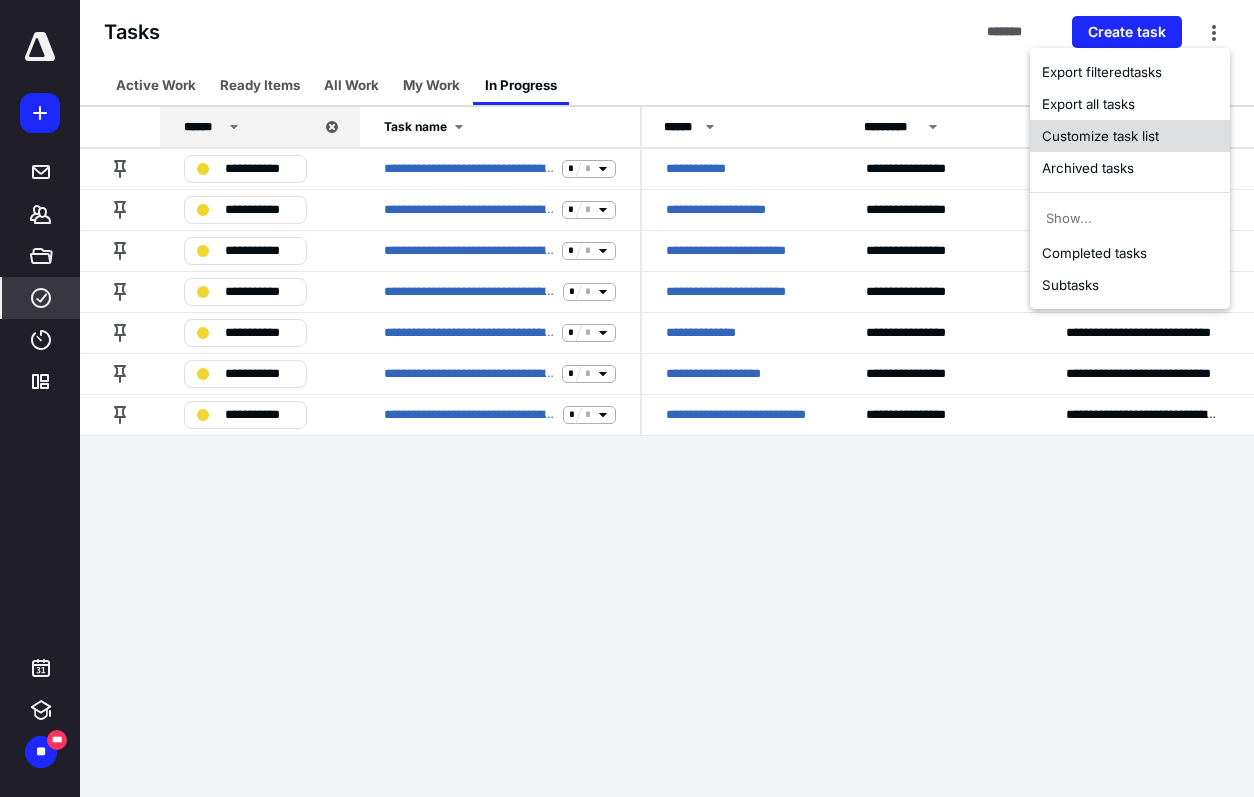 click on "Customize task list" at bounding box center (1130, 136) 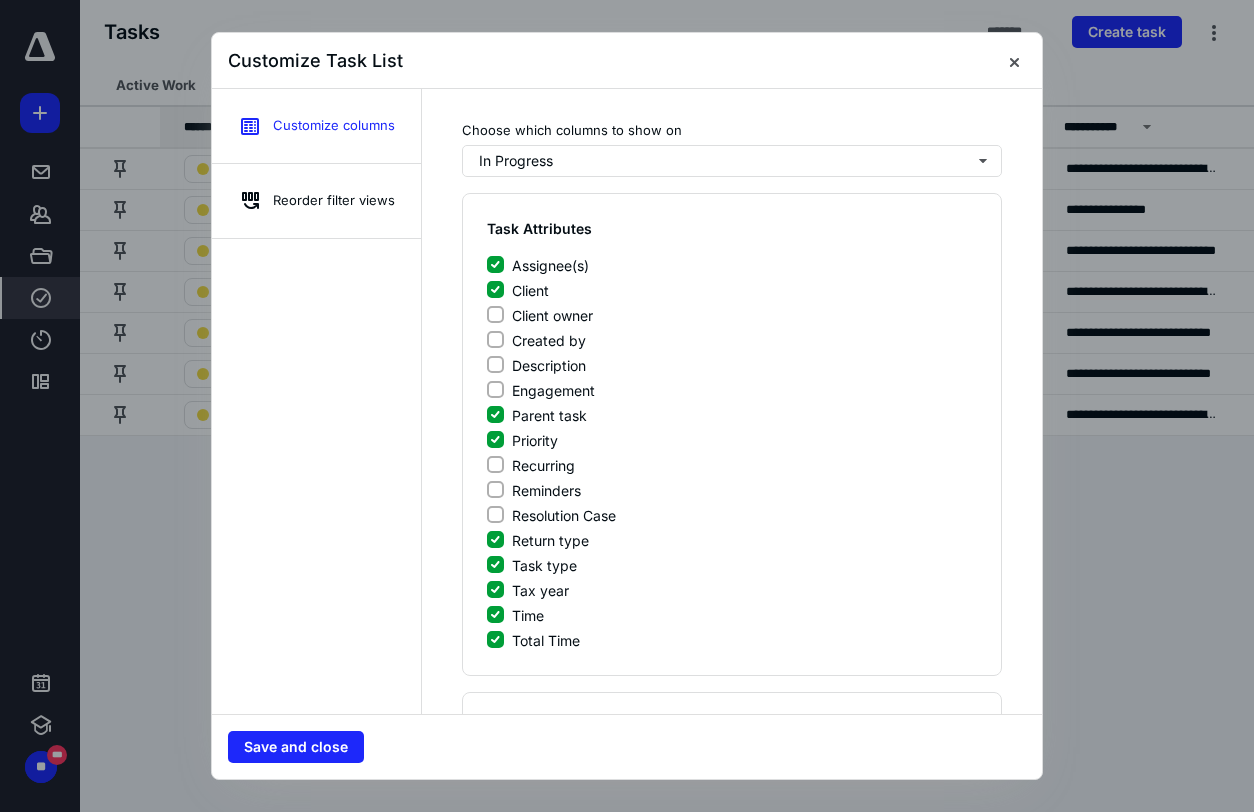 click on "Reorder filter views" at bounding box center (316, 201) 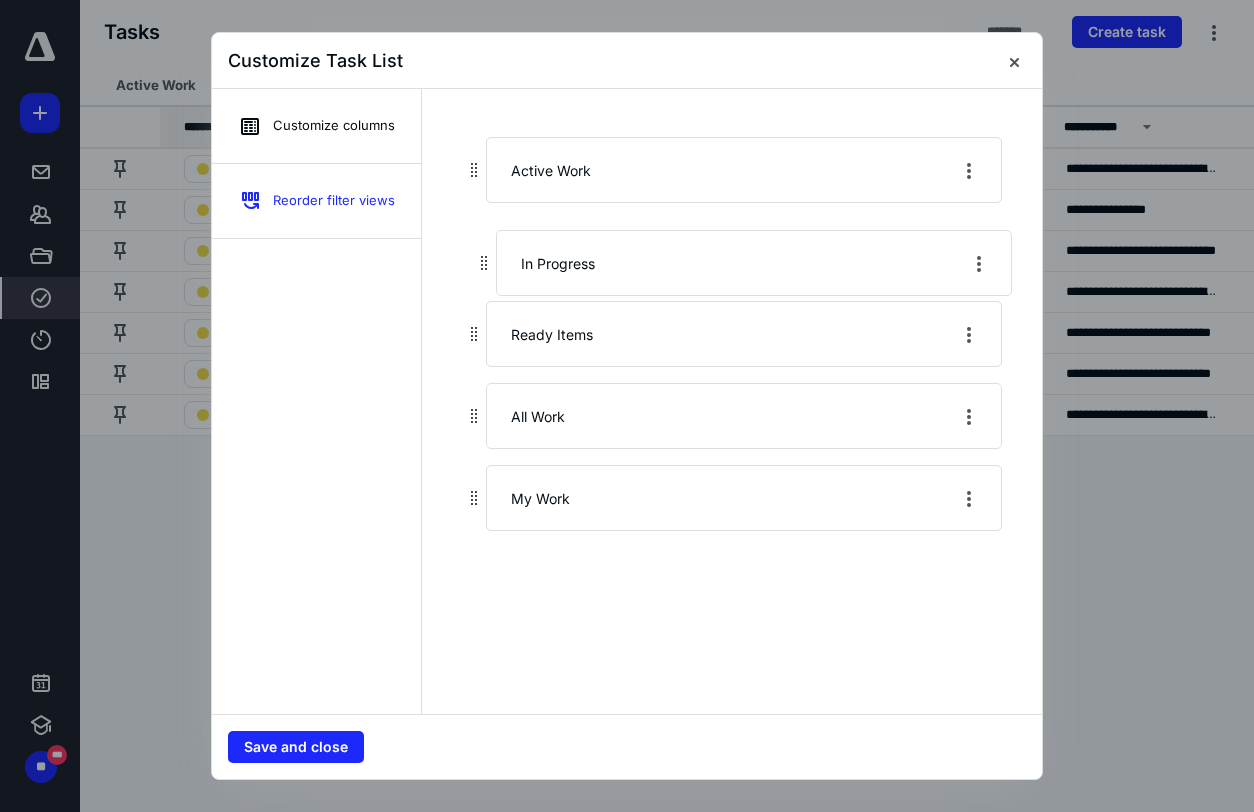 drag, startPoint x: 466, startPoint y: 506, endPoint x: 476, endPoint y: 266, distance: 240.20824 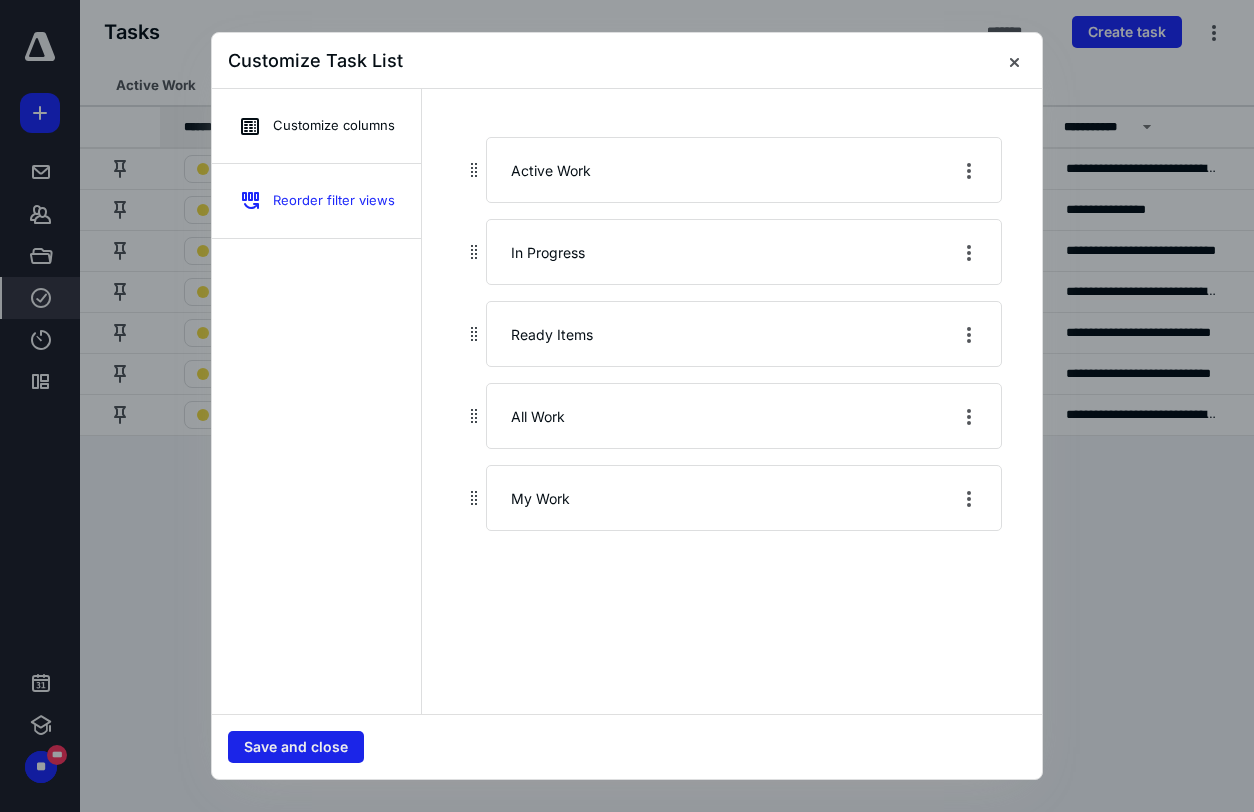 click on "Save and close" at bounding box center (296, 747) 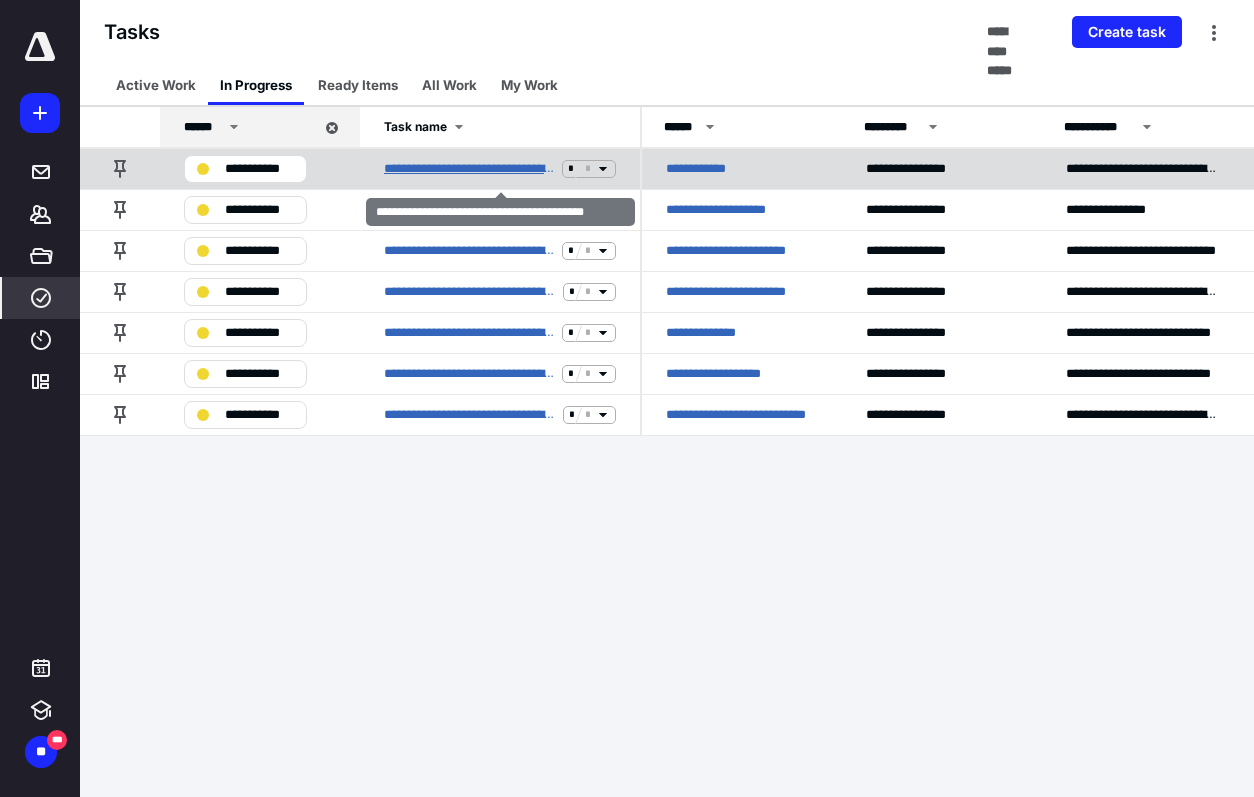 click on "**********" at bounding box center (469, 169) 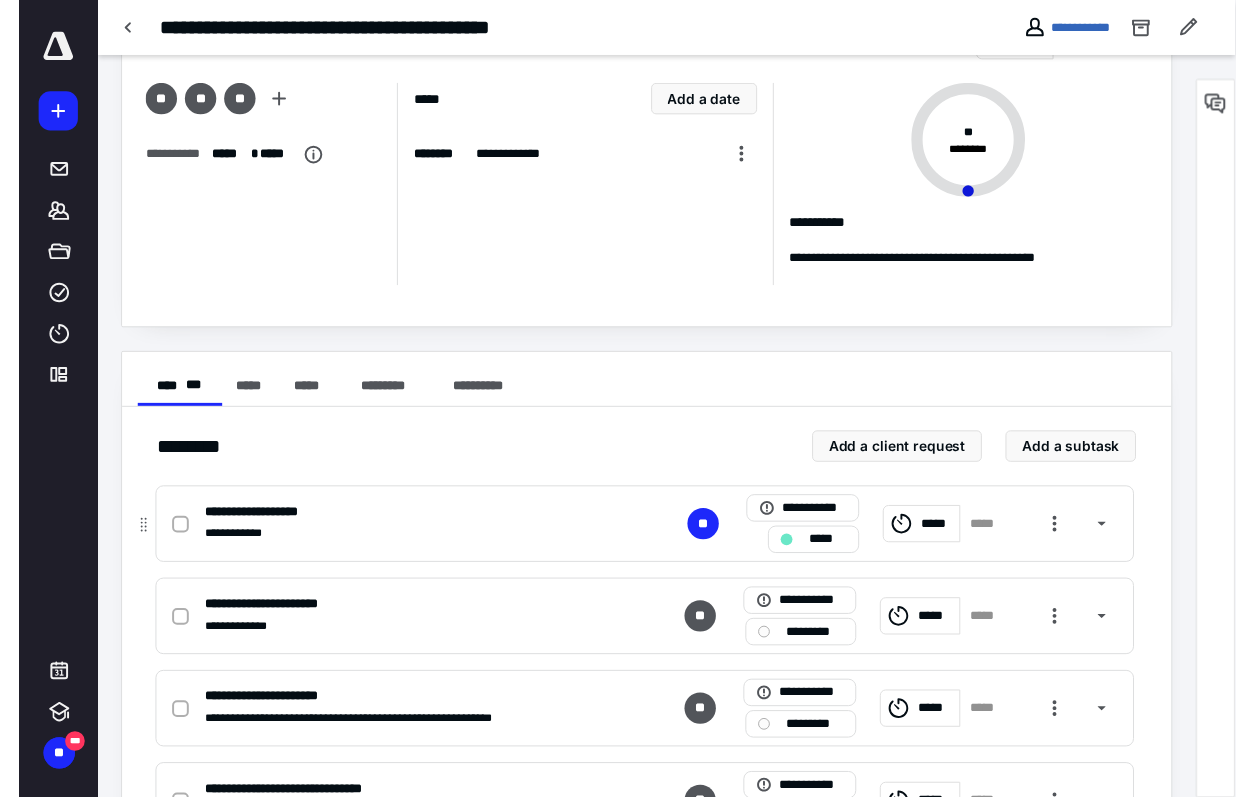 scroll, scrollTop: 0, scrollLeft: 0, axis: both 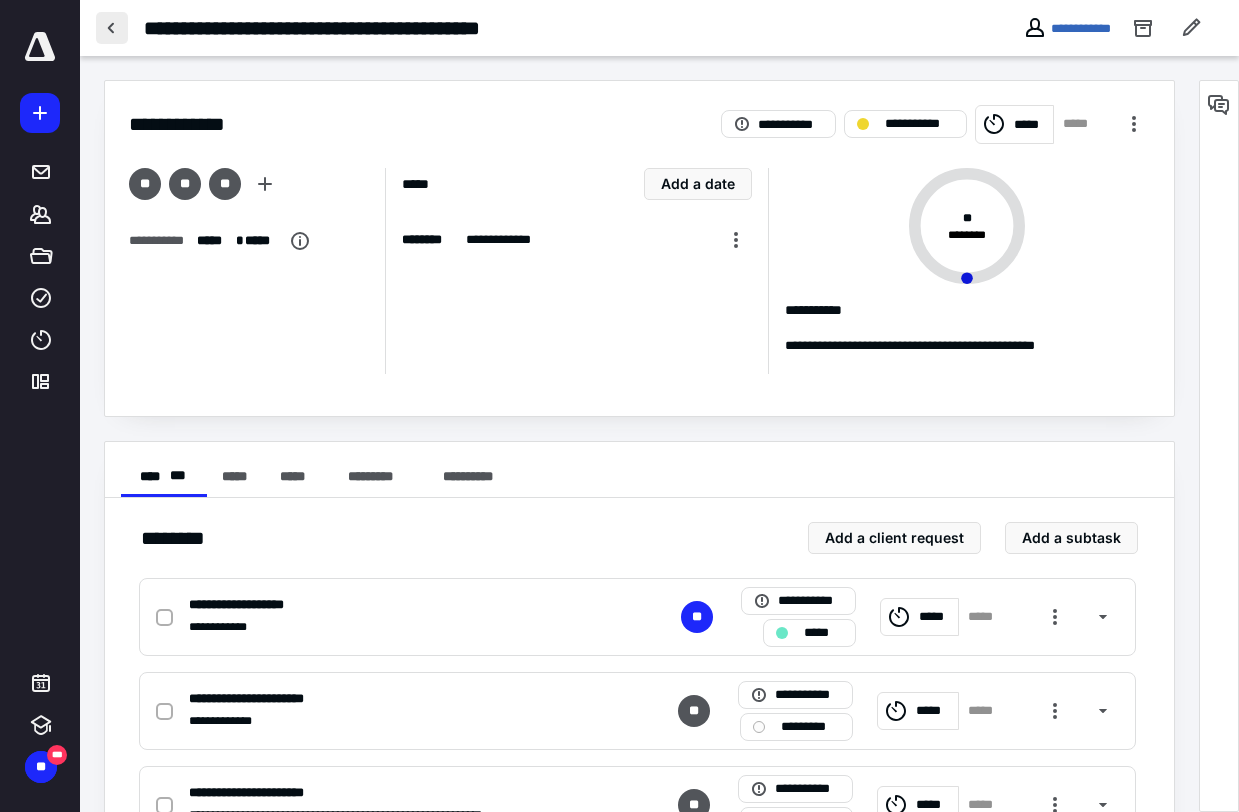click at bounding box center (112, 28) 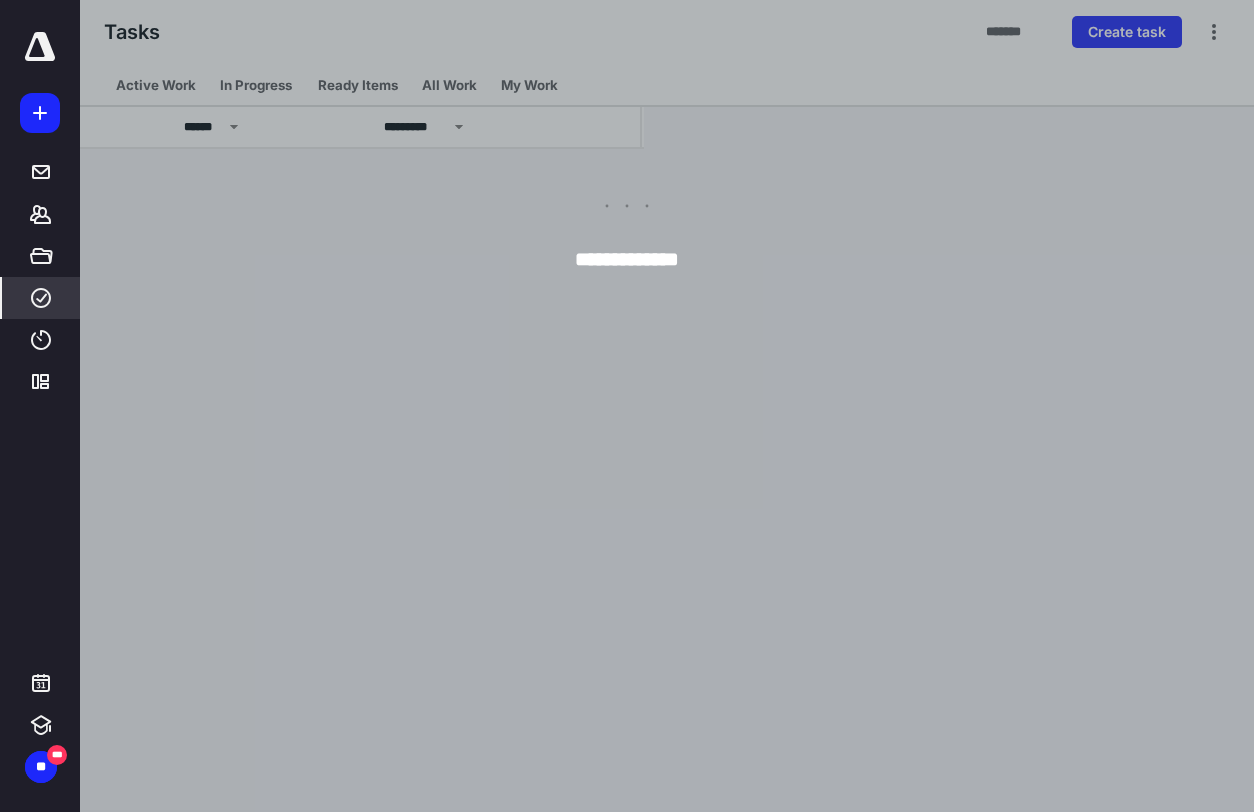 click at bounding box center [707, 406] 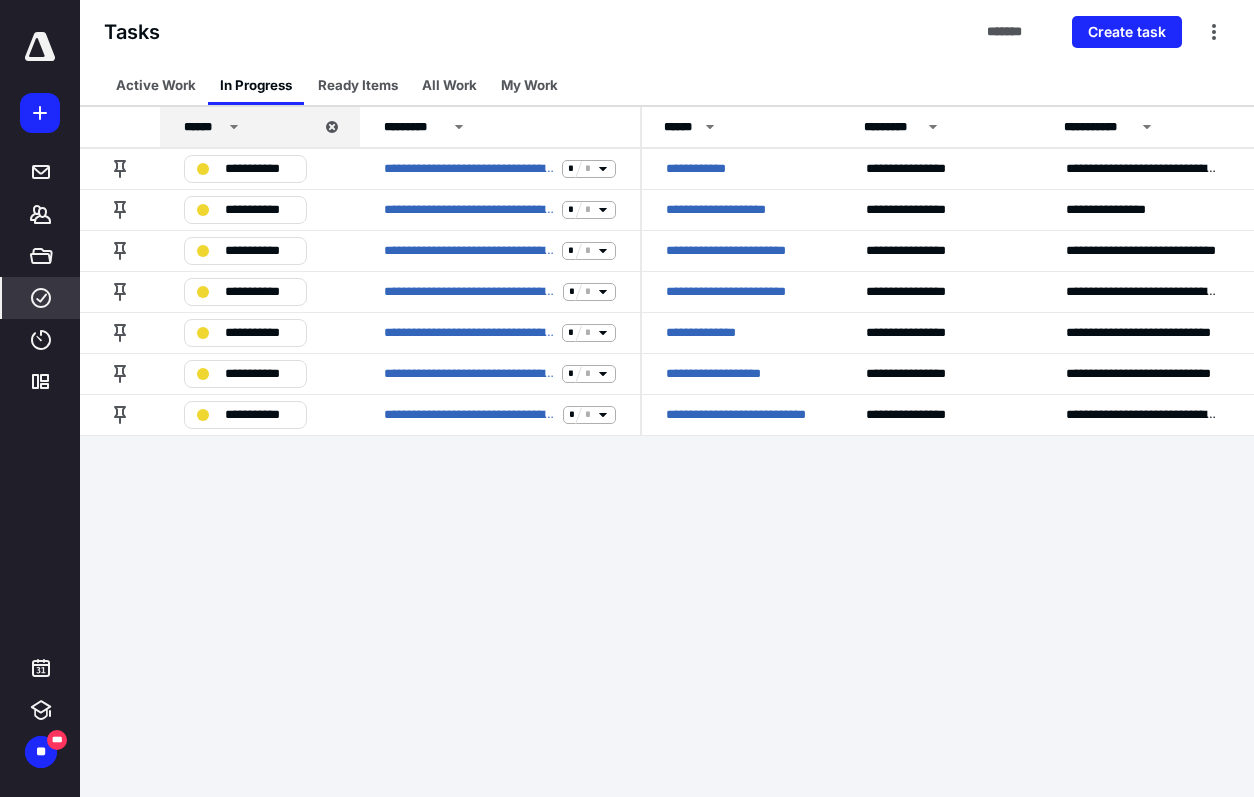click on "My Work" at bounding box center [529, 85] 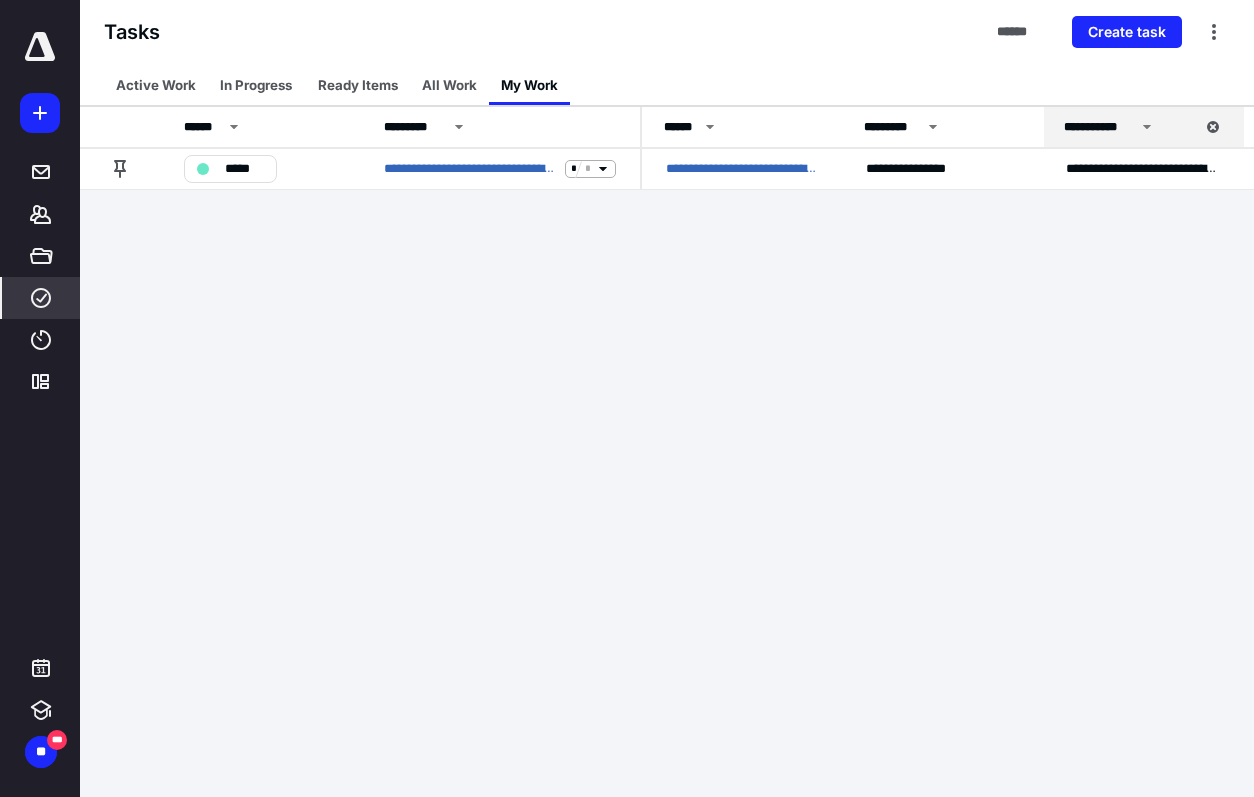 click 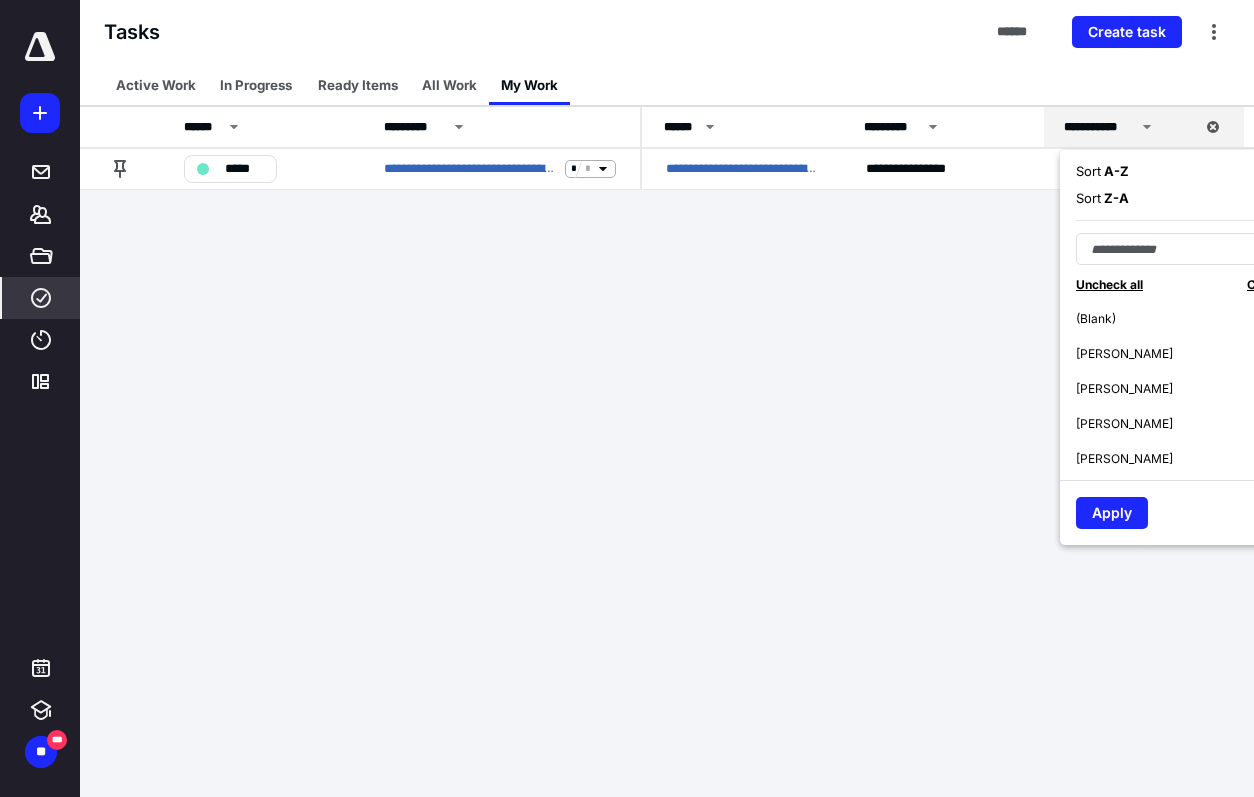 scroll, scrollTop: 175, scrollLeft: 0, axis: vertical 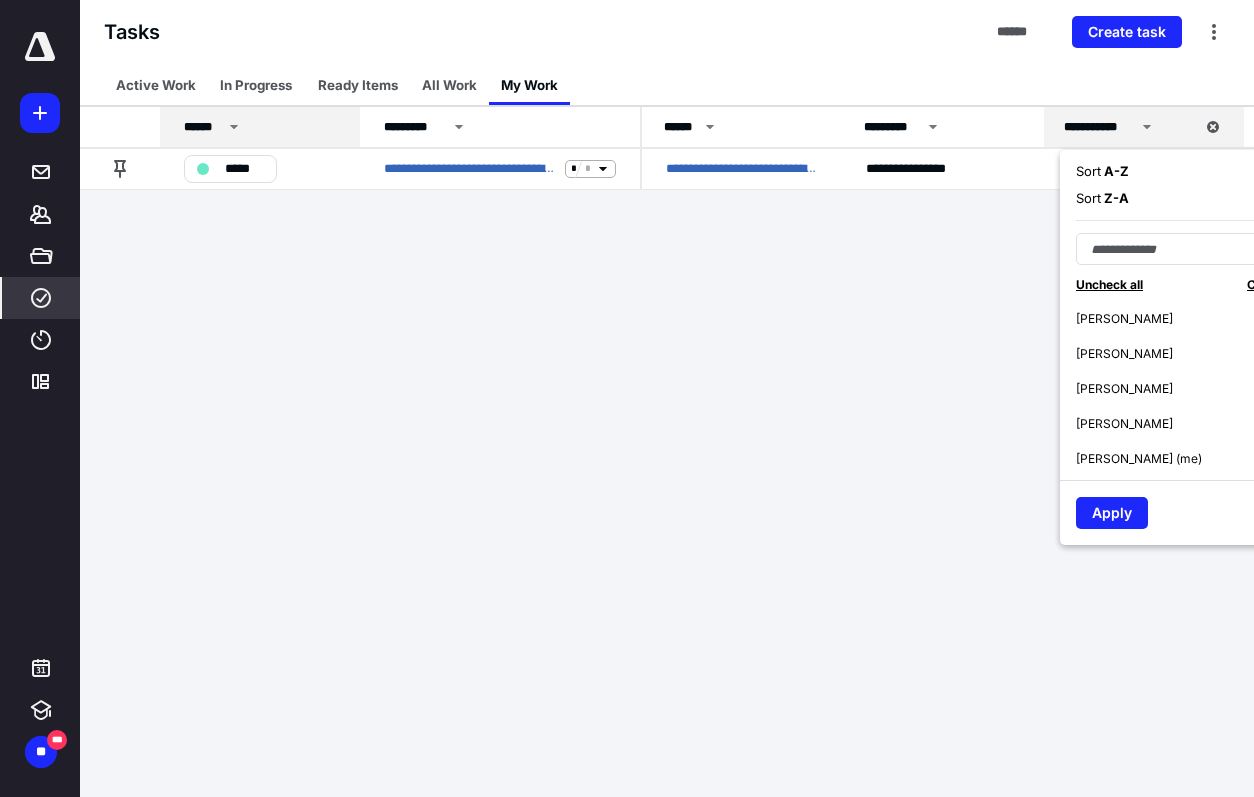 click 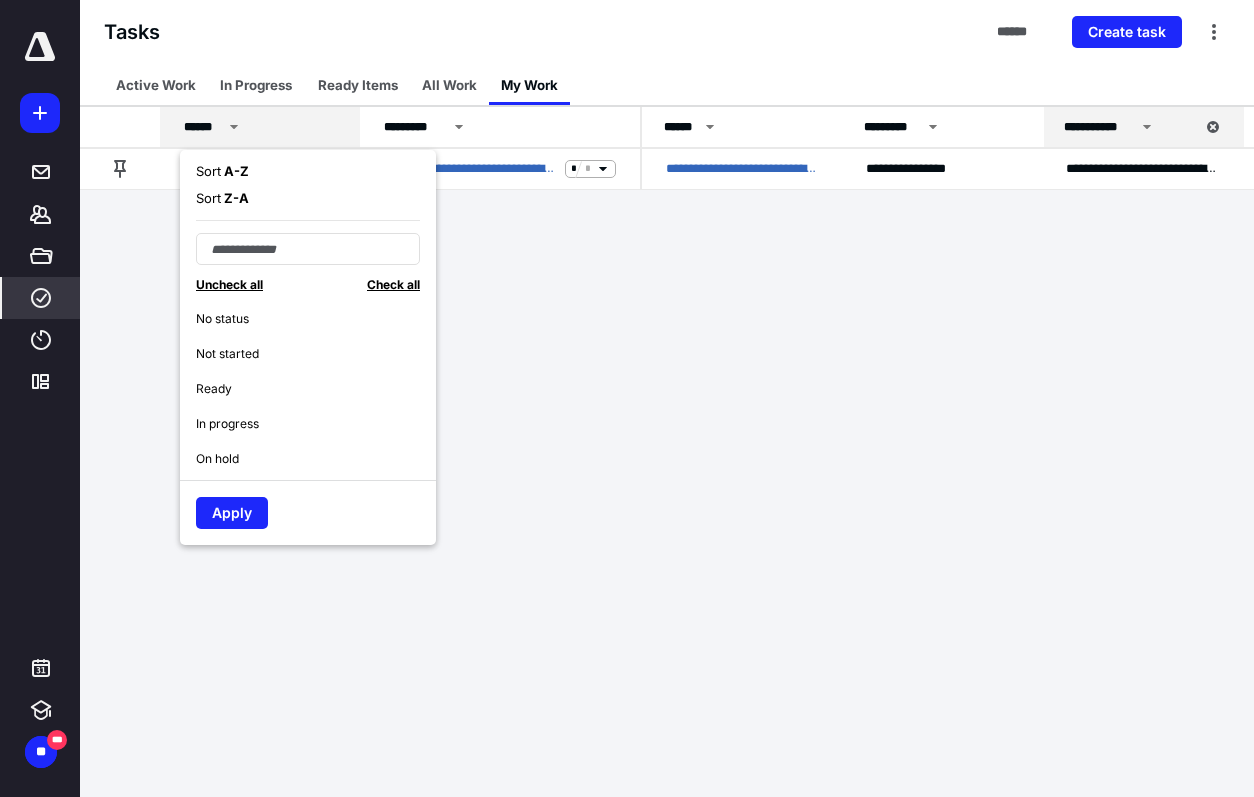 click on "Uncheck all" at bounding box center [229, 284] 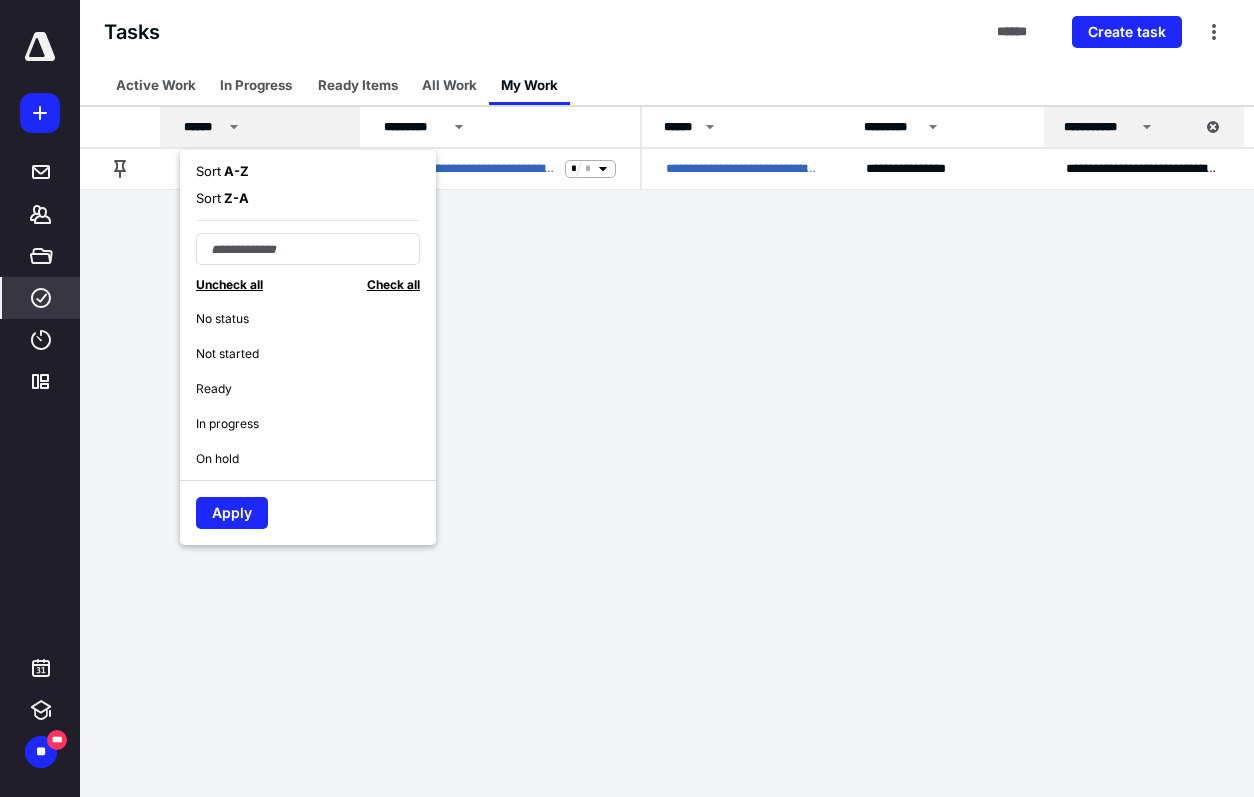 click on "Check all" at bounding box center (393, 284) 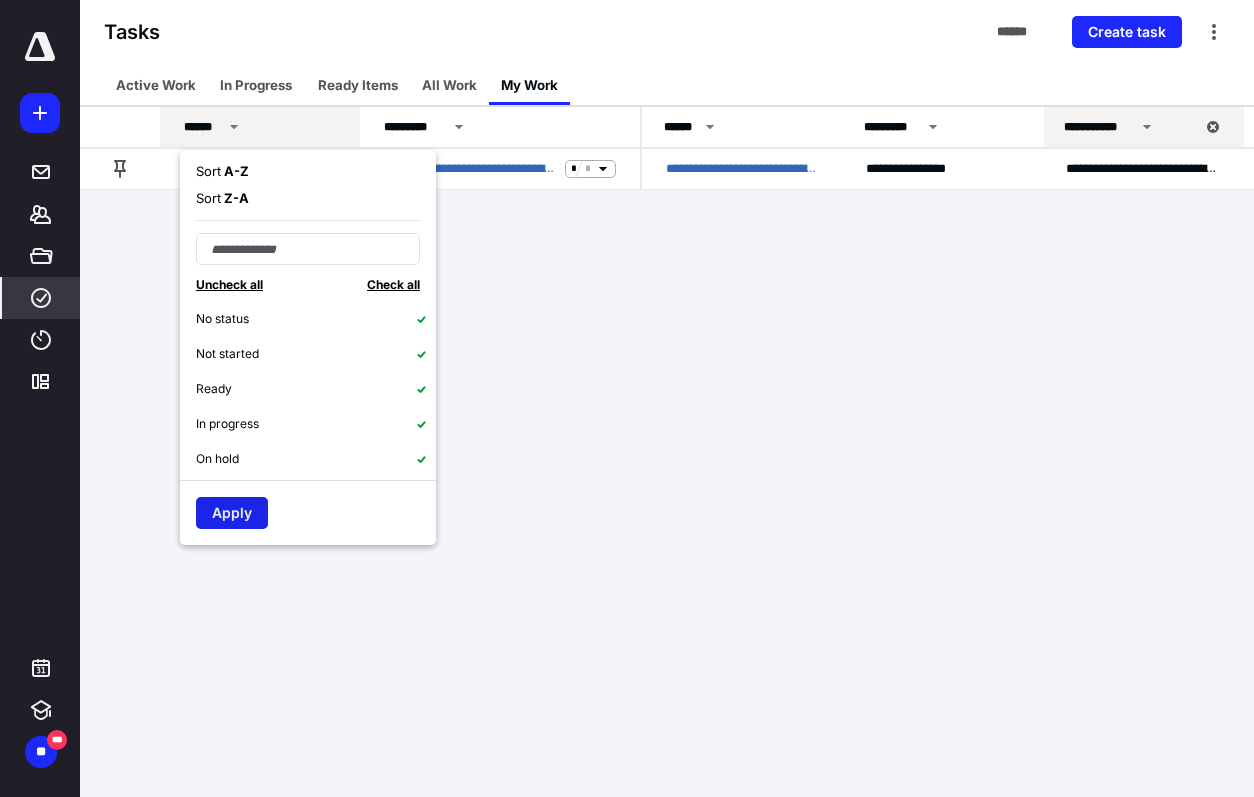 click on "Apply" at bounding box center (232, 513) 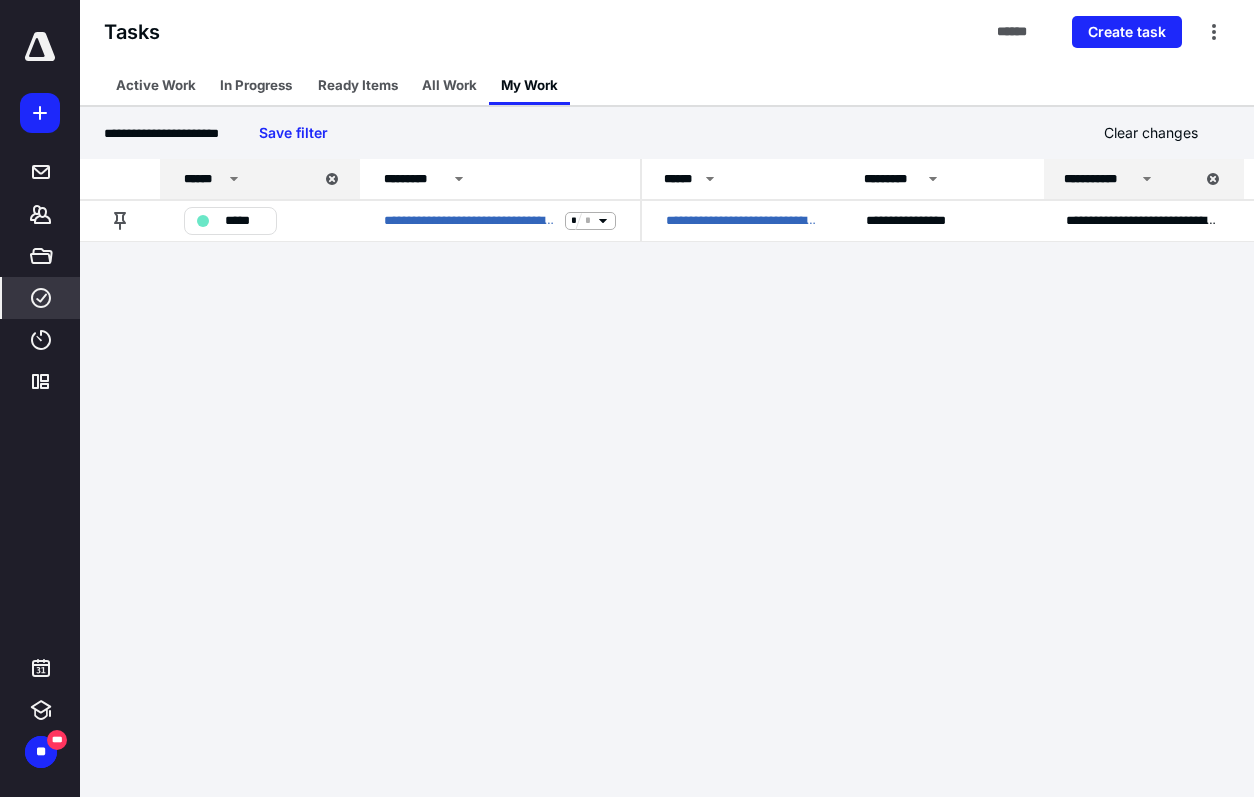 click 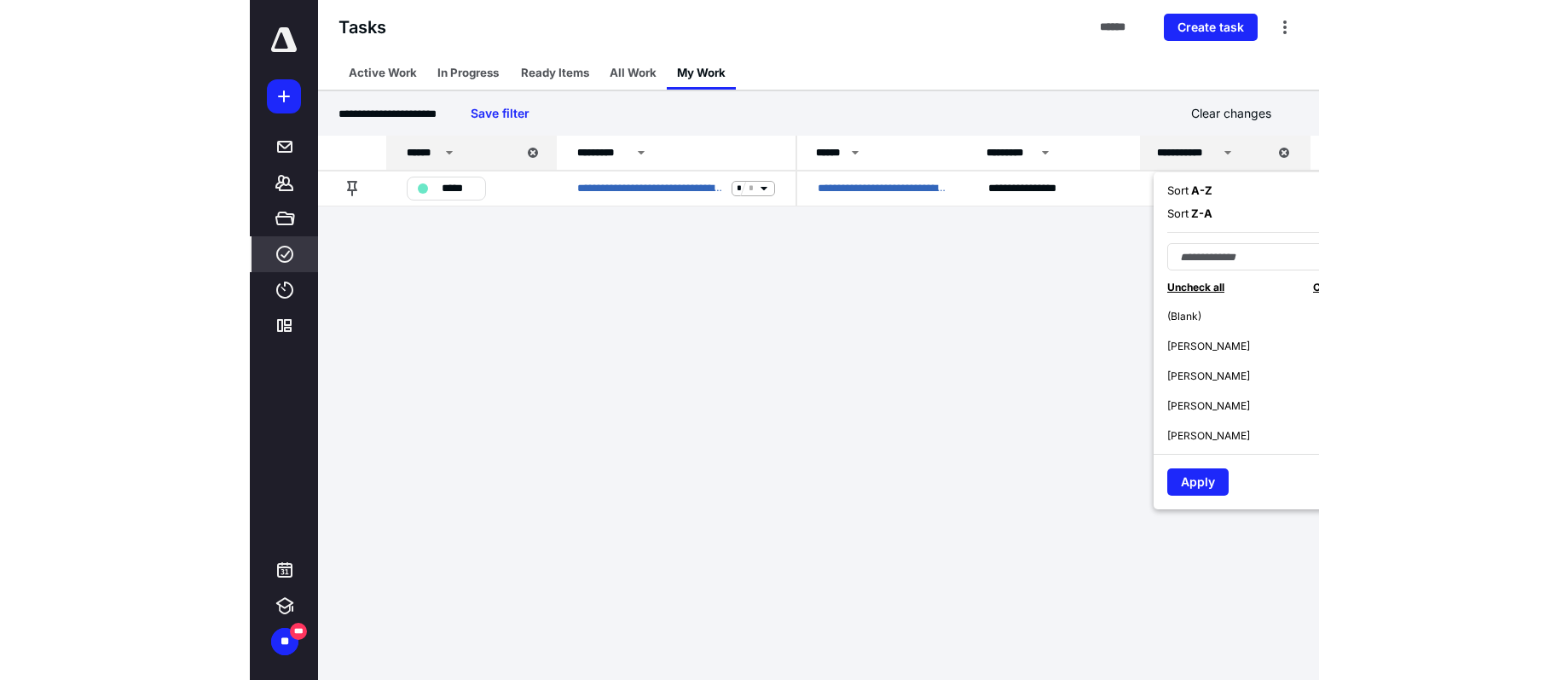 scroll, scrollTop: 149, scrollLeft: 0, axis: vertical 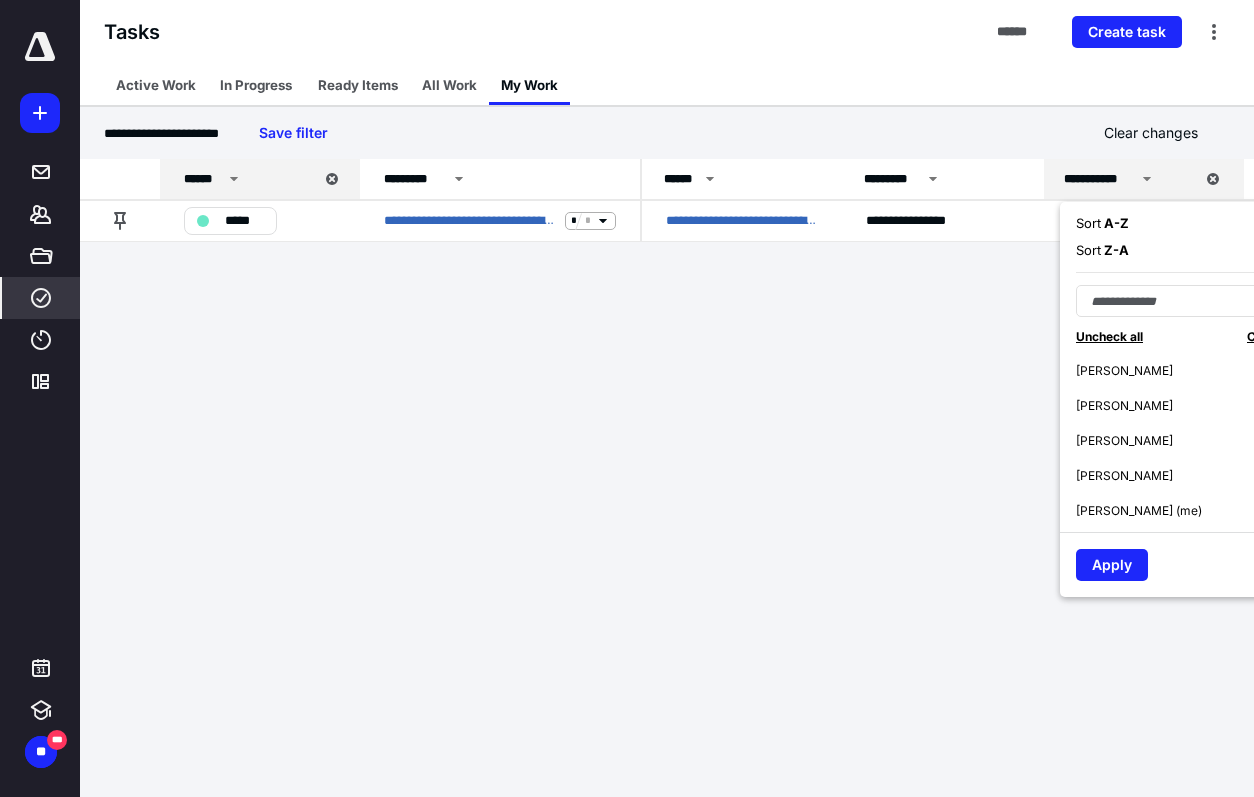 click on "[PERSON_NAME] (me)" at bounding box center (1139, 511) 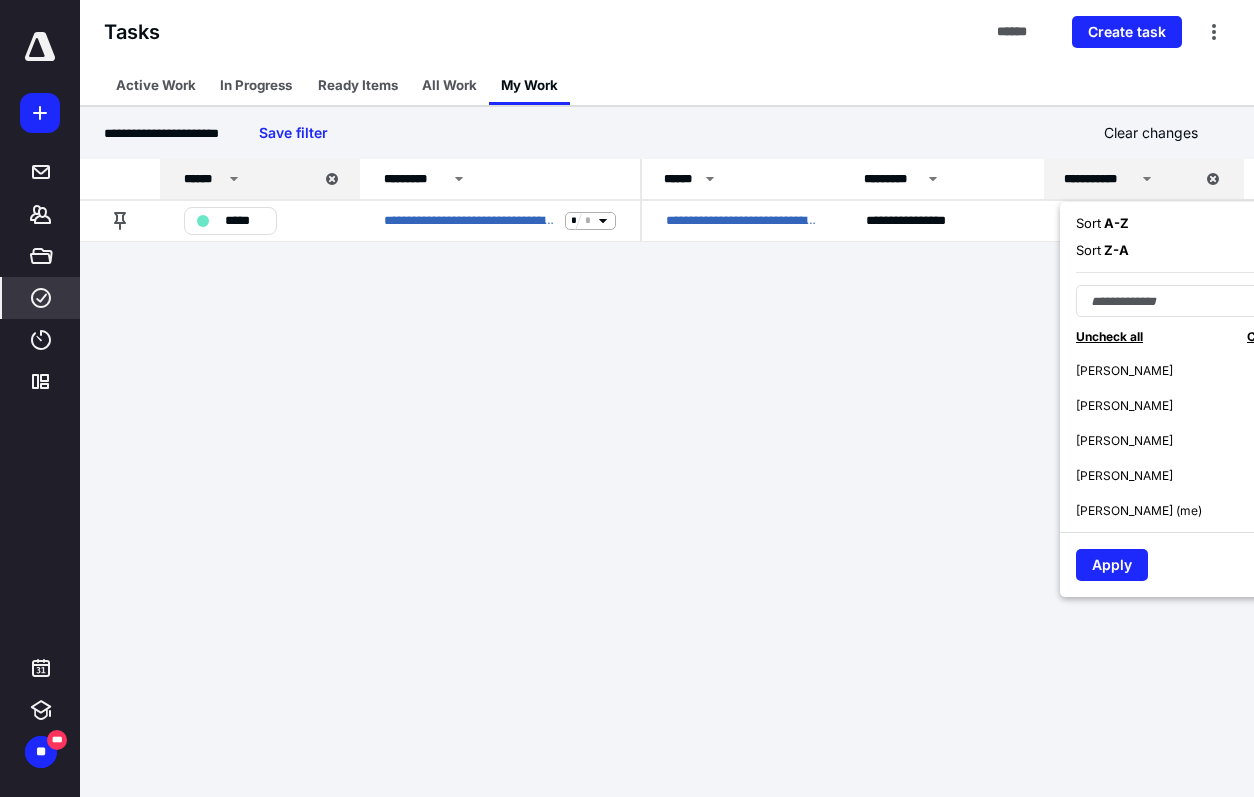 click on "[PERSON_NAME] (me)" at bounding box center (1139, 511) 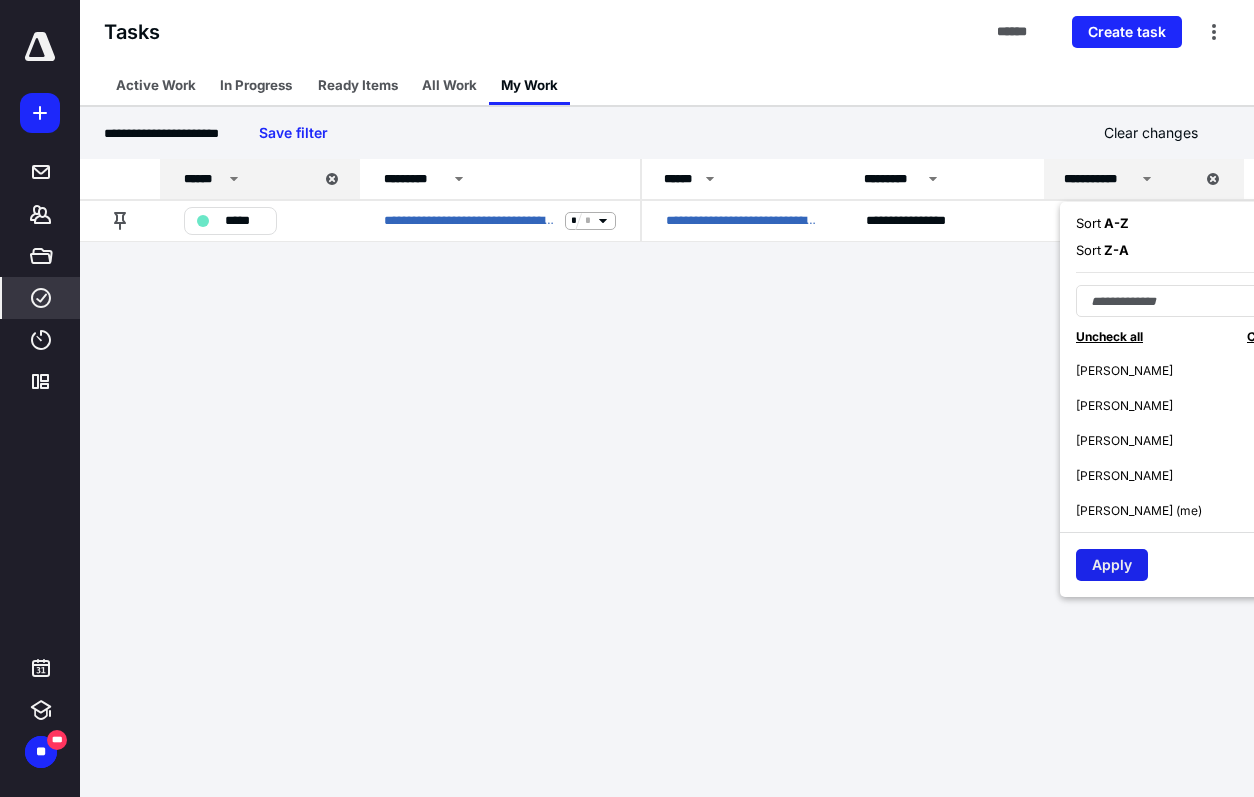 click on "Apply" at bounding box center [1112, 565] 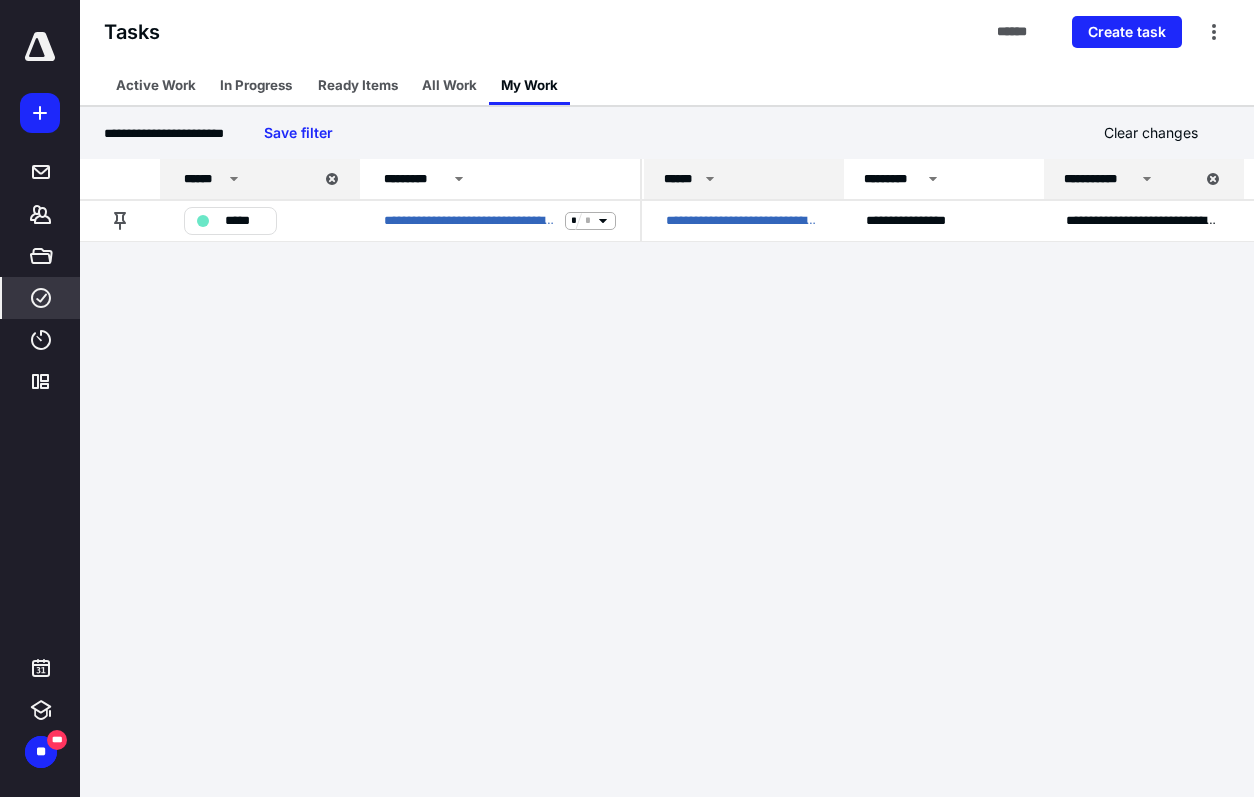 click on "******" at bounding box center [736, 179] 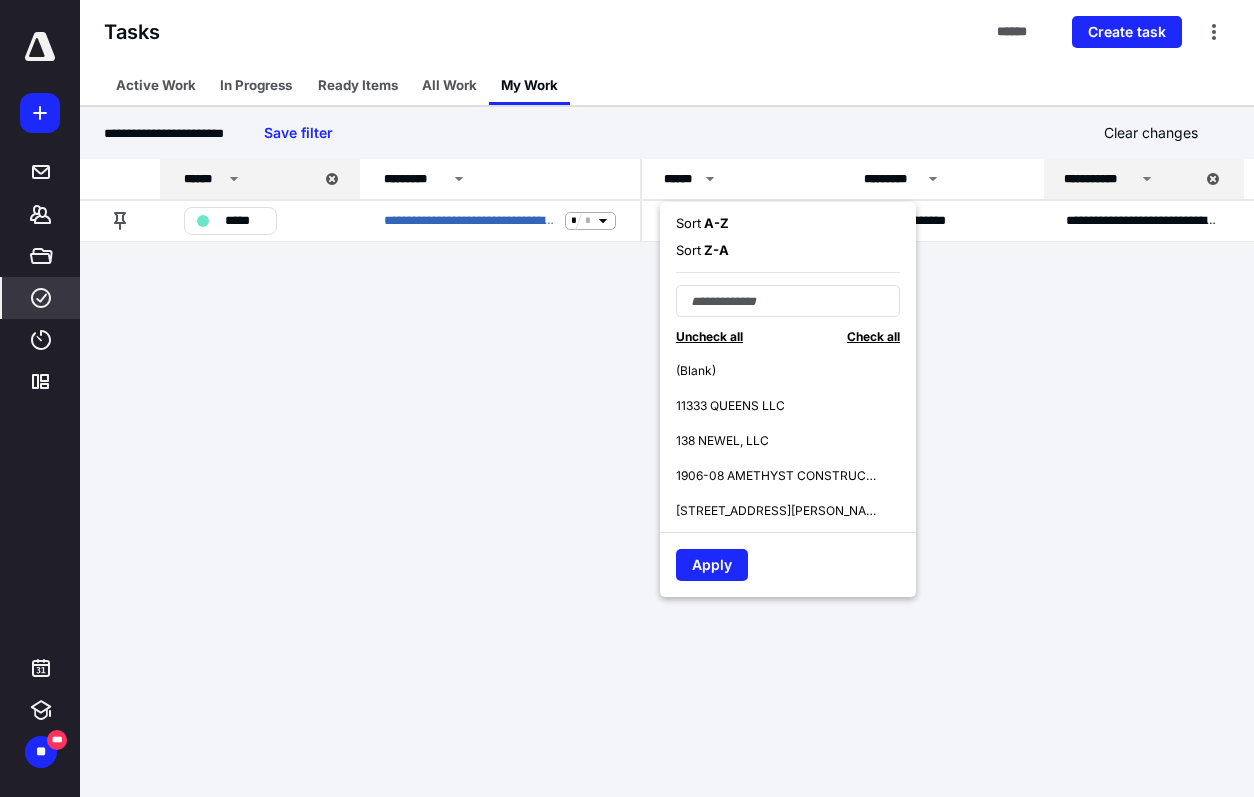 click on "Check all" at bounding box center [873, 336] 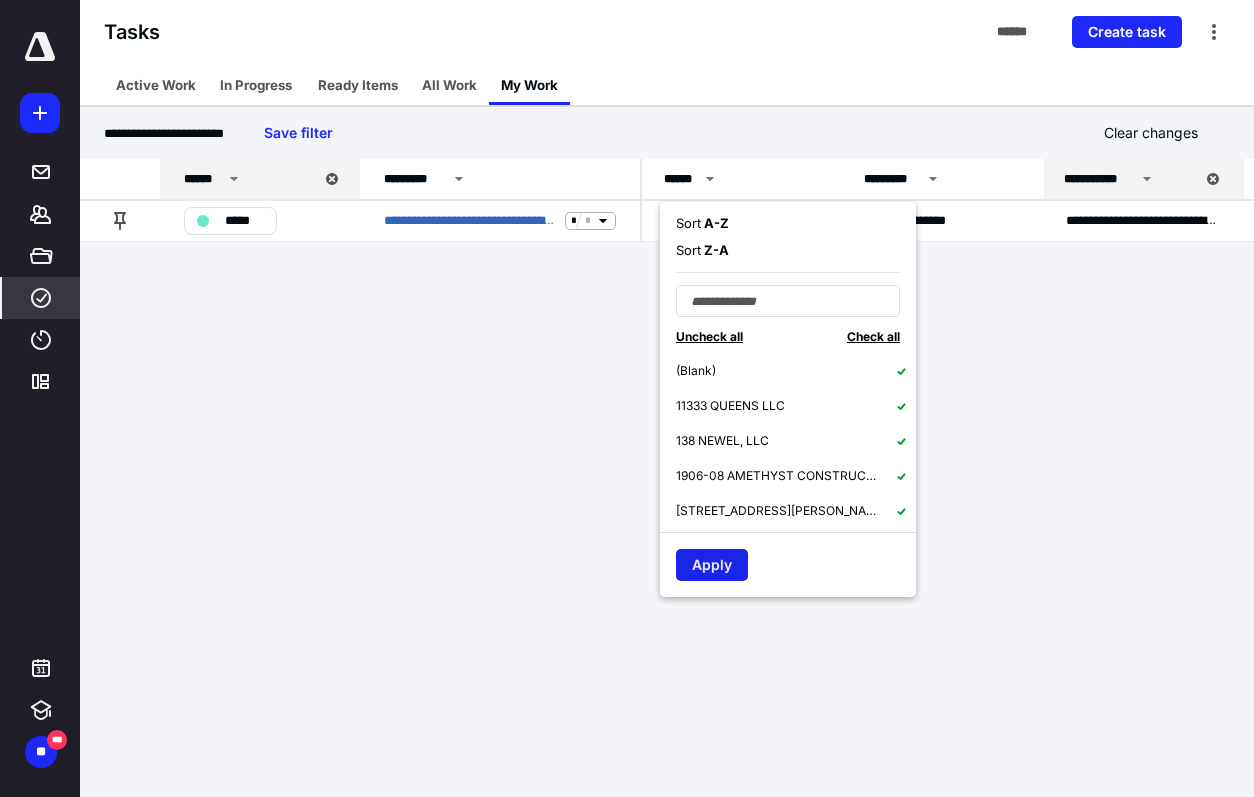 click on "Apply" at bounding box center [712, 565] 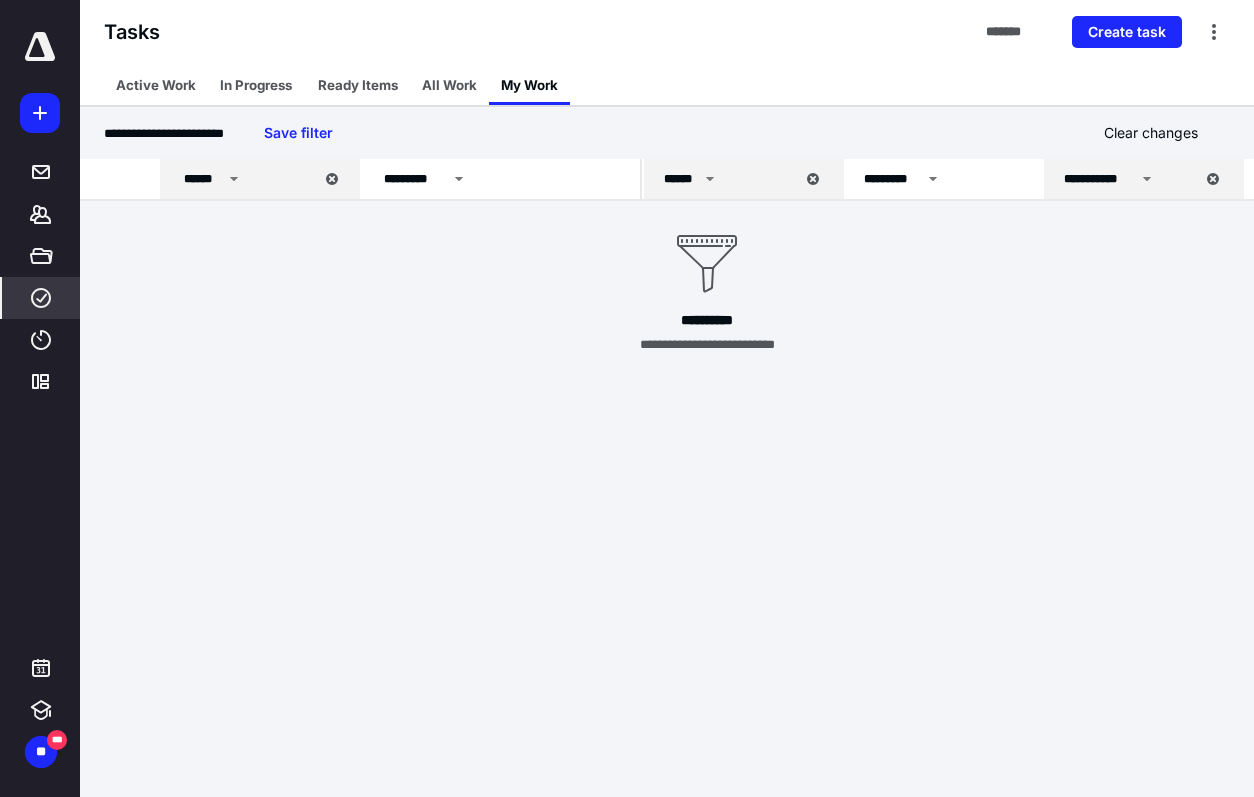 click on "******" at bounding box center (729, 179) 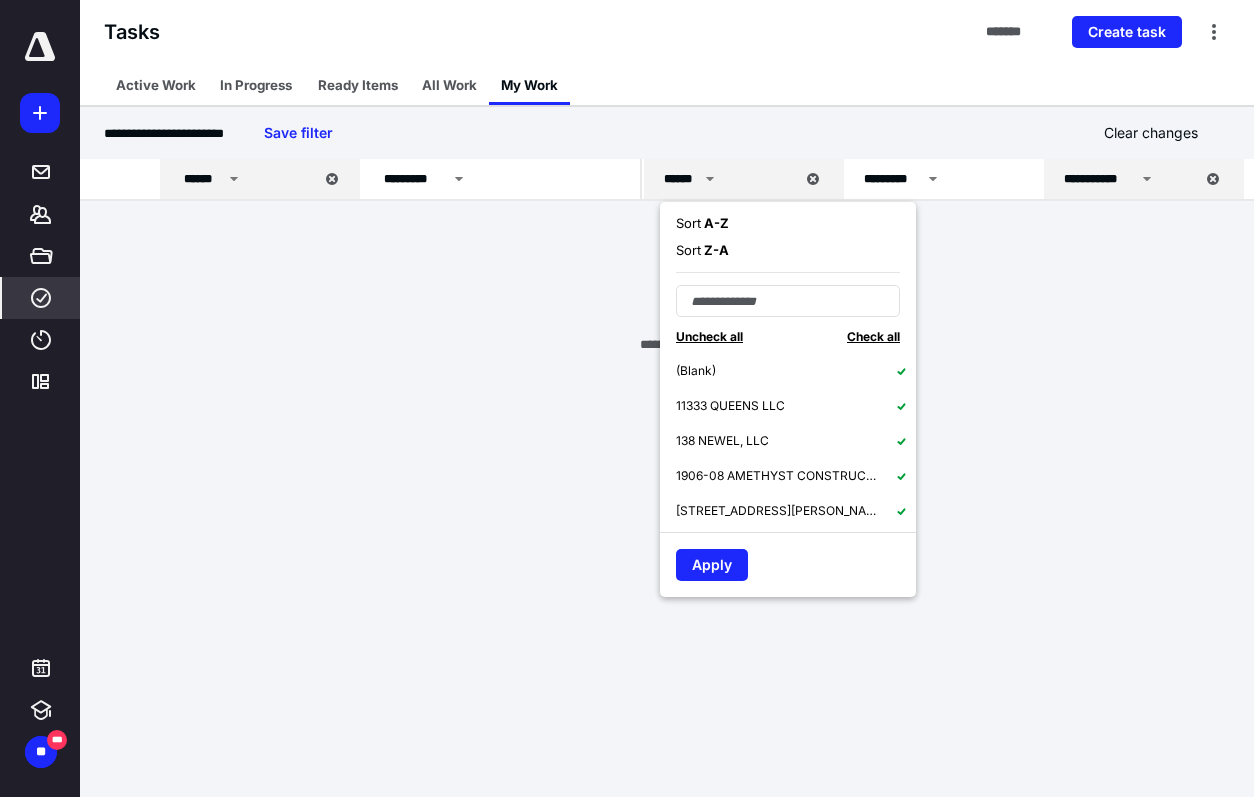 click on "Uncheck all" at bounding box center [709, 336] 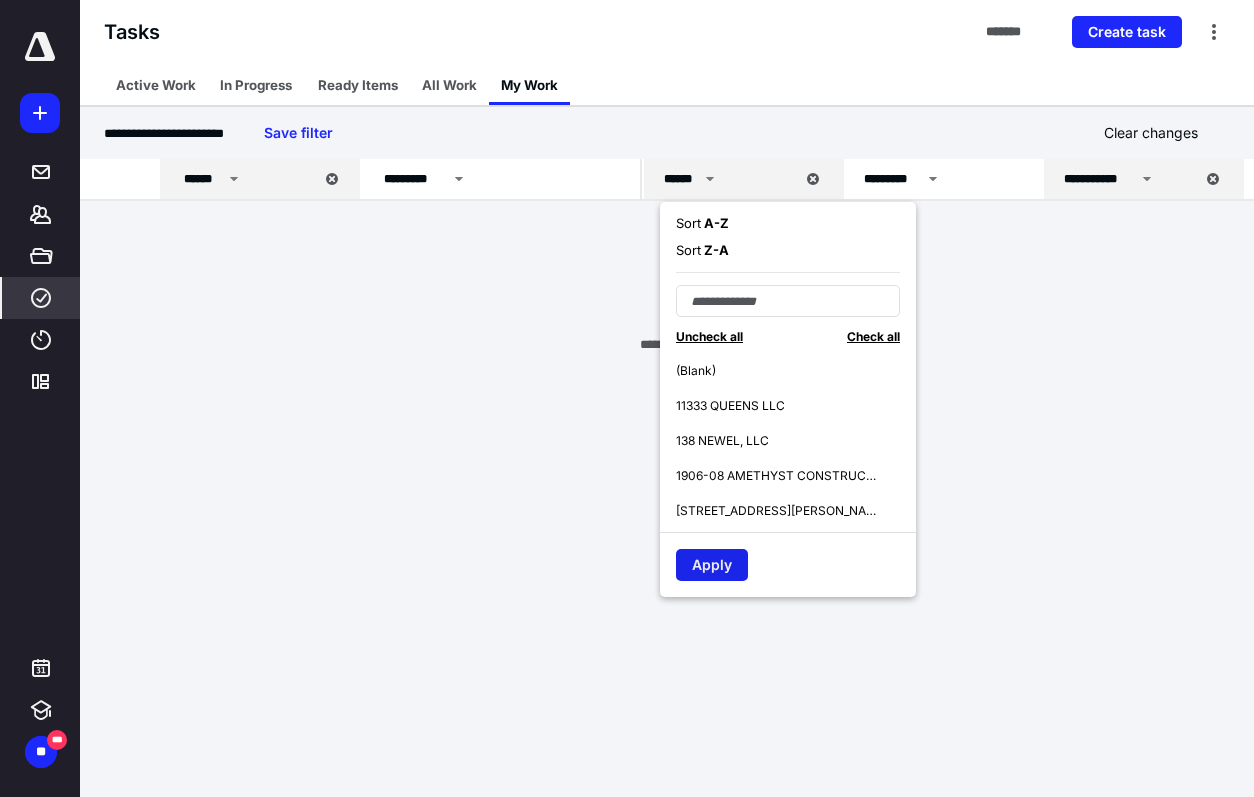 click on "Apply" at bounding box center (712, 565) 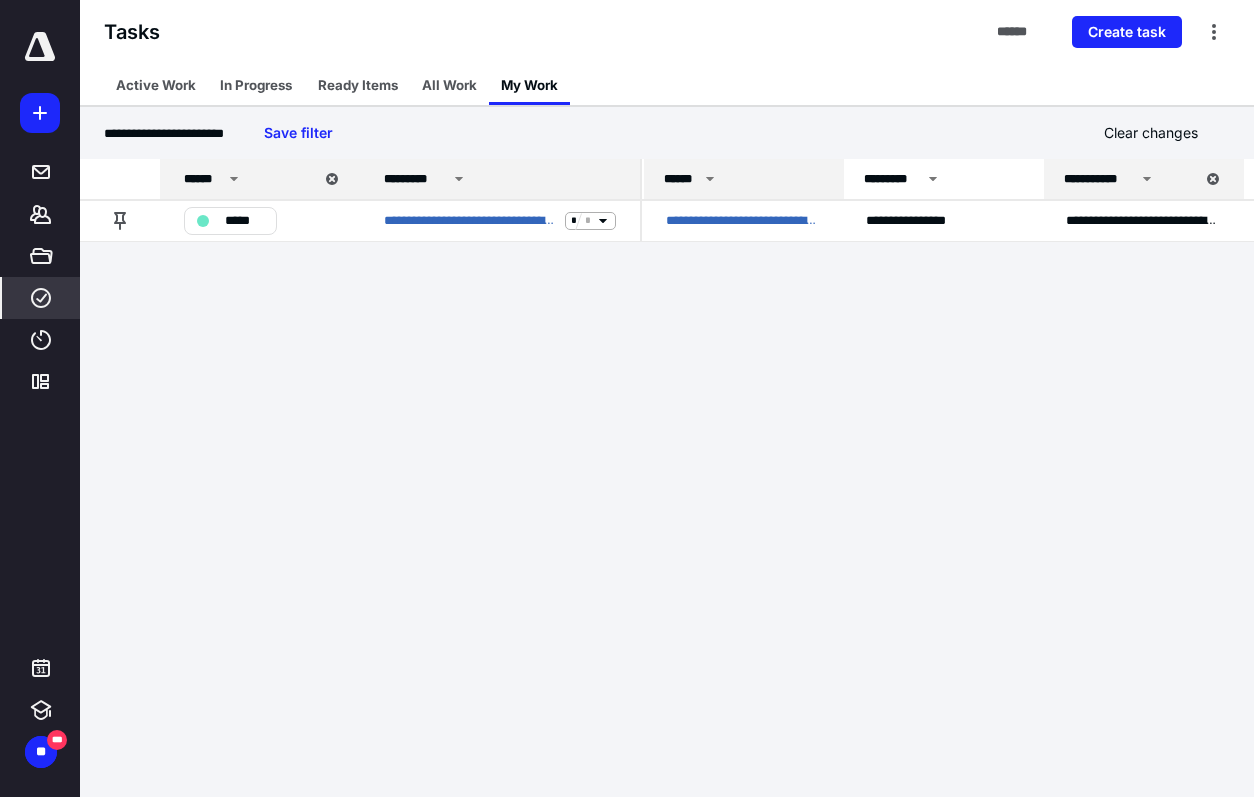 click on "*********" at bounding box center (503, 179) 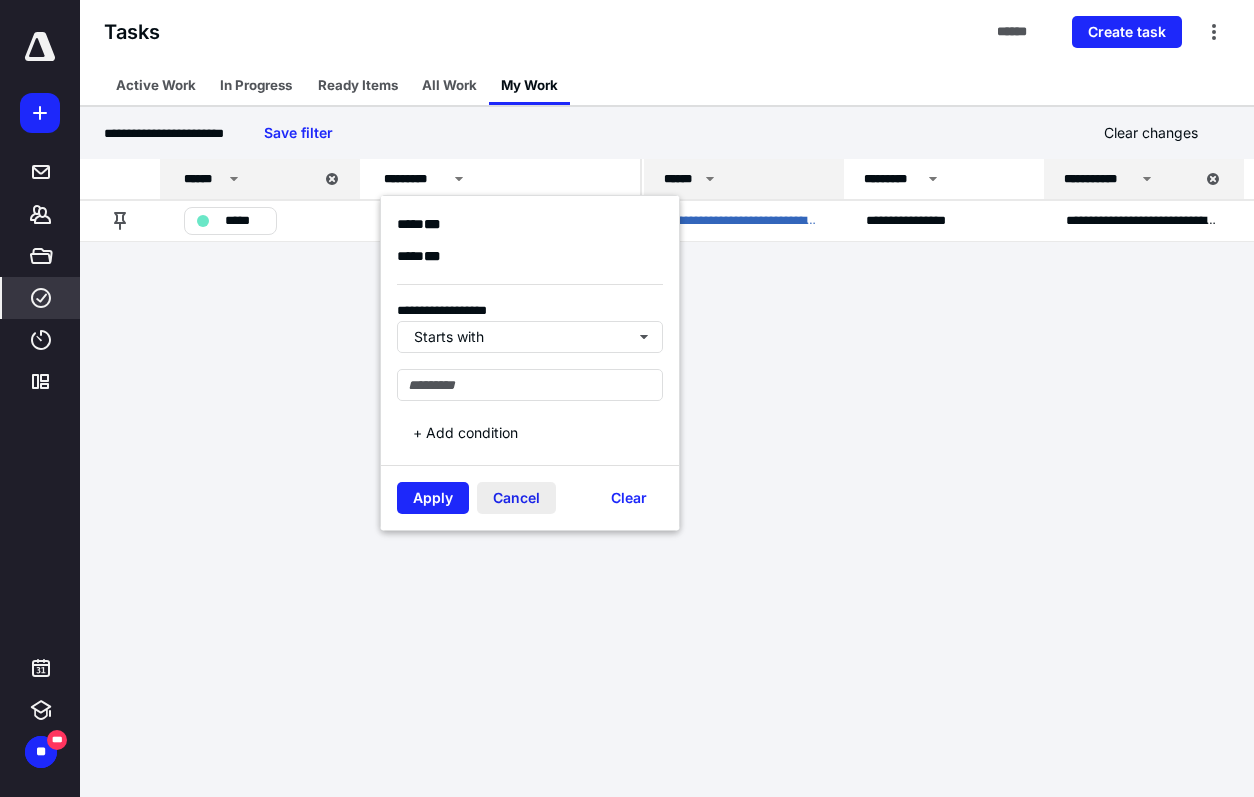 click on "Cancel" at bounding box center (516, 498) 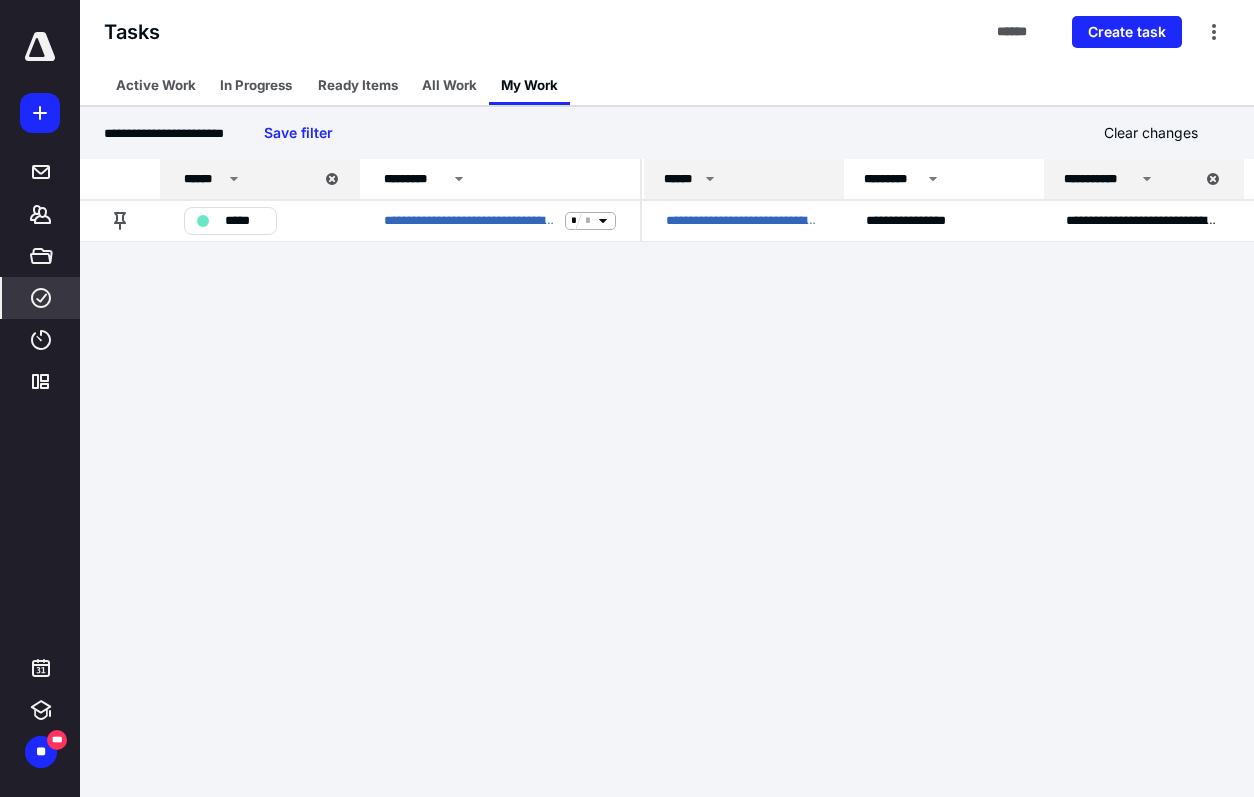 click 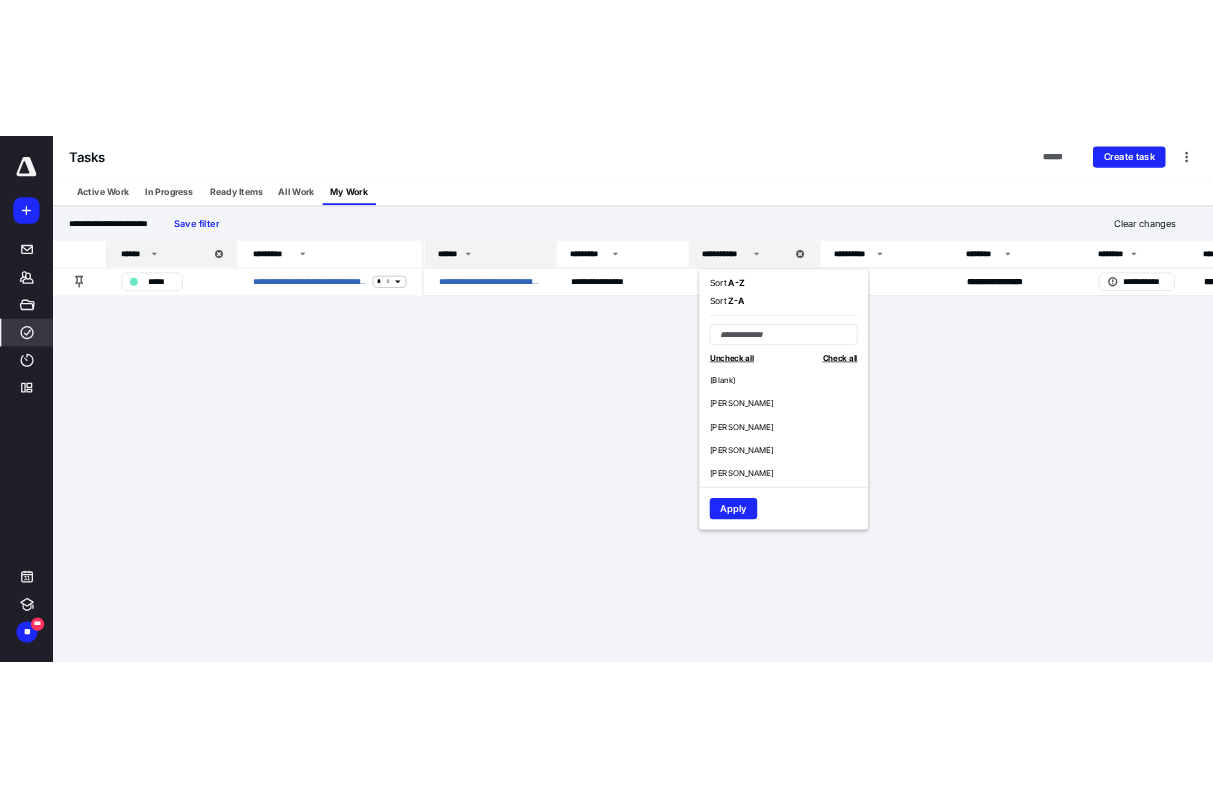 scroll, scrollTop: 175, scrollLeft: 0, axis: vertical 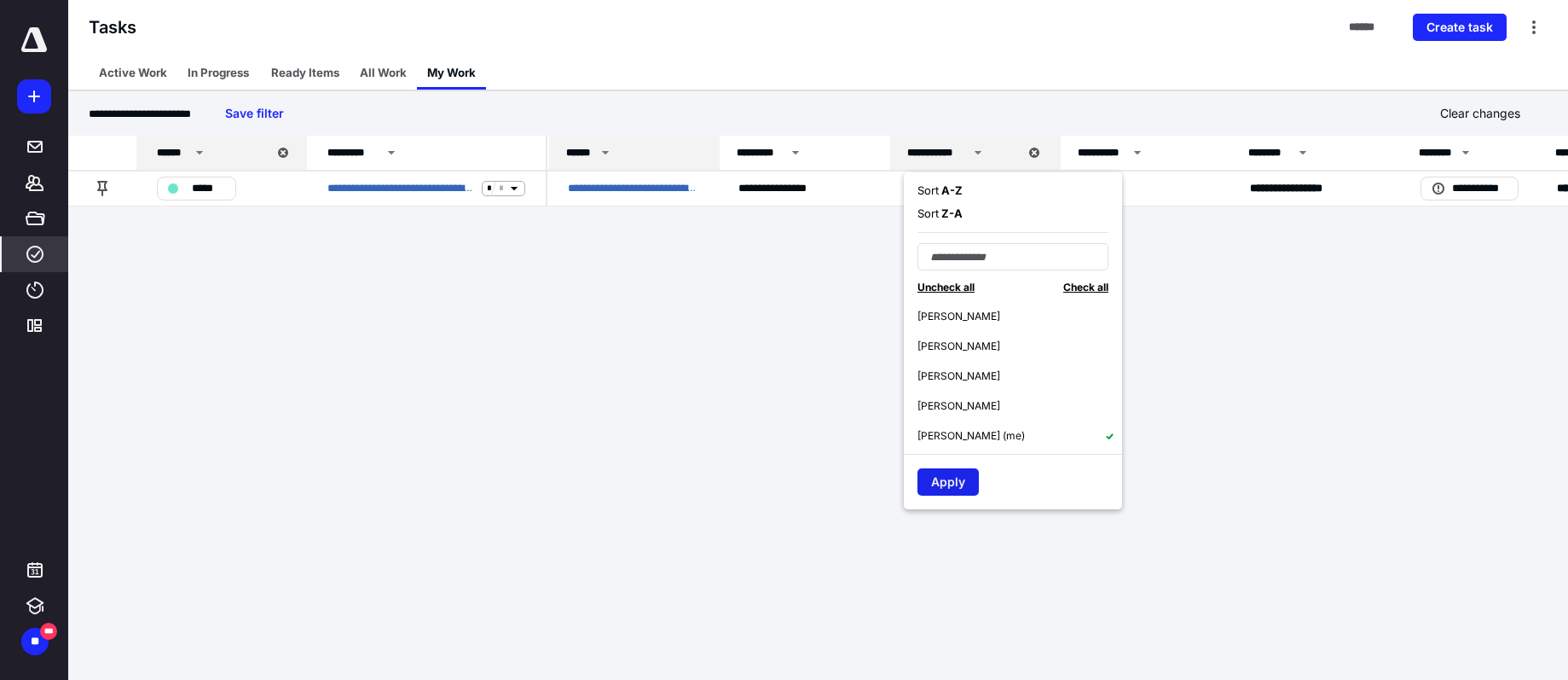 click on "Apply" at bounding box center (948, 482) 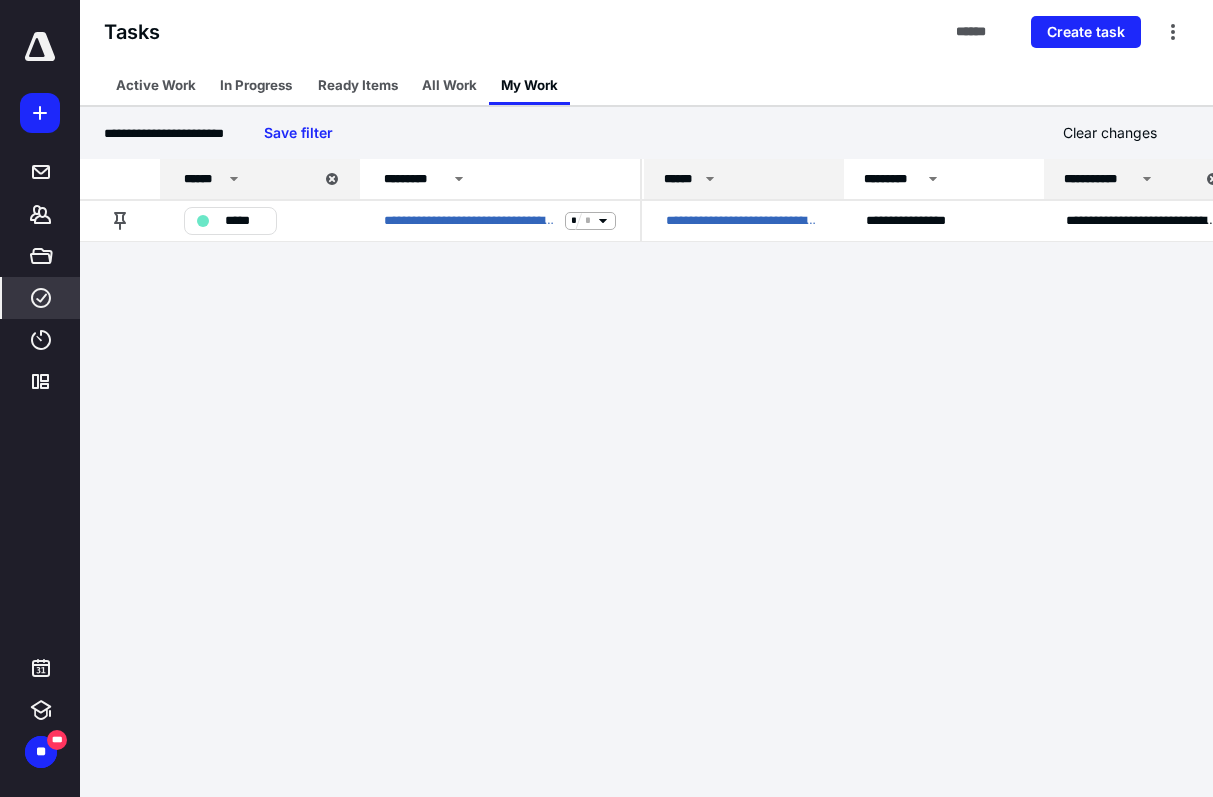 click on "******" at bounding box center (744, 179) 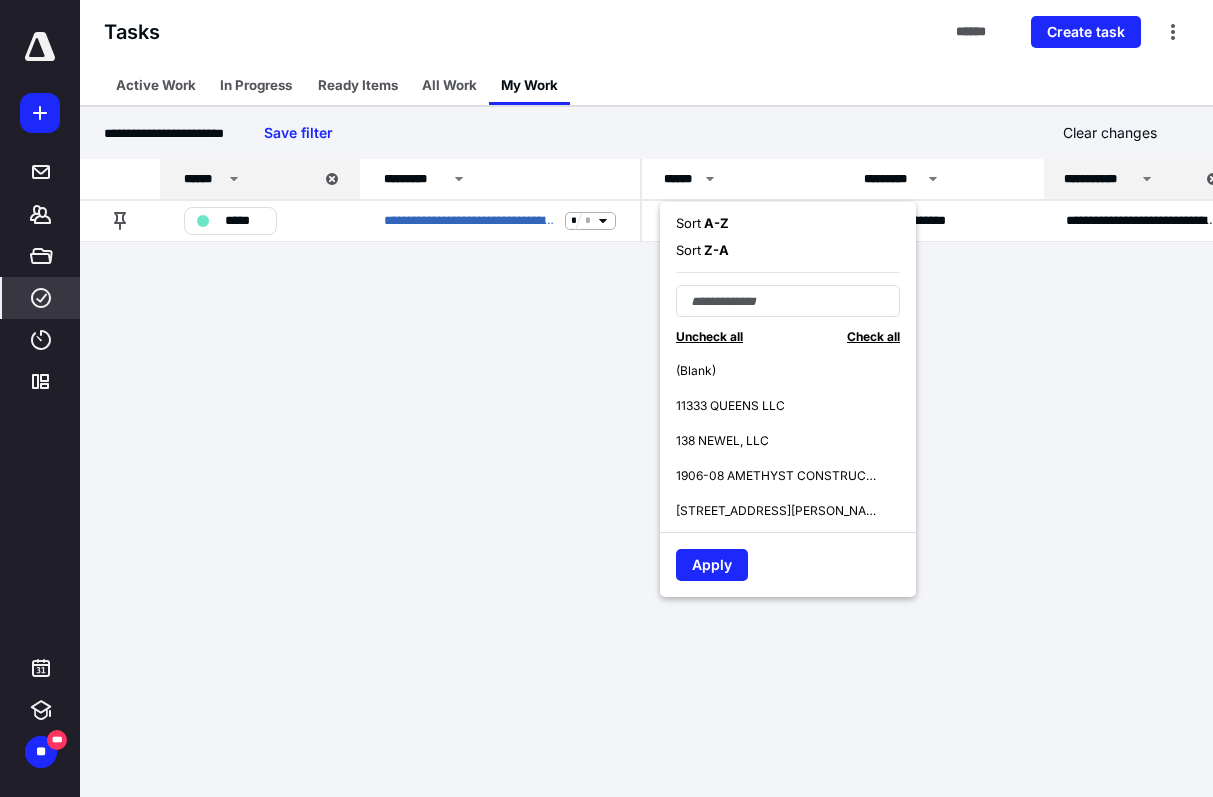 click on "Check all" at bounding box center (873, 336) 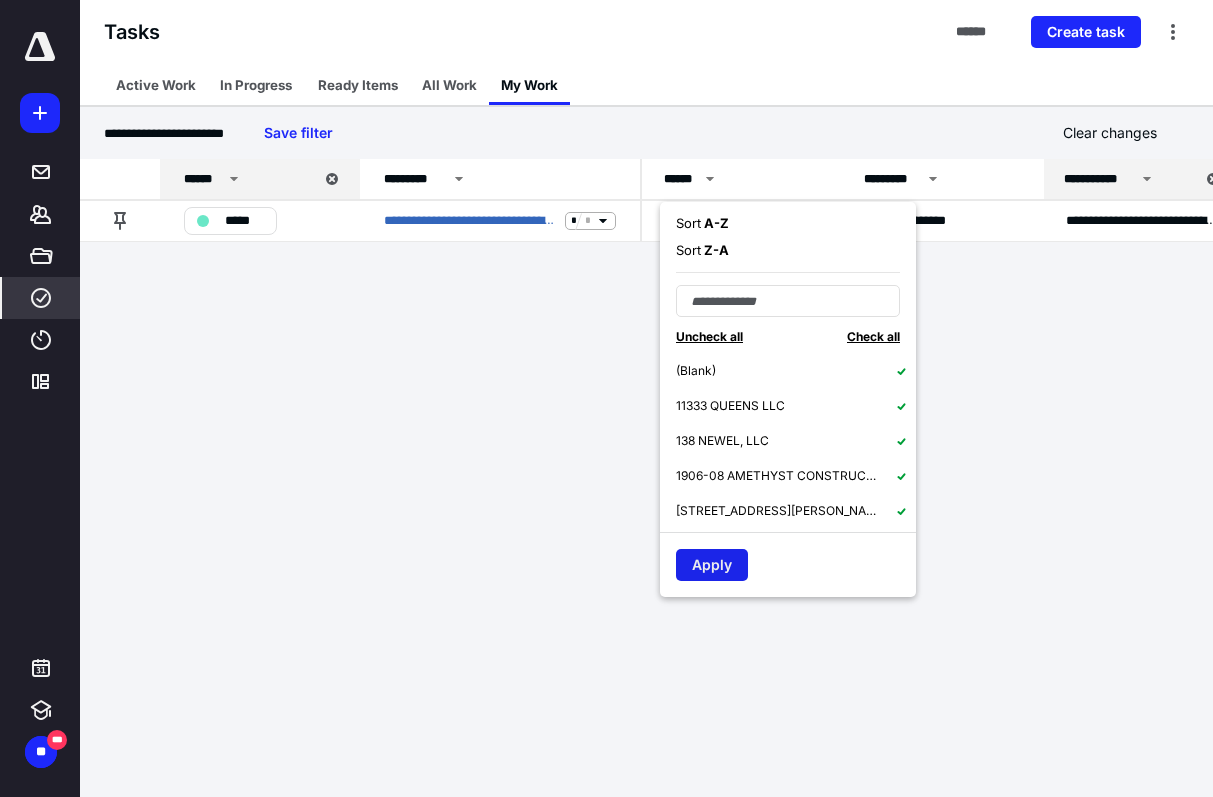 click on "Apply" at bounding box center (712, 565) 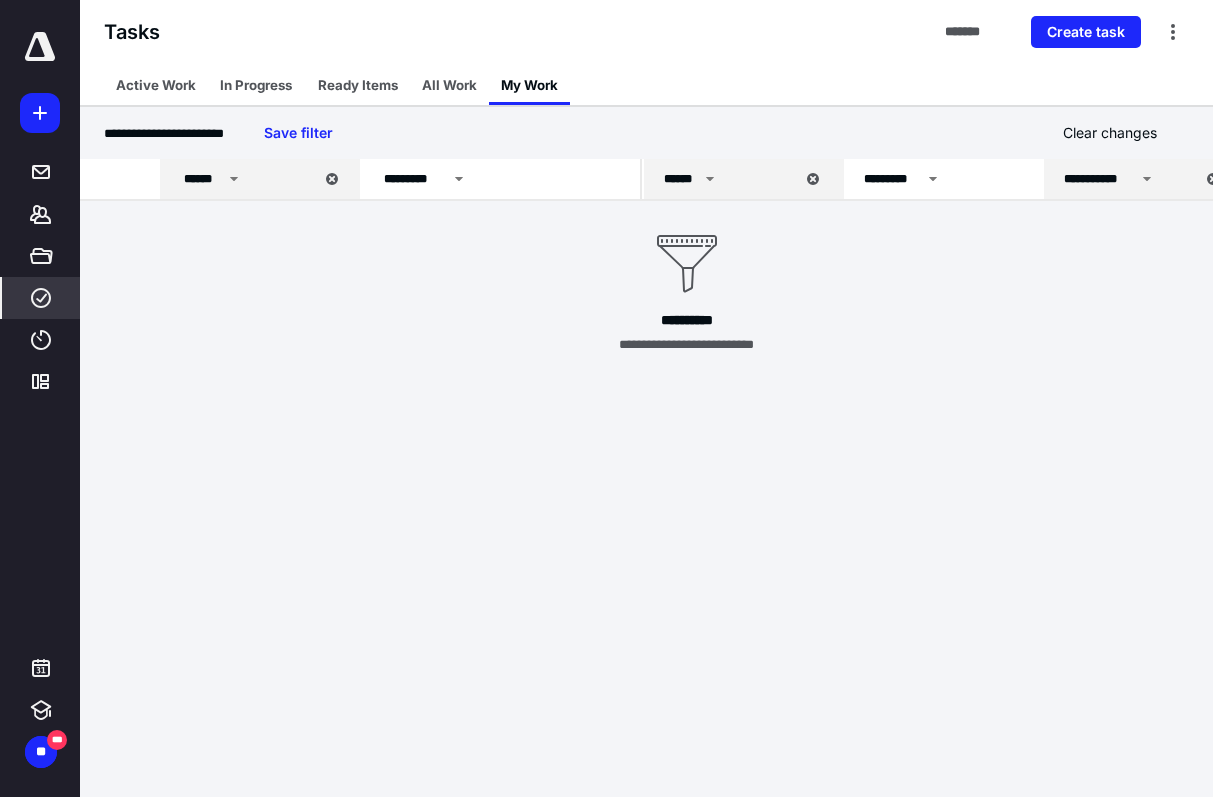 click 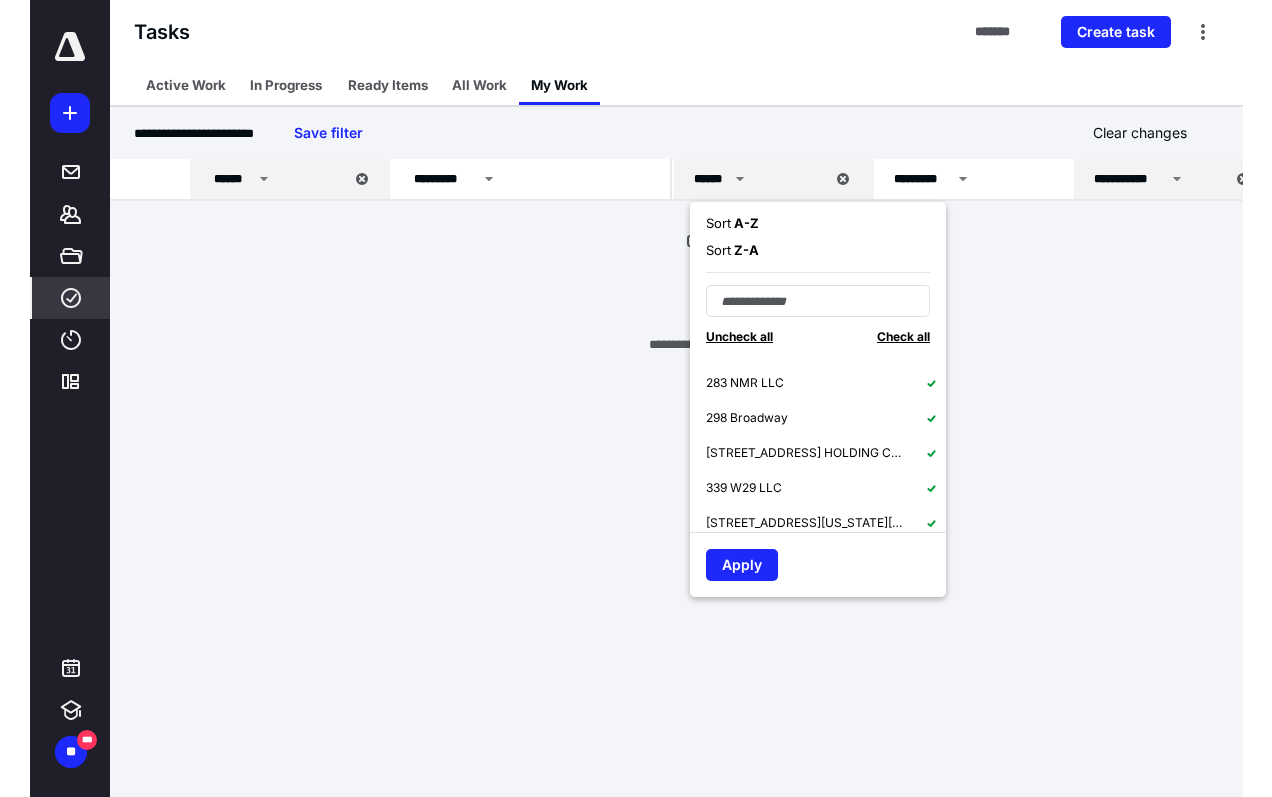 scroll, scrollTop: 500, scrollLeft: 0, axis: vertical 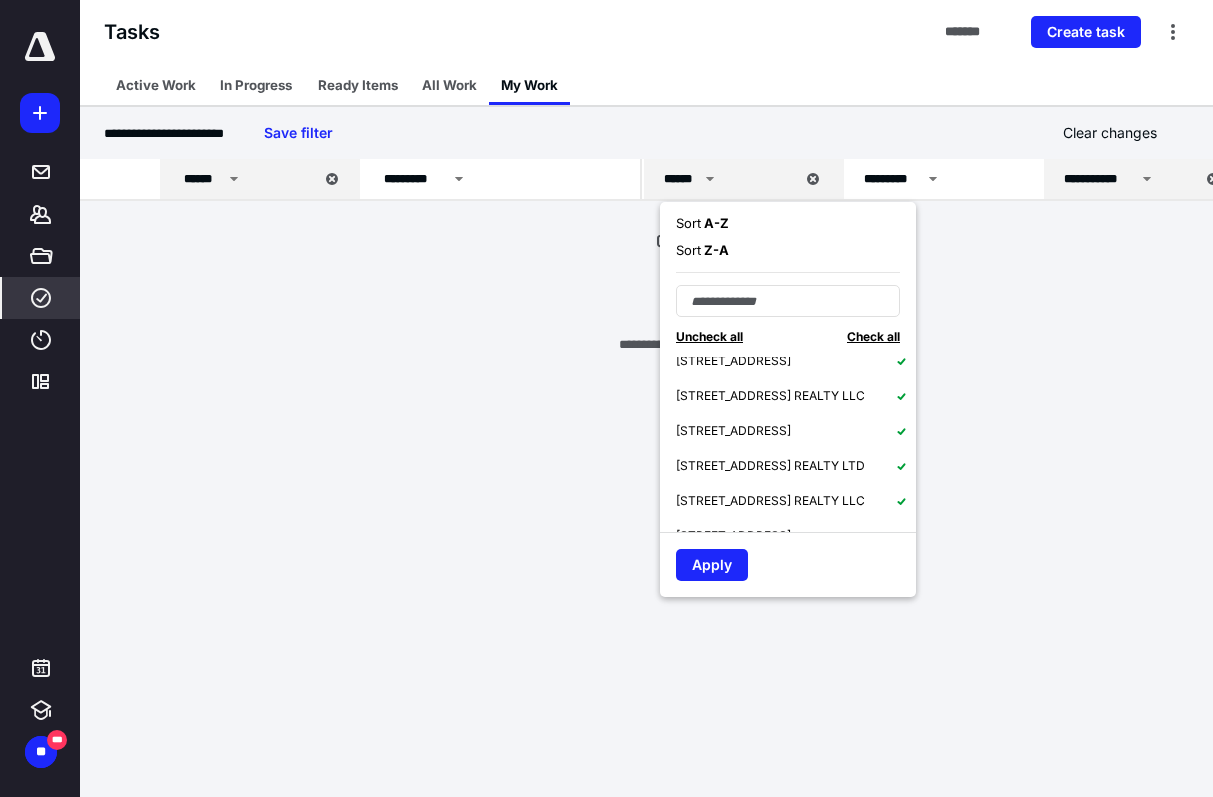 click on "Uncheck all" at bounding box center (709, 336) 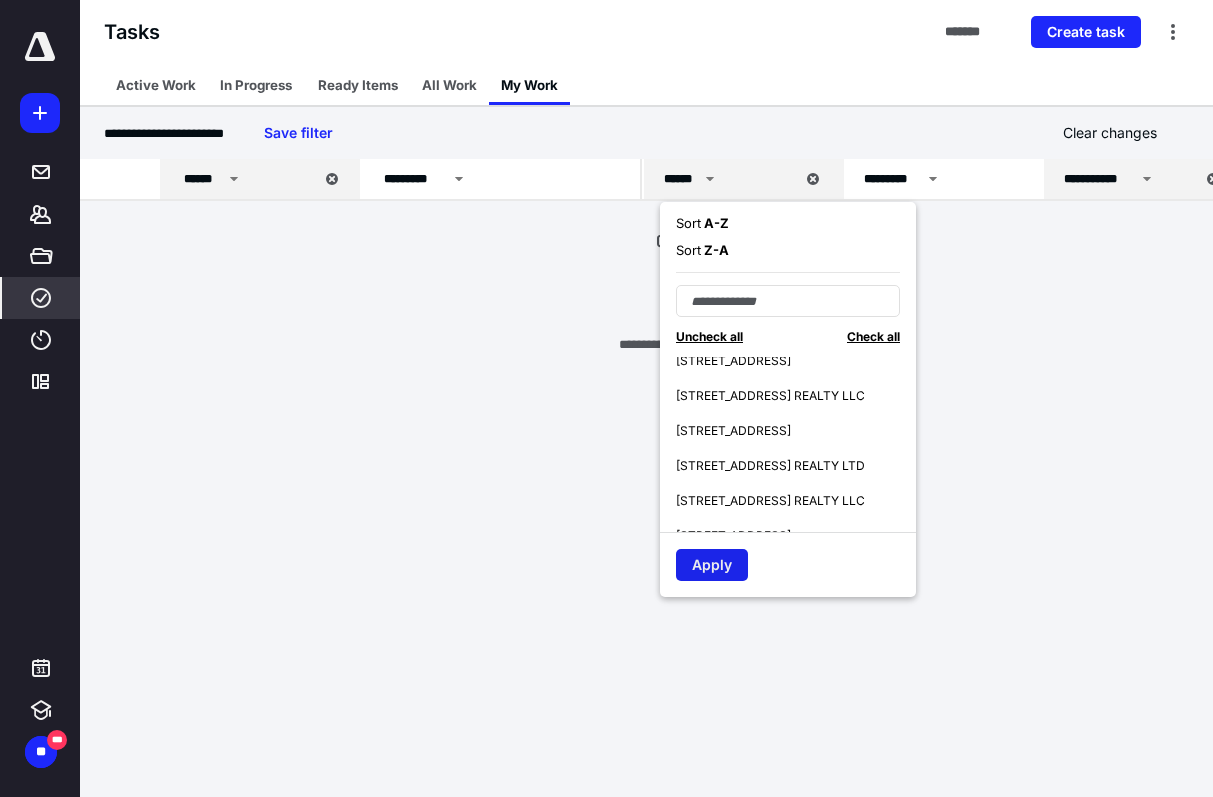 click on "Apply" at bounding box center (712, 565) 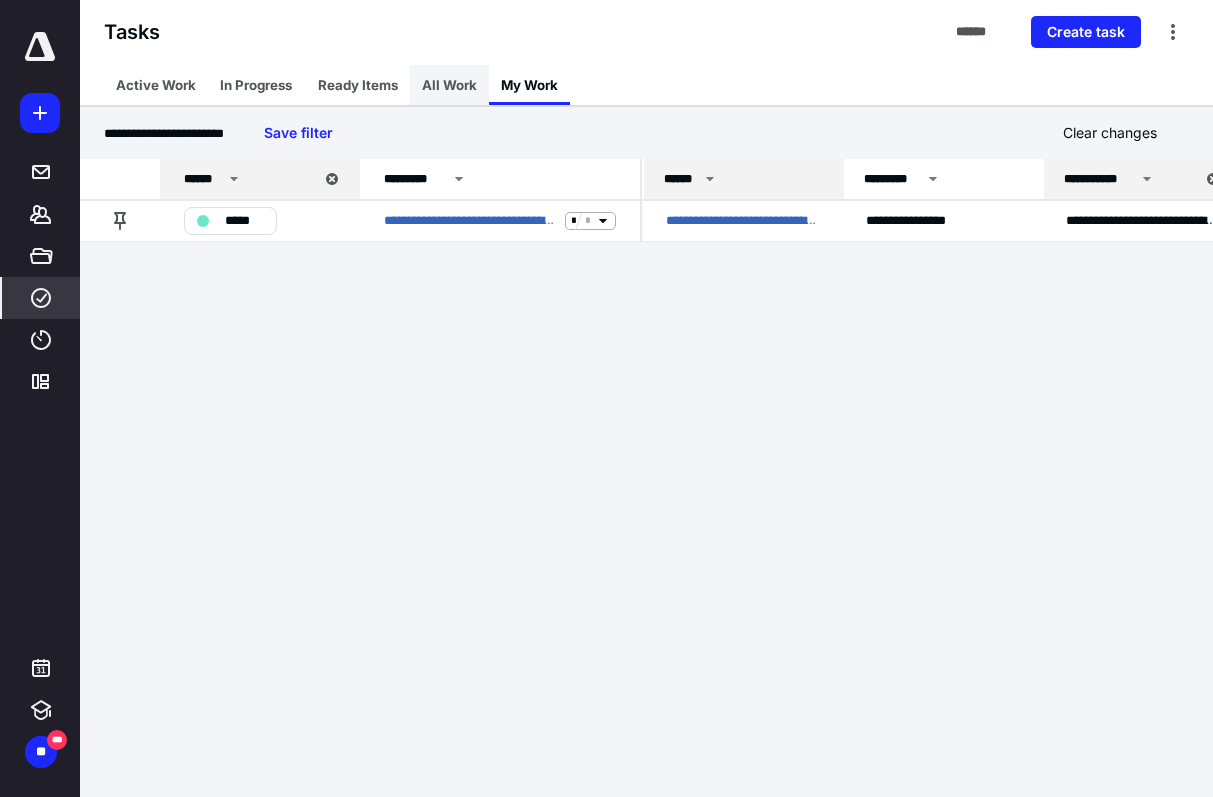 click on "All Work" at bounding box center (449, 85) 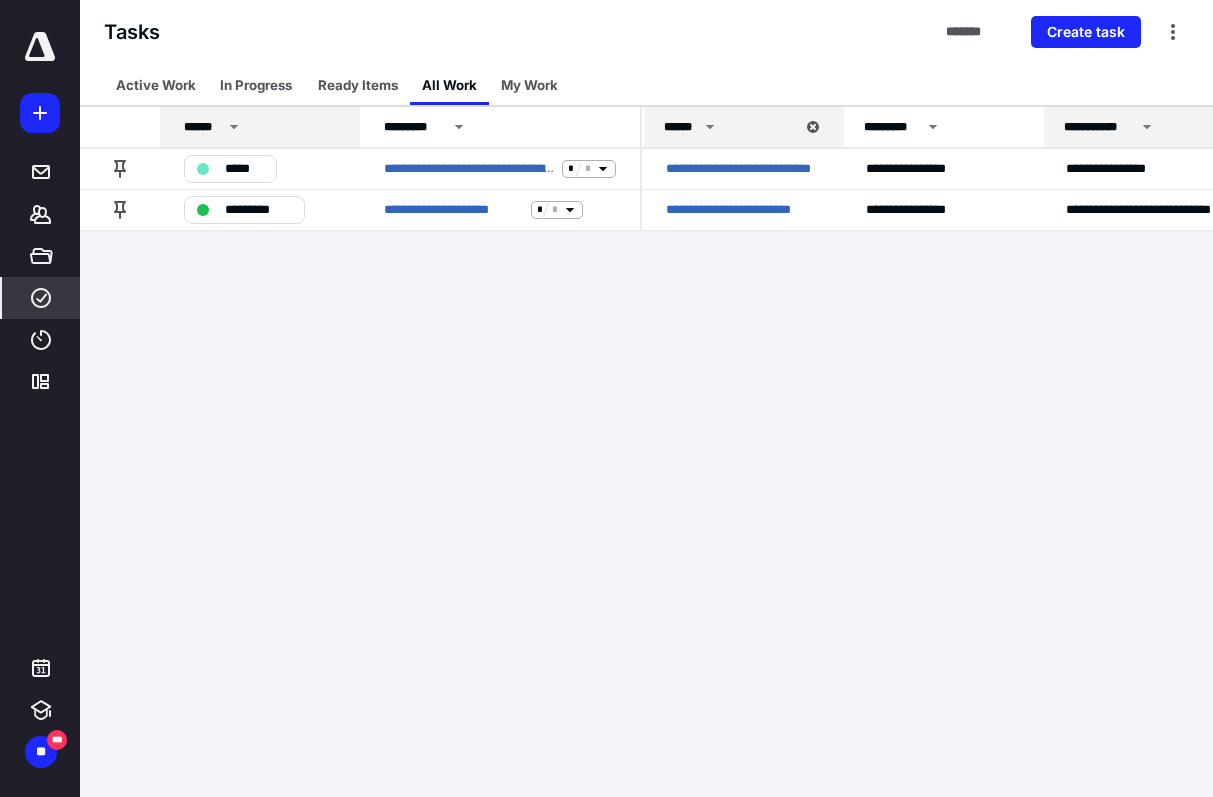 click on "**********" at bounding box center (1144, 127) 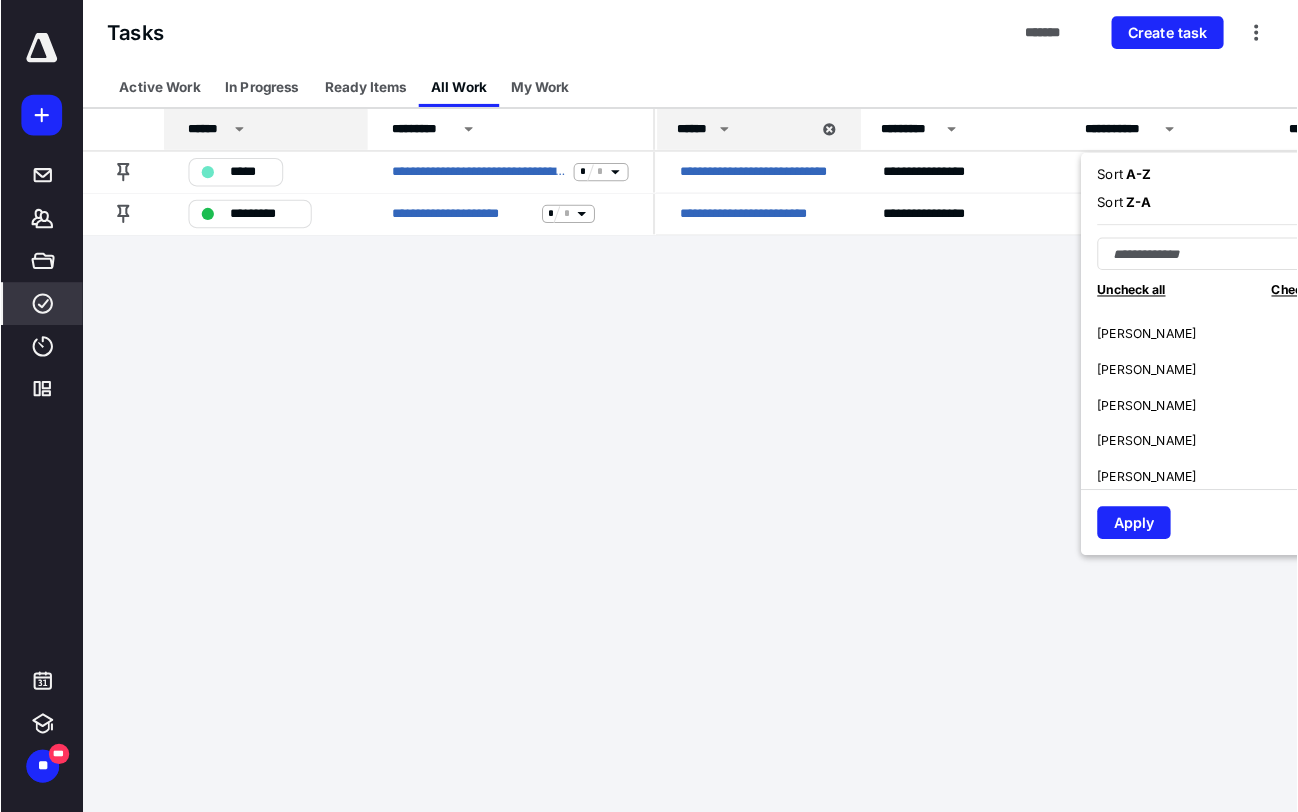 scroll, scrollTop: 175, scrollLeft: 0, axis: vertical 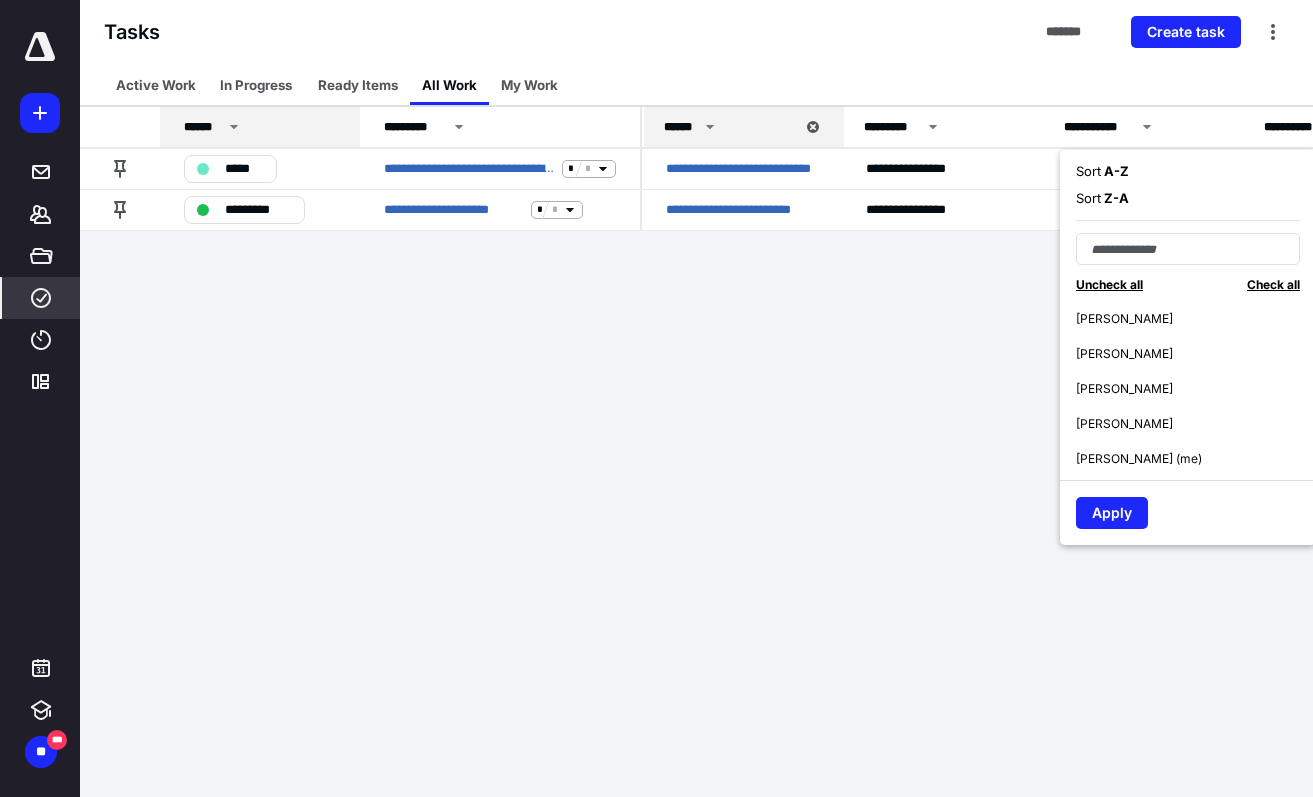 click on "**********" at bounding box center (656, 398) 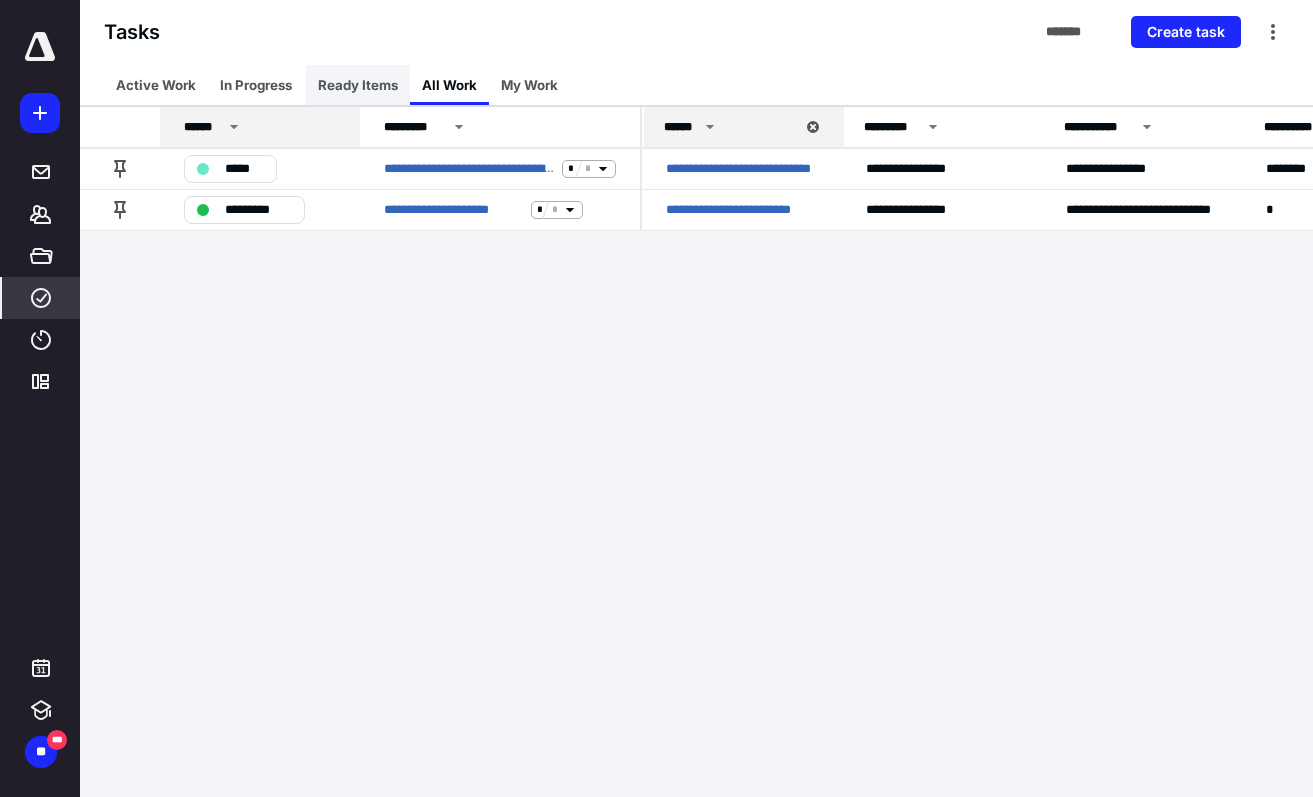 click on "Ready Items" at bounding box center (358, 85) 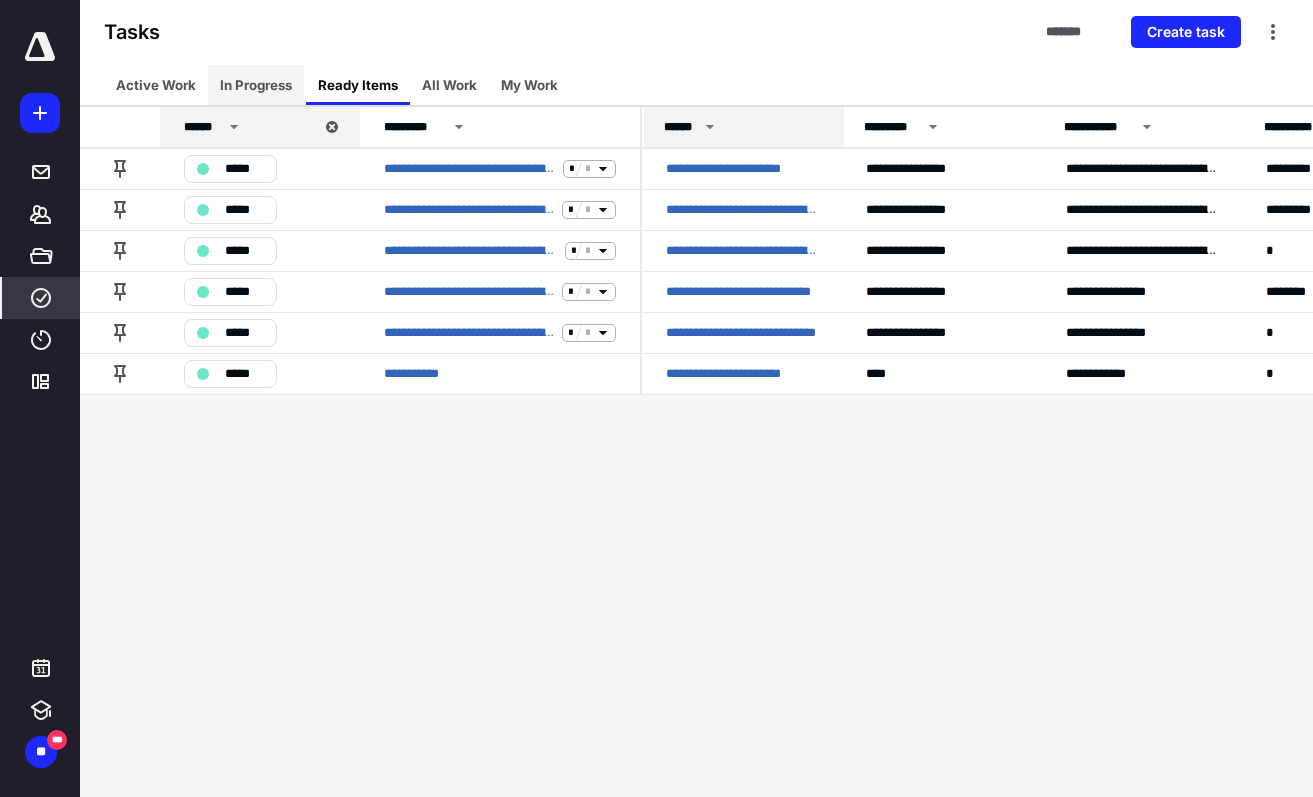 click on "In Progress" at bounding box center (256, 85) 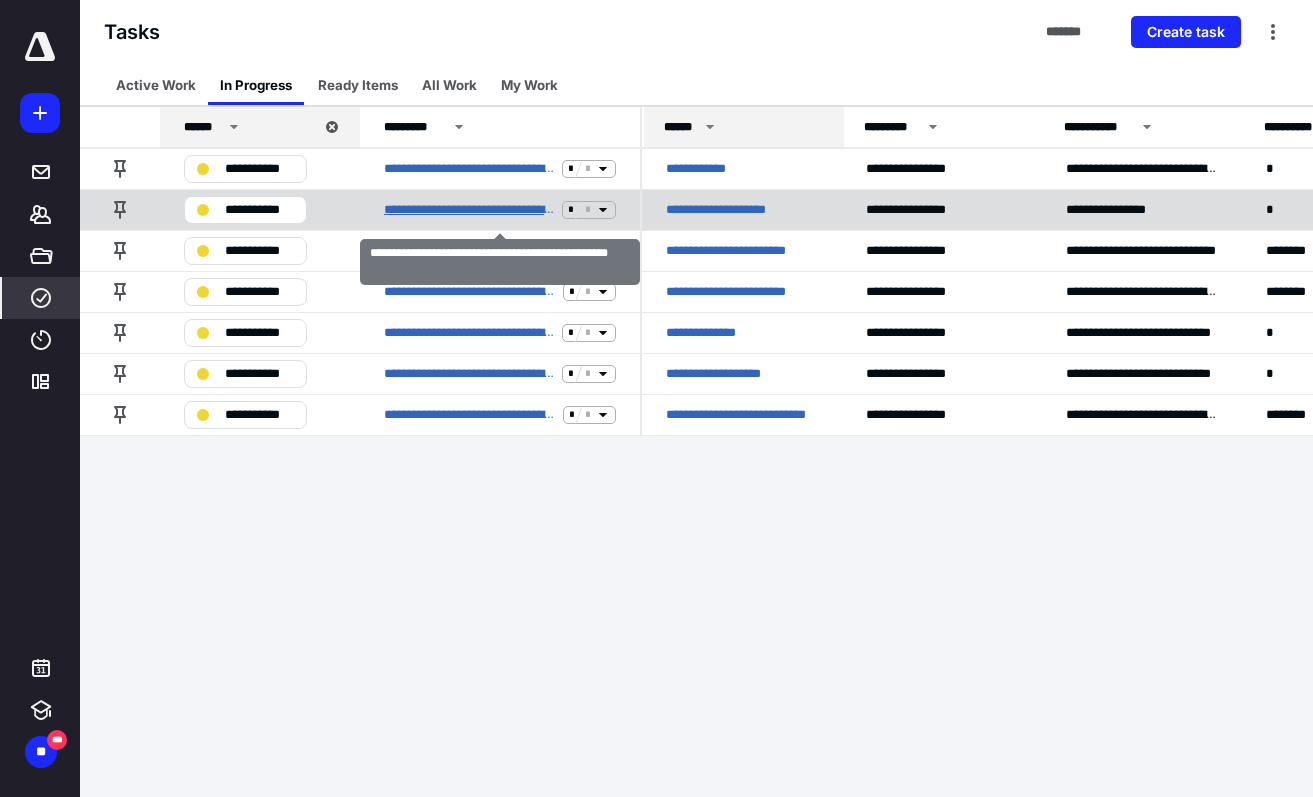 click on "**********" at bounding box center [469, 210] 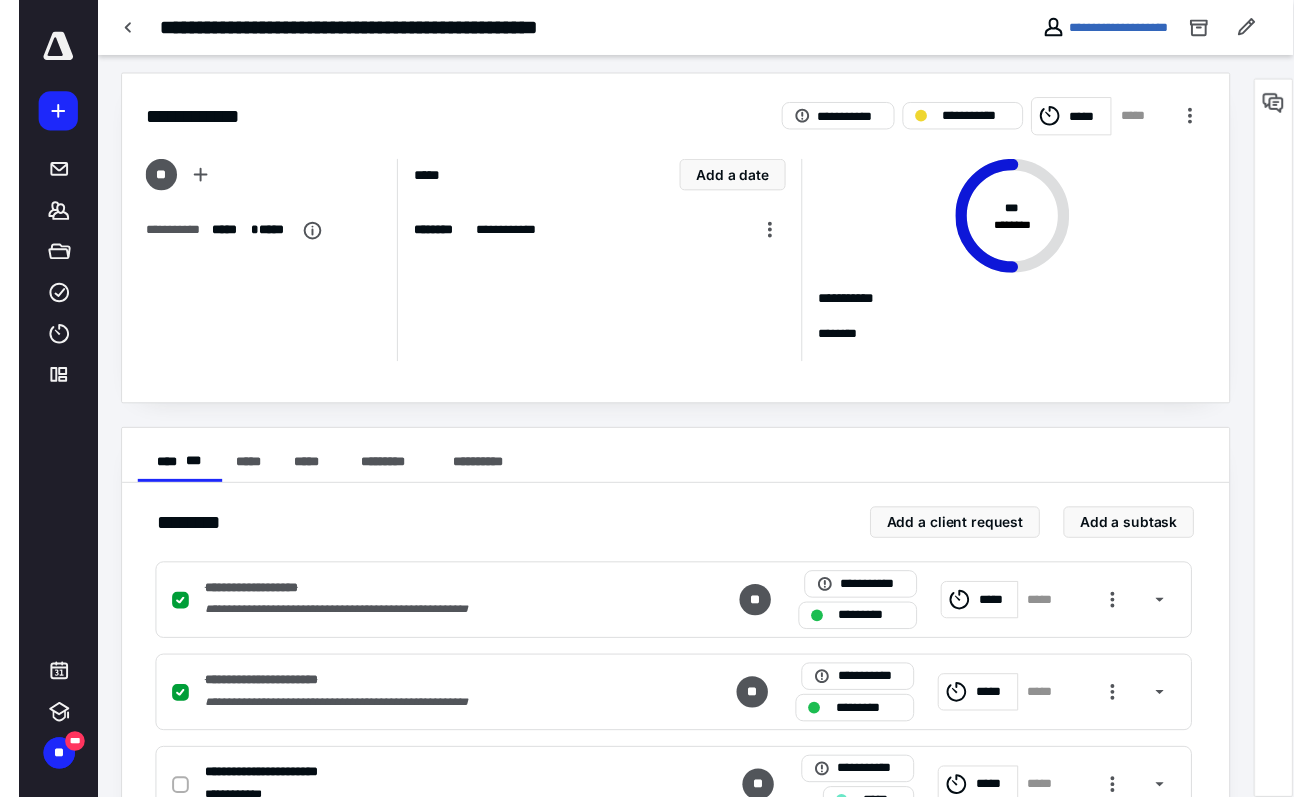 scroll, scrollTop: 0, scrollLeft: 0, axis: both 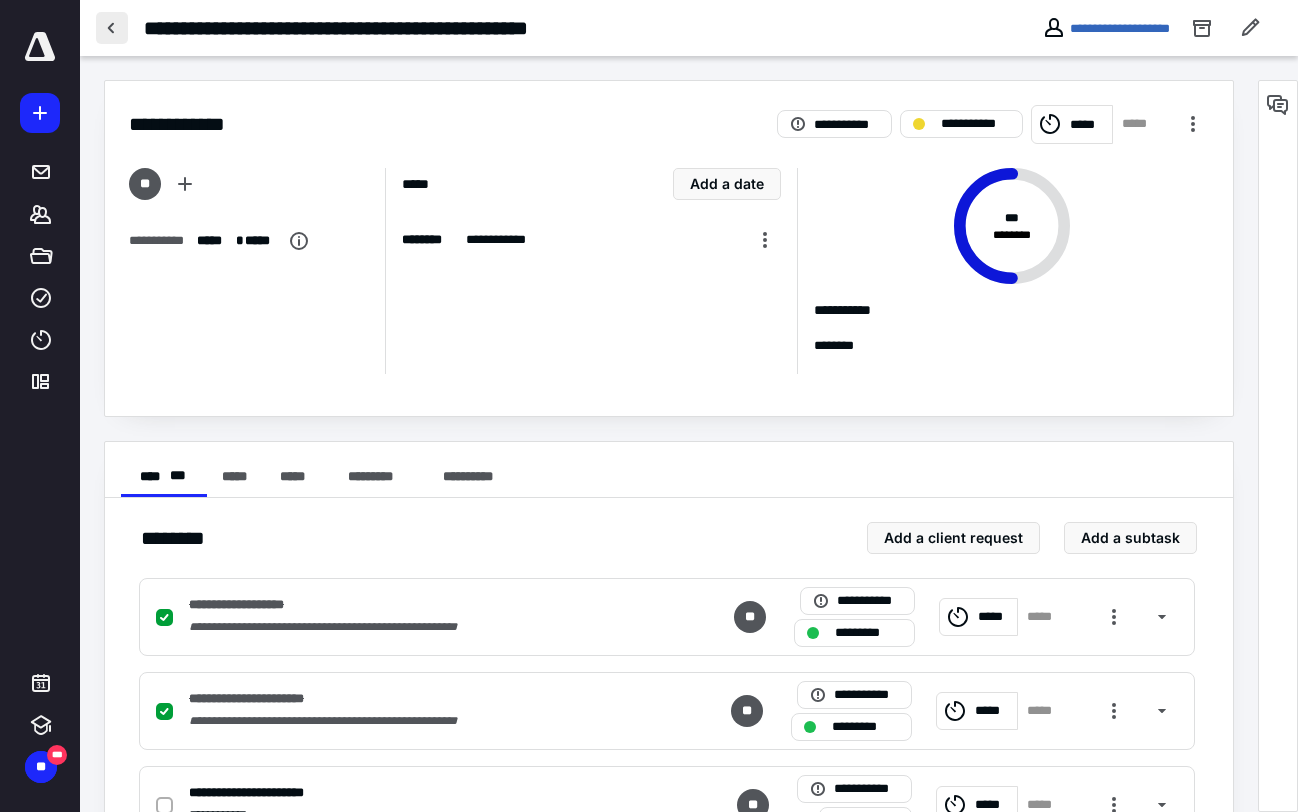 click at bounding box center (112, 28) 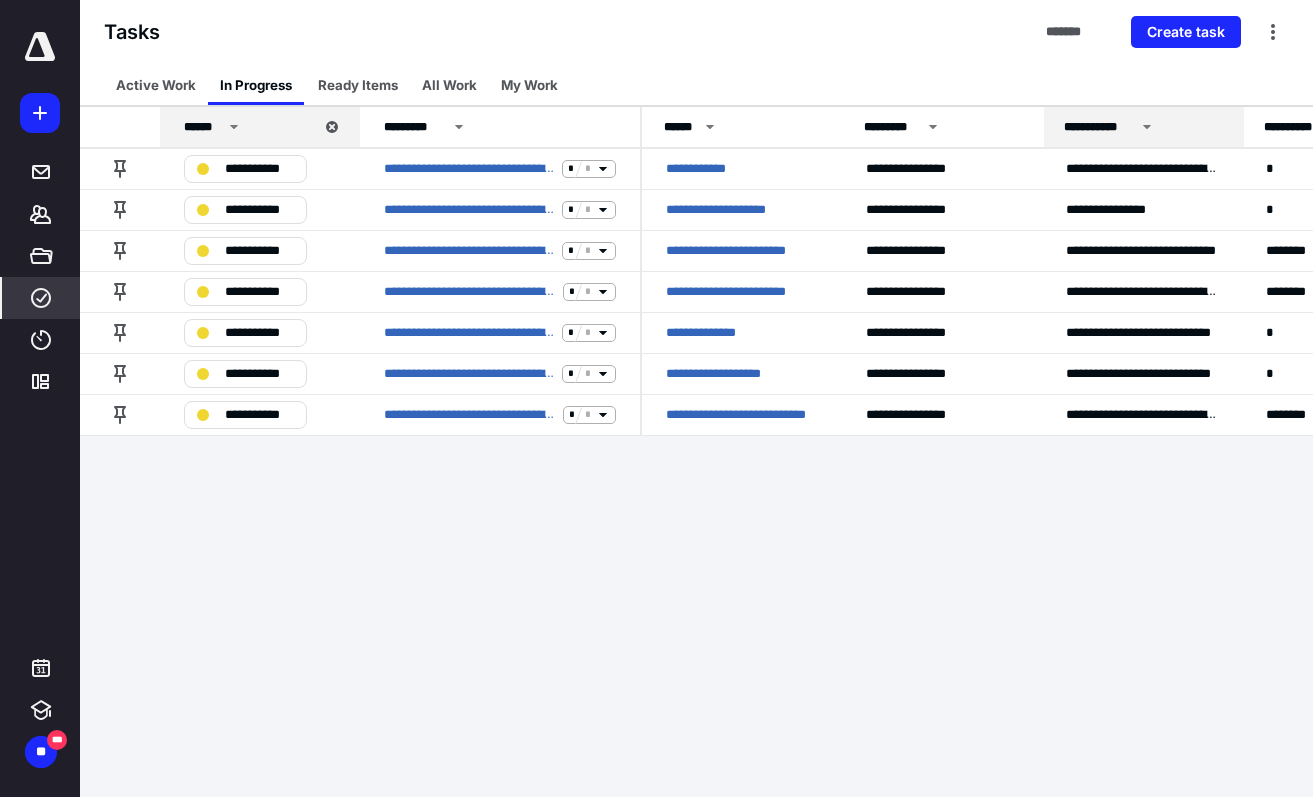 click on "**********" at bounding box center (1099, 127) 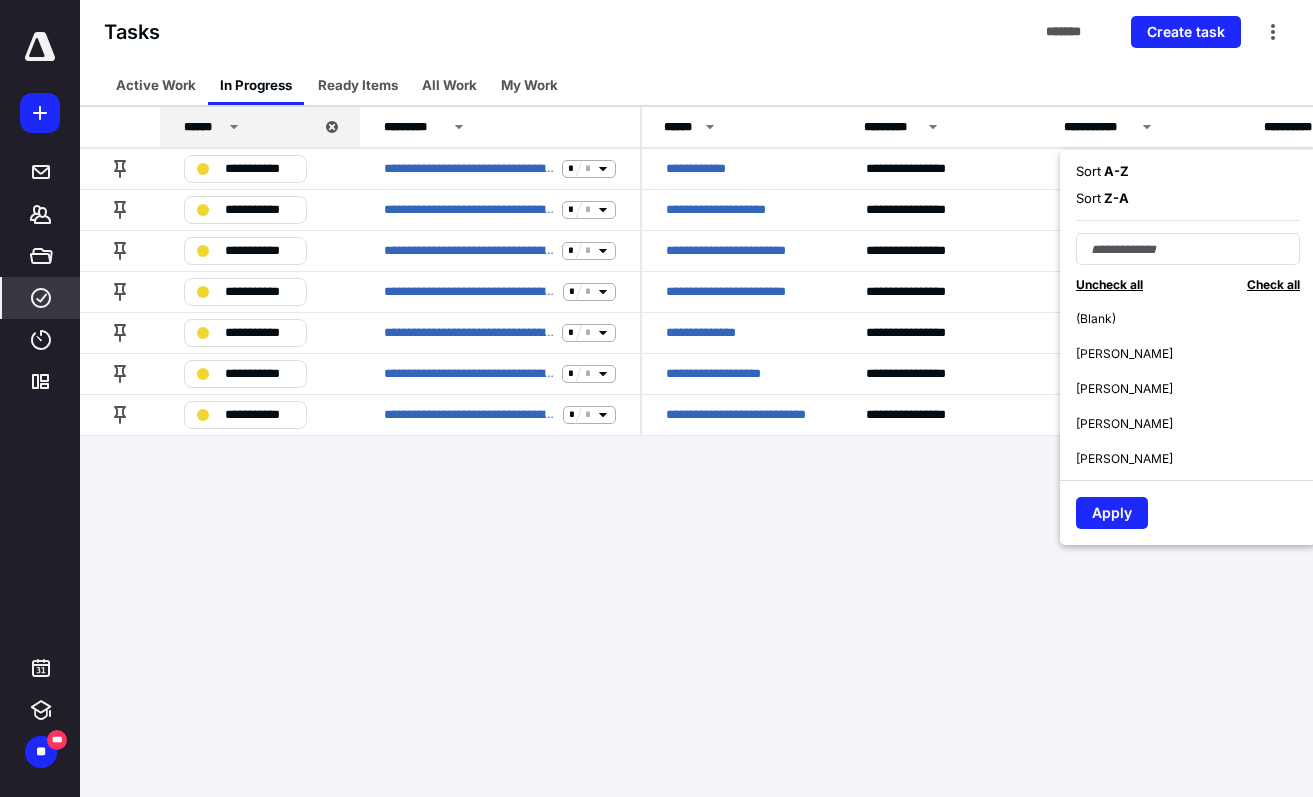 scroll, scrollTop: 175, scrollLeft: 0, axis: vertical 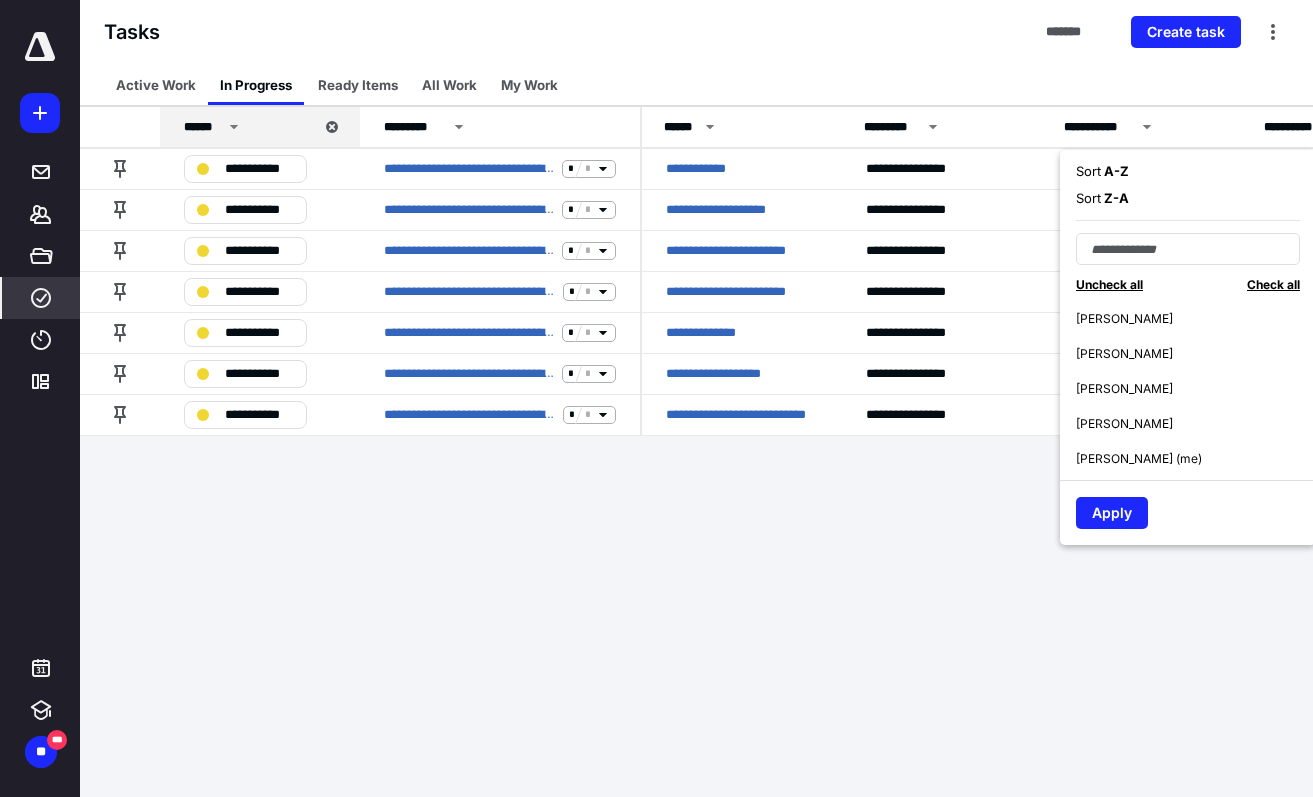 click on "[PERSON_NAME] (me)" at bounding box center [1196, 458] 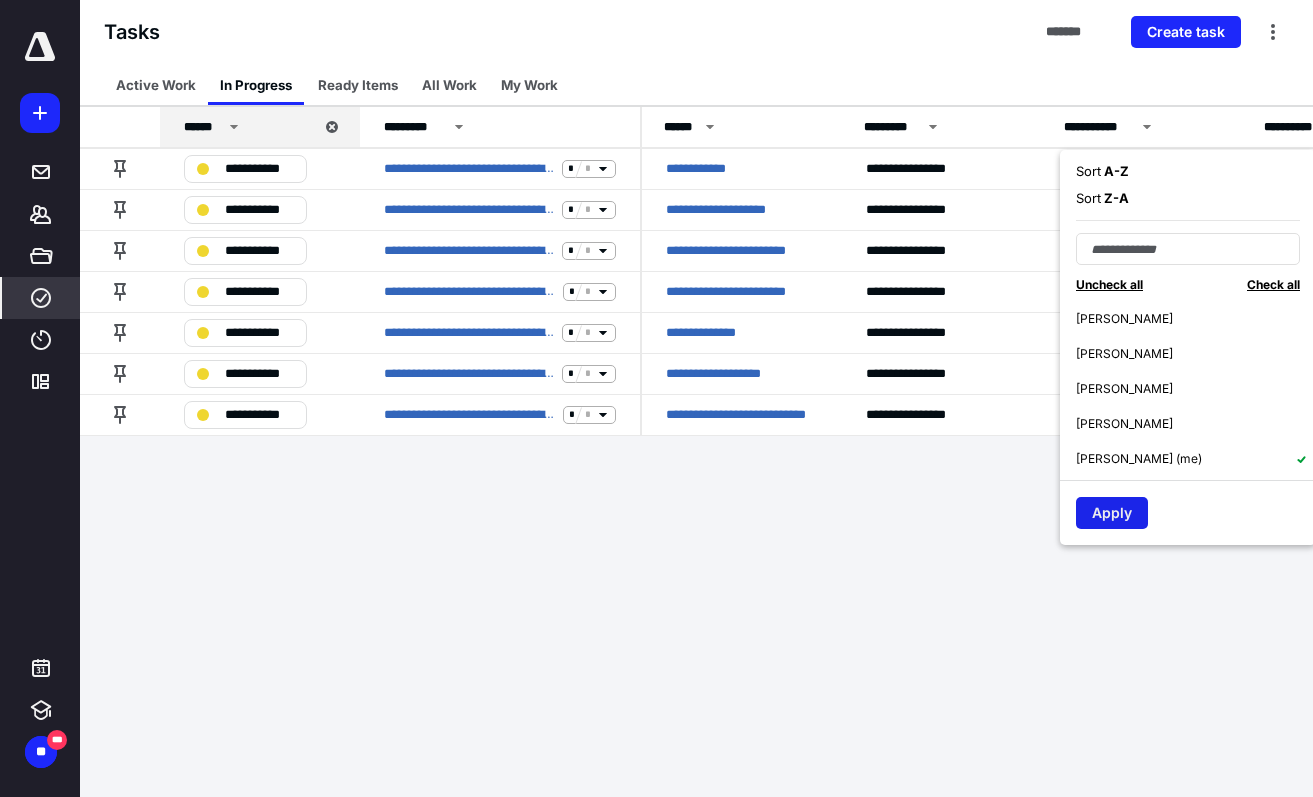click on "Apply" at bounding box center [1112, 513] 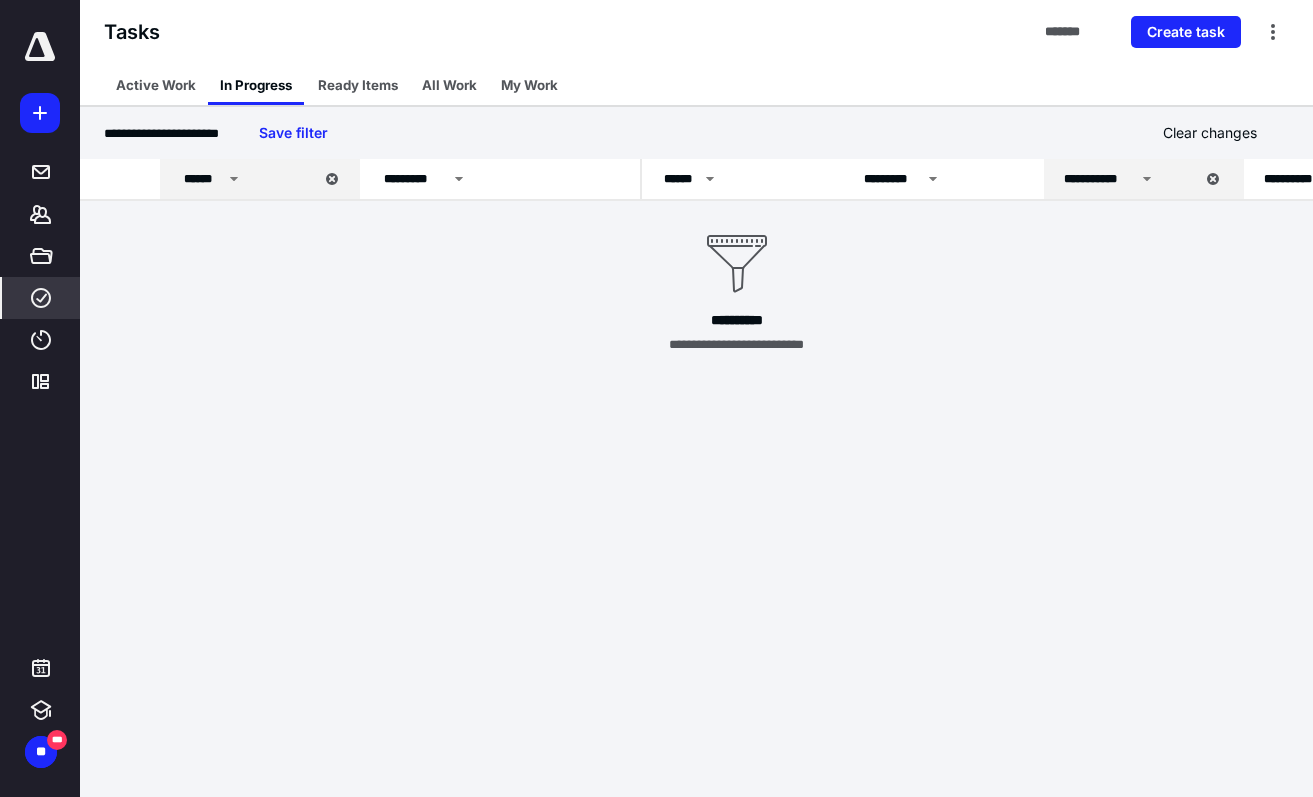 click 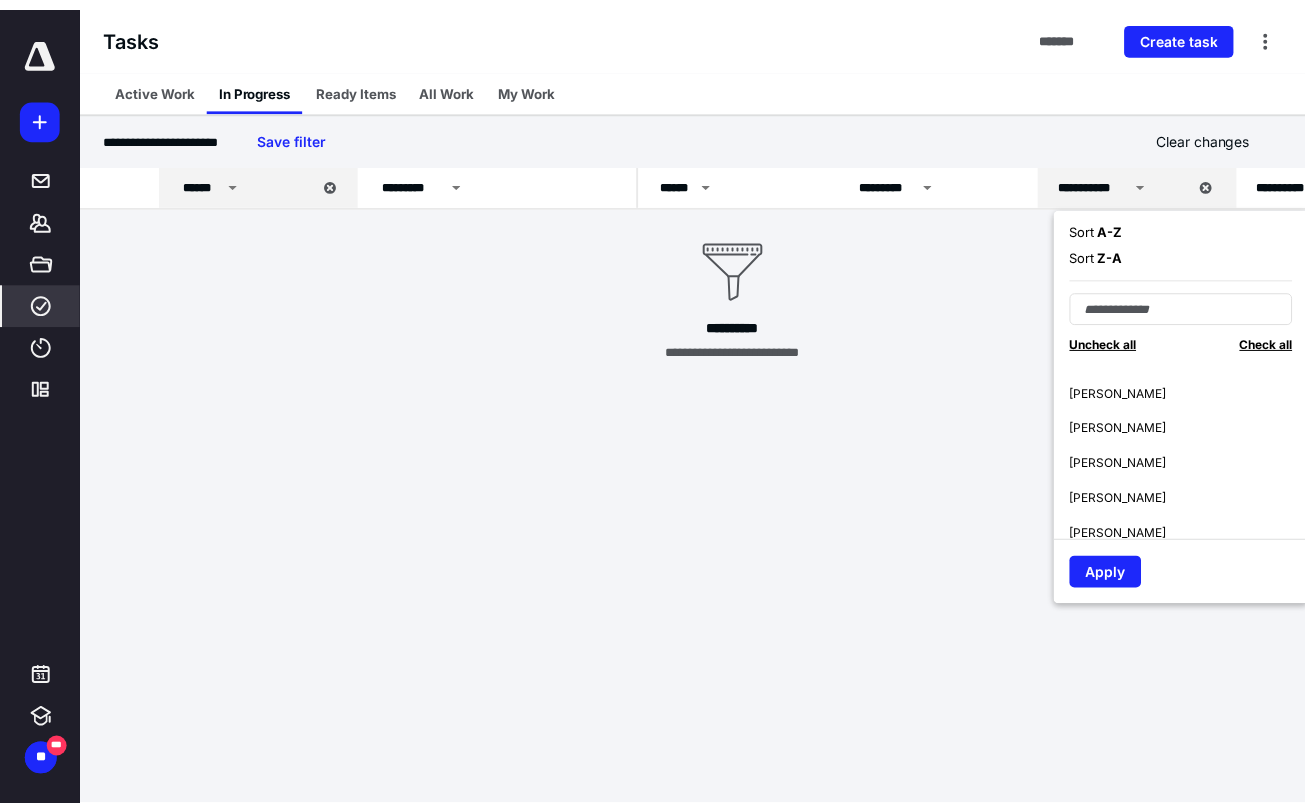 scroll, scrollTop: 175, scrollLeft: 0, axis: vertical 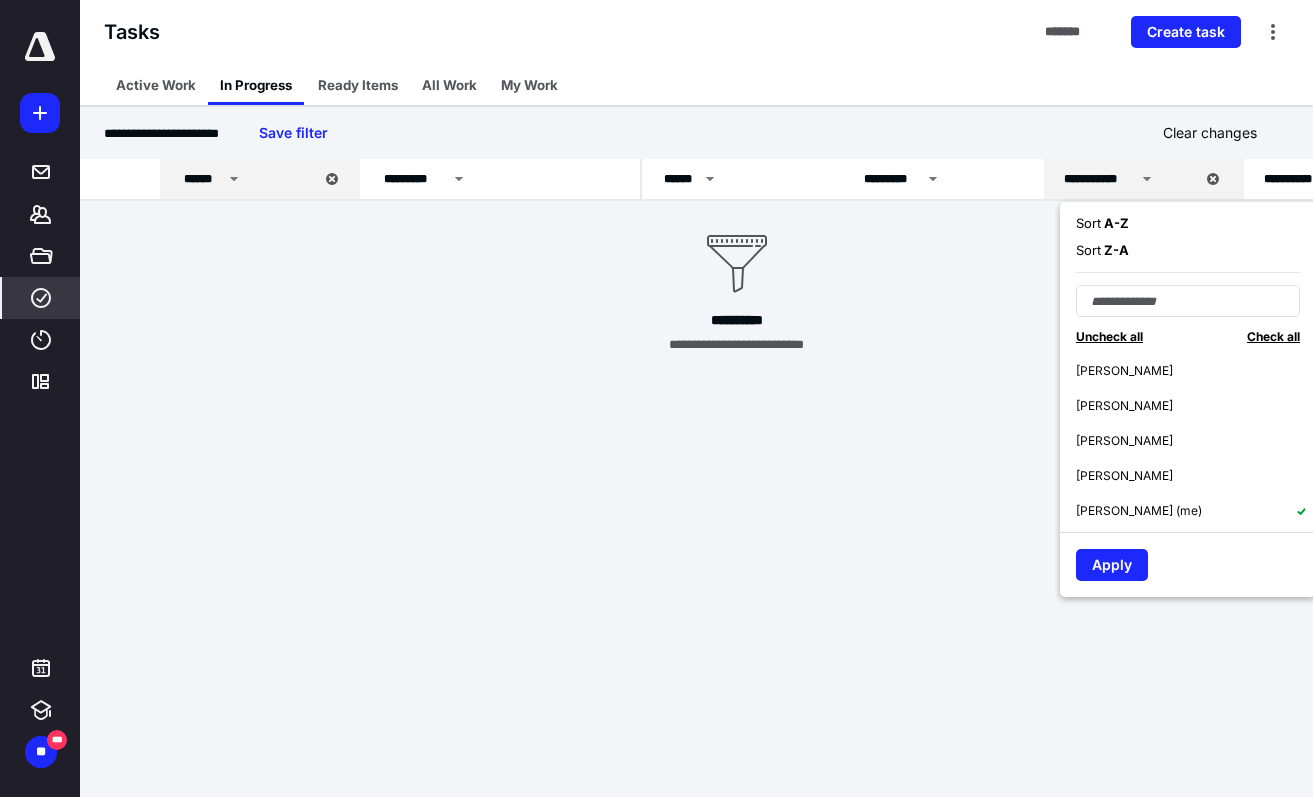 click on "Sort   A  -  Z Sort   Z  -  A Uncheck all Check all (Blank) [PERSON_NAME] [PERSON_NAME] [PERSON_NAME] [PERSON_NAME] [PERSON_NAME] [PERSON_NAME] [PERSON_NAME] [PERSON_NAME] [PERSON_NAME] (me) Apply" at bounding box center (1188, 399) 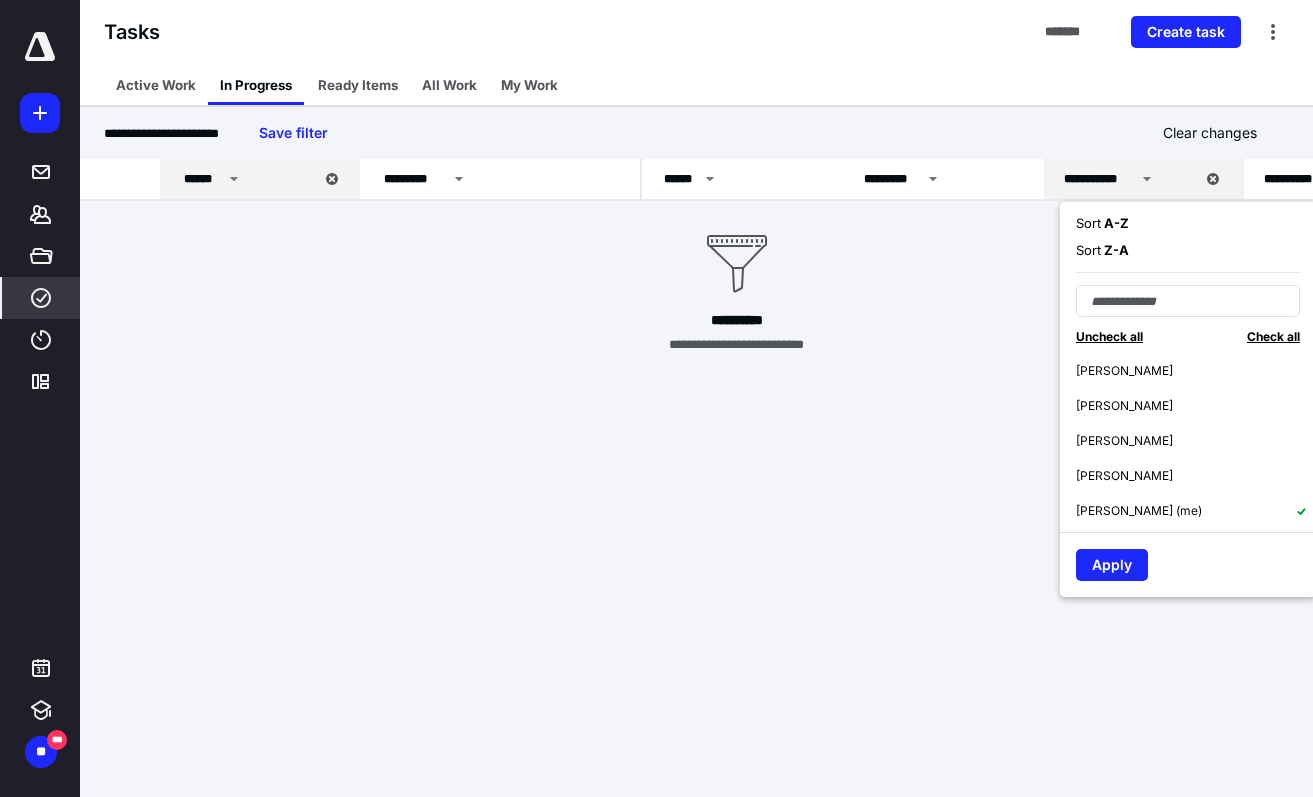click on "Uncheck all" at bounding box center (1109, 336) 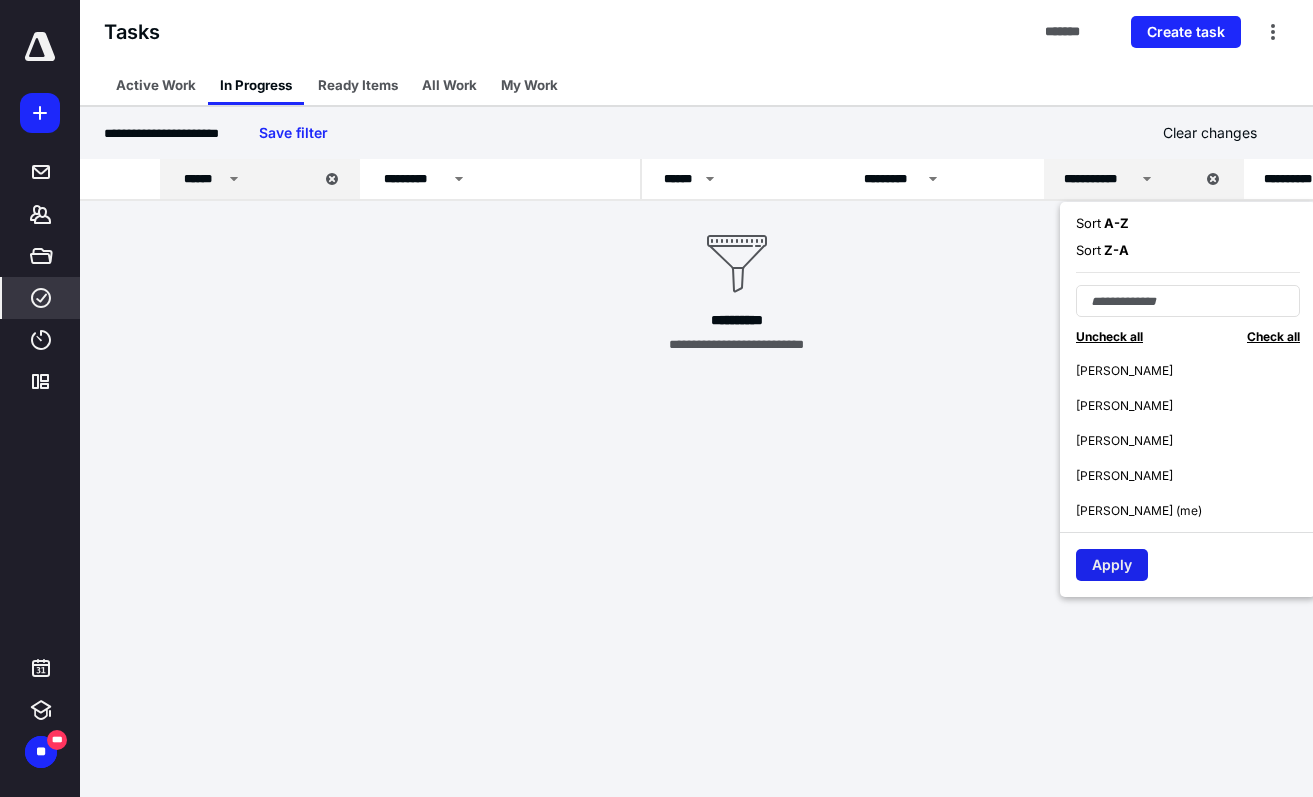 click on "Apply" at bounding box center (1112, 565) 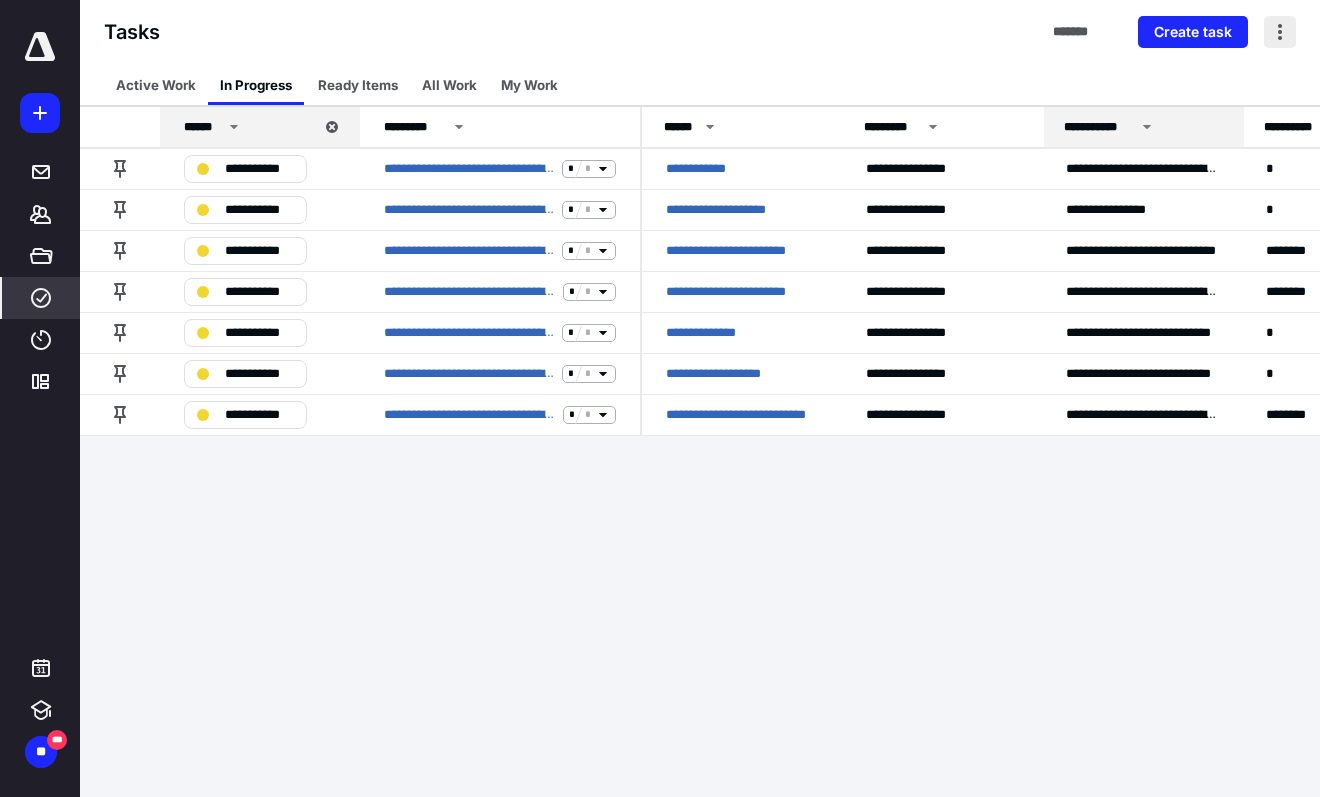 click at bounding box center (1280, 32) 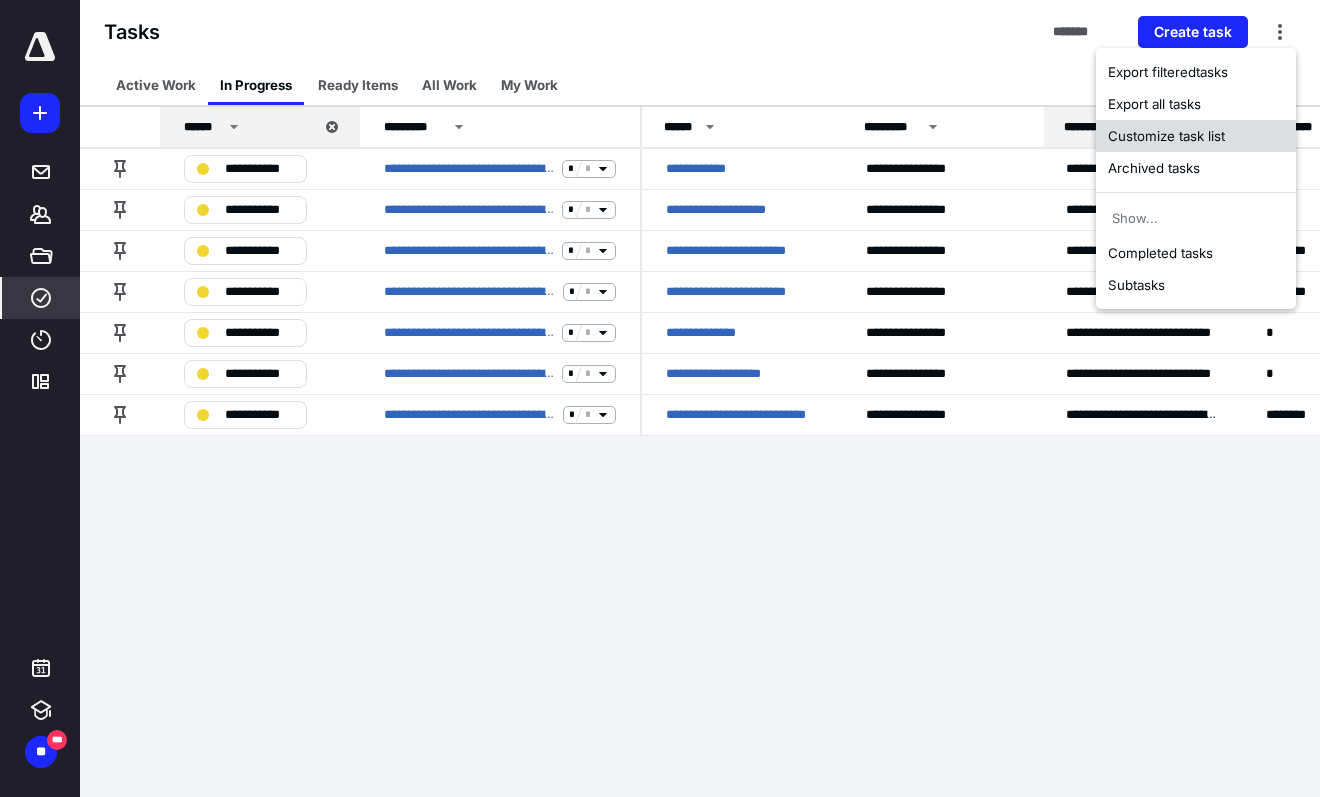 click on "Customize task list" at bounding box center (1196, 136) 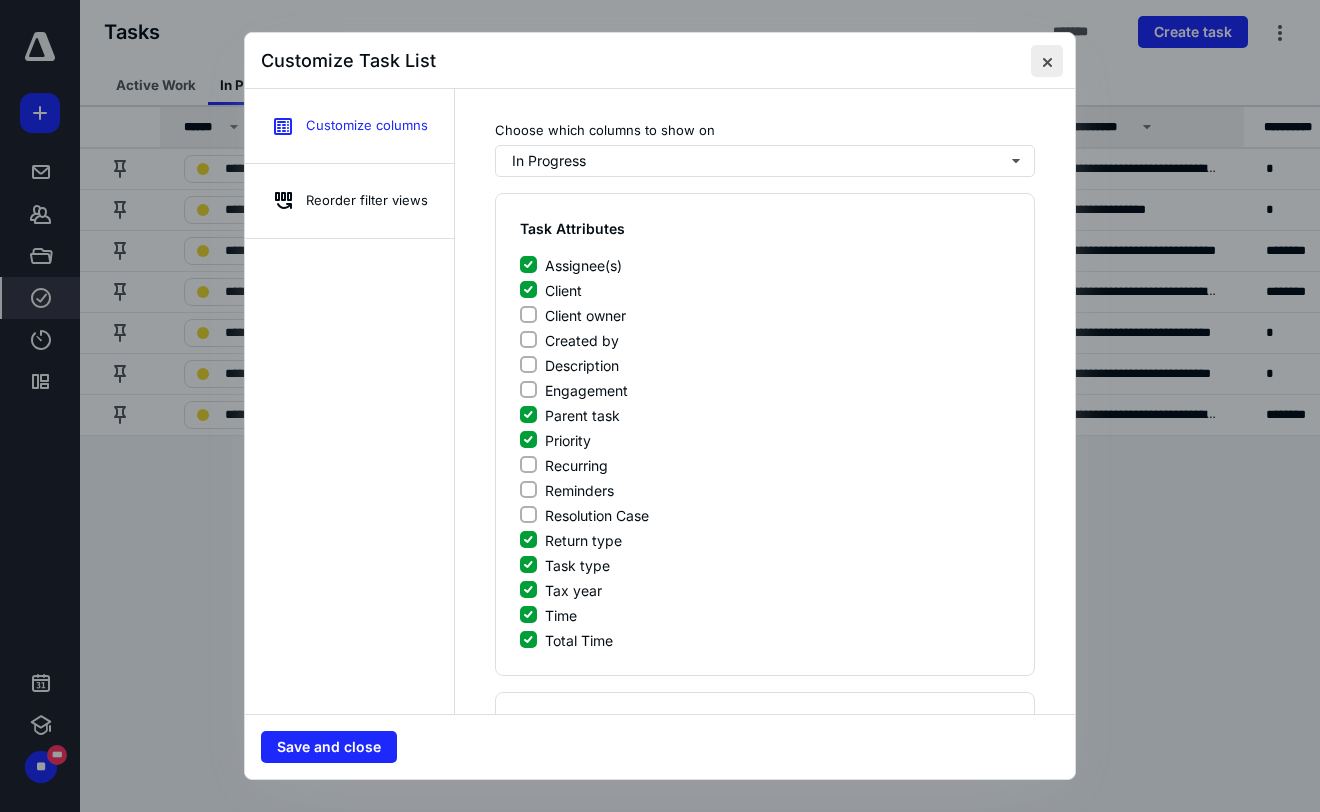 click at bounding box center [1047, 61] 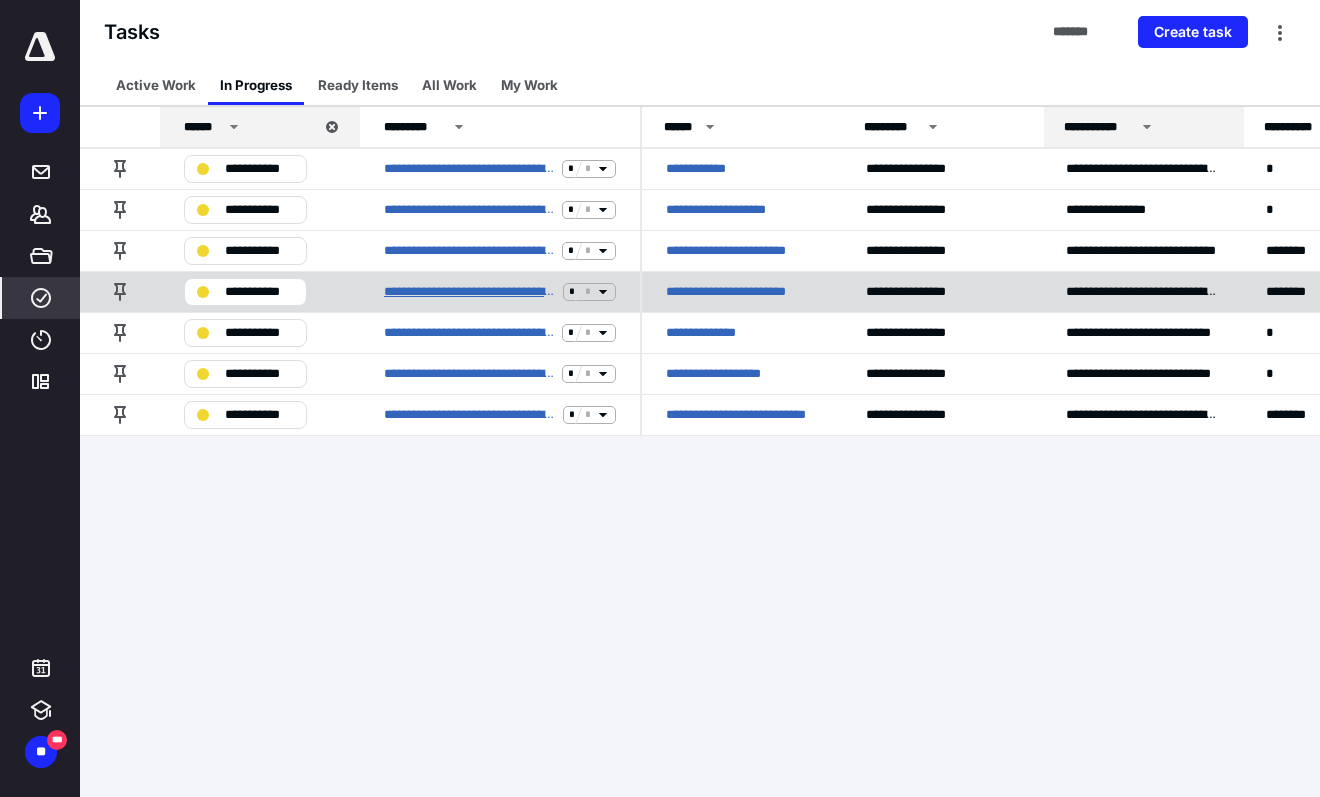 click on "**********" at bounding box center [469, 292] 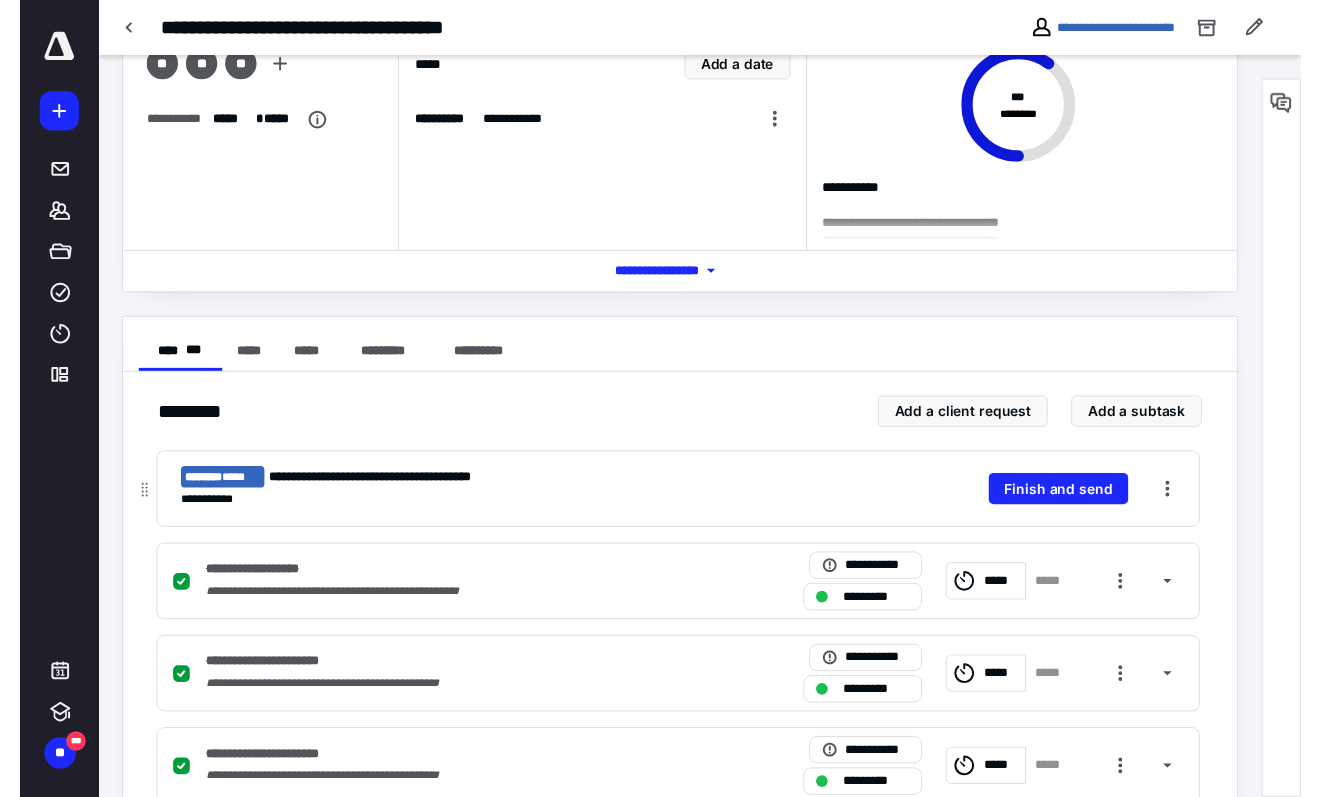 scroll, scrollTop: 0, scrollLeft: 0, axis: both 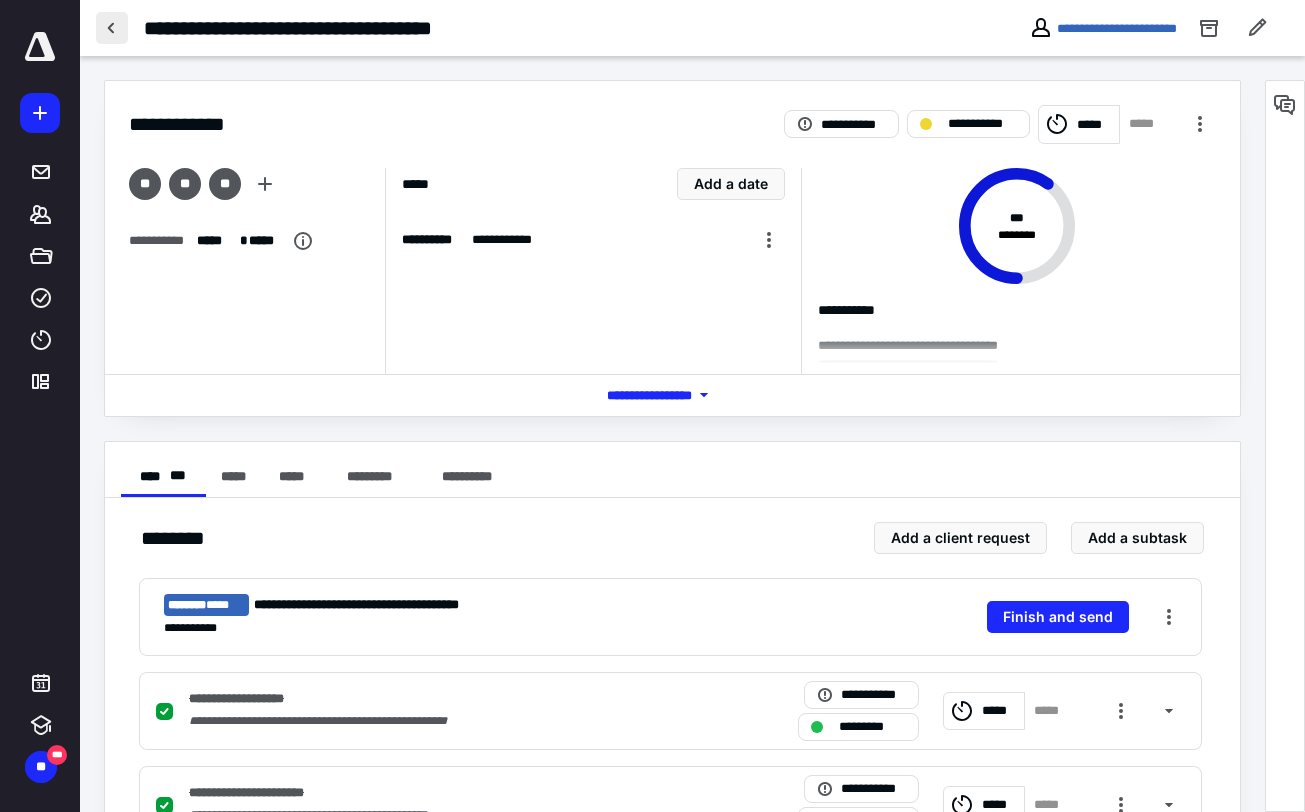 click at bounding box center (112, 28) 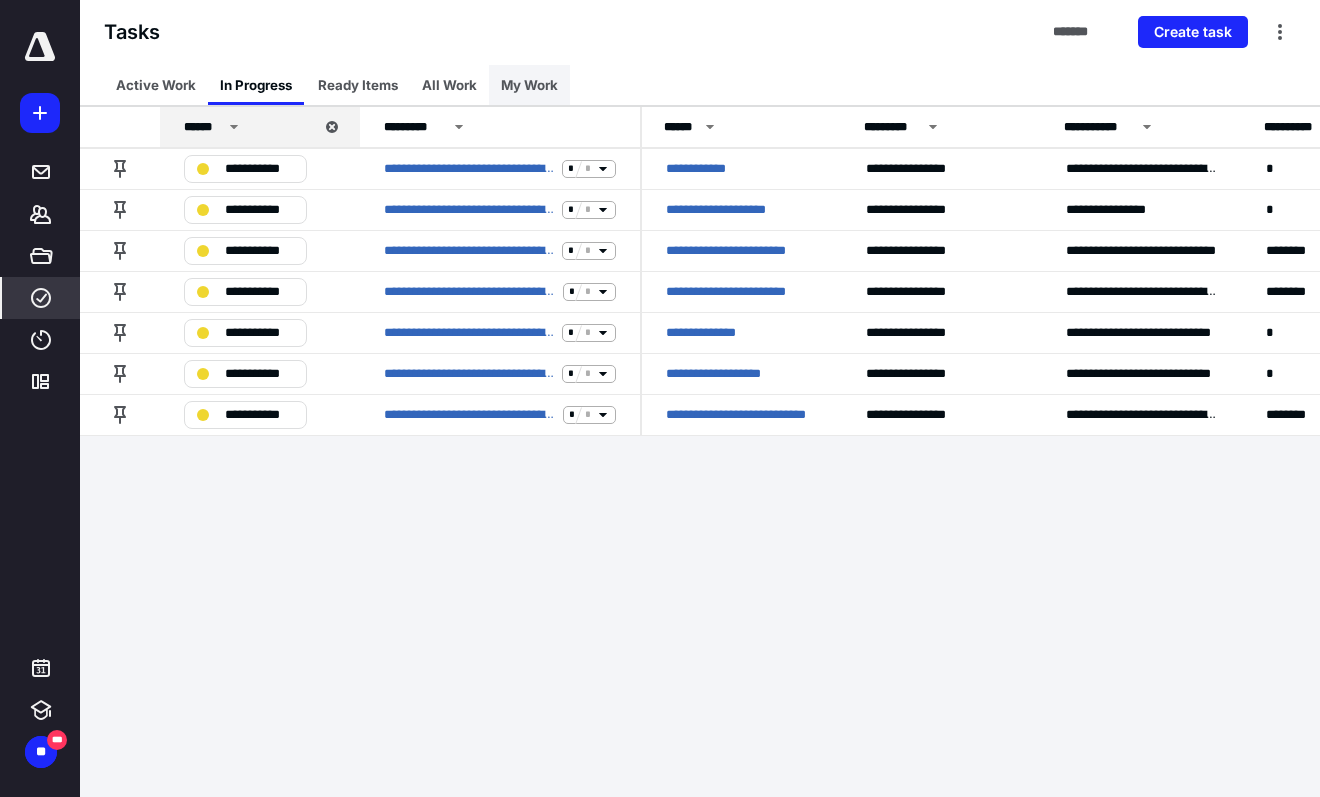 click on "My Work" at bounding box center [529, 85] 